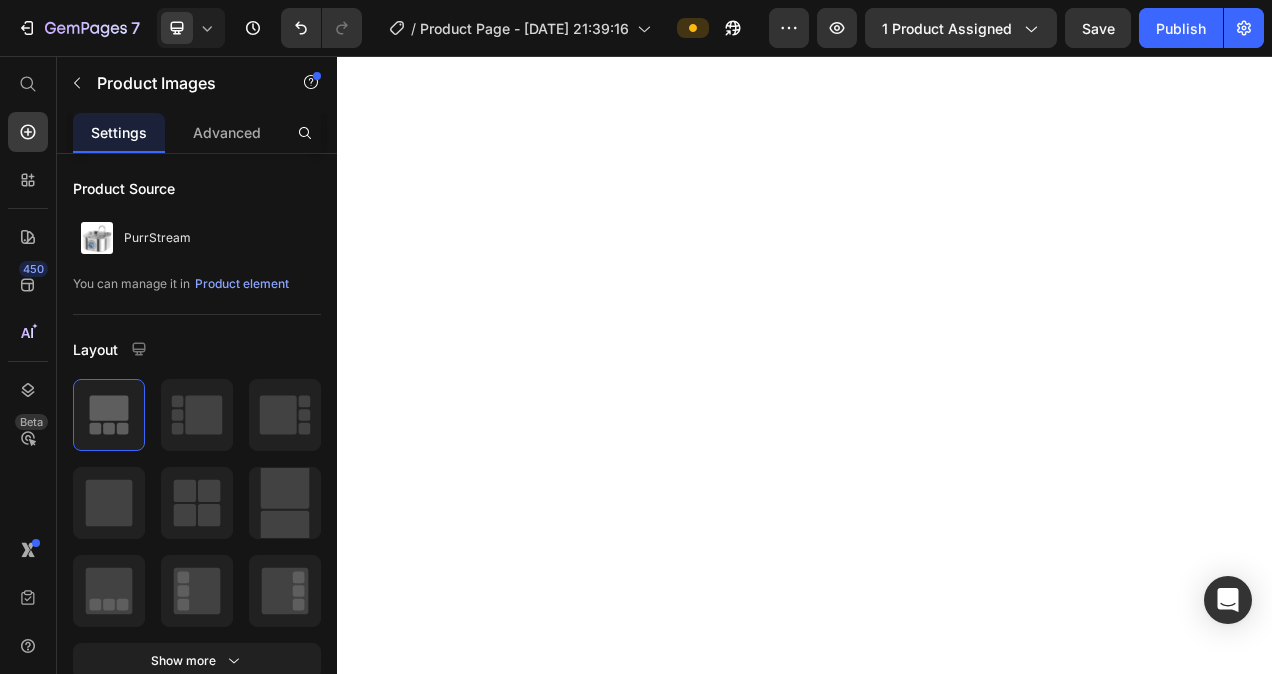 scroll, scrollTop: 0, scrollLeft: 0, axis: both 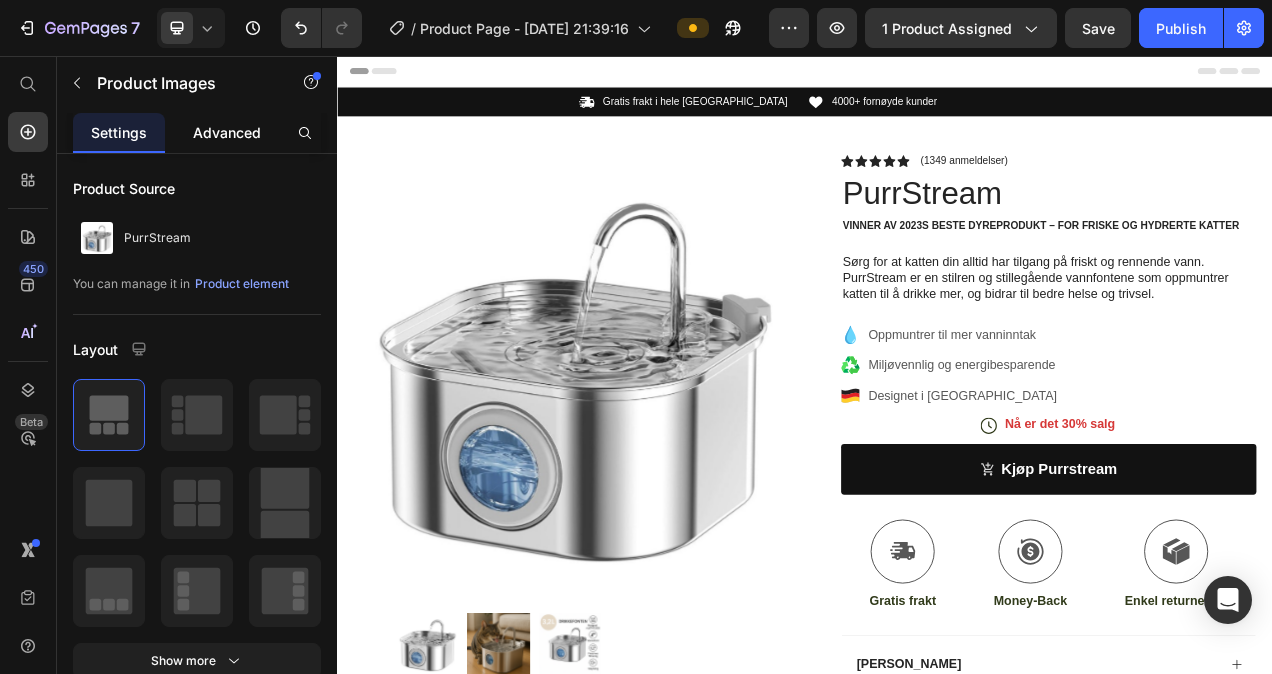click on "Advanced" at bounding box center (227, 132) 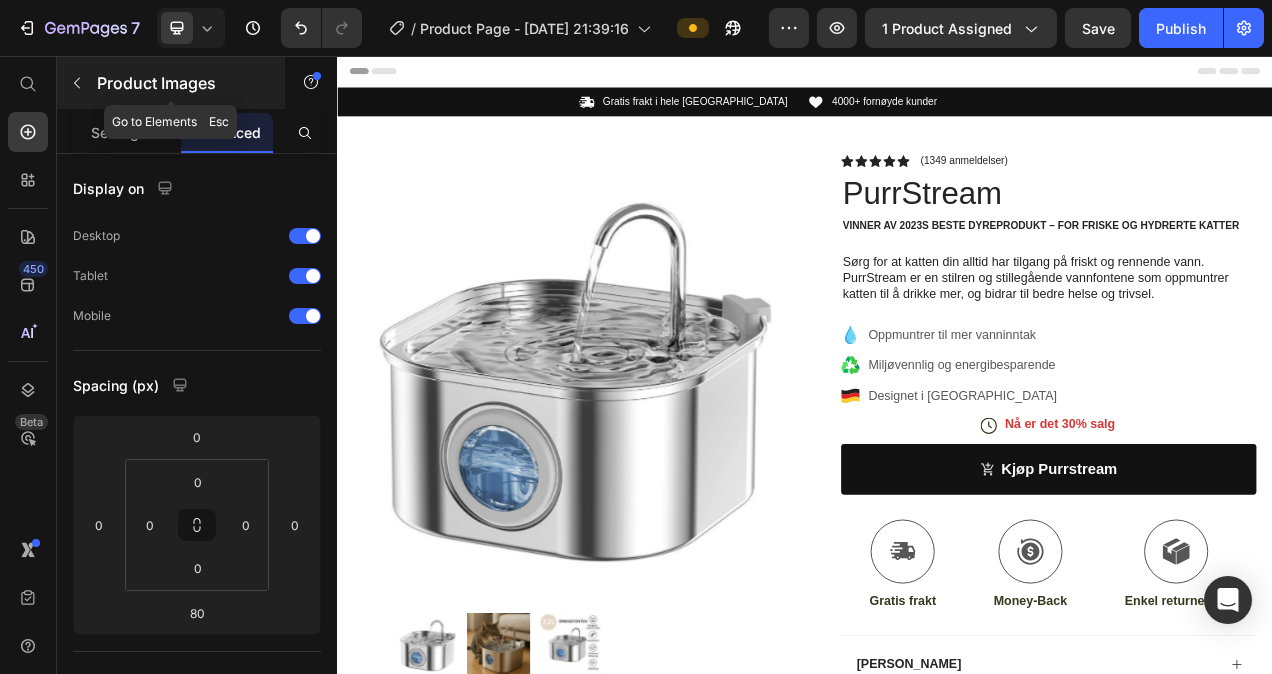 click on "Product Images" at bounding box center (182, 83) 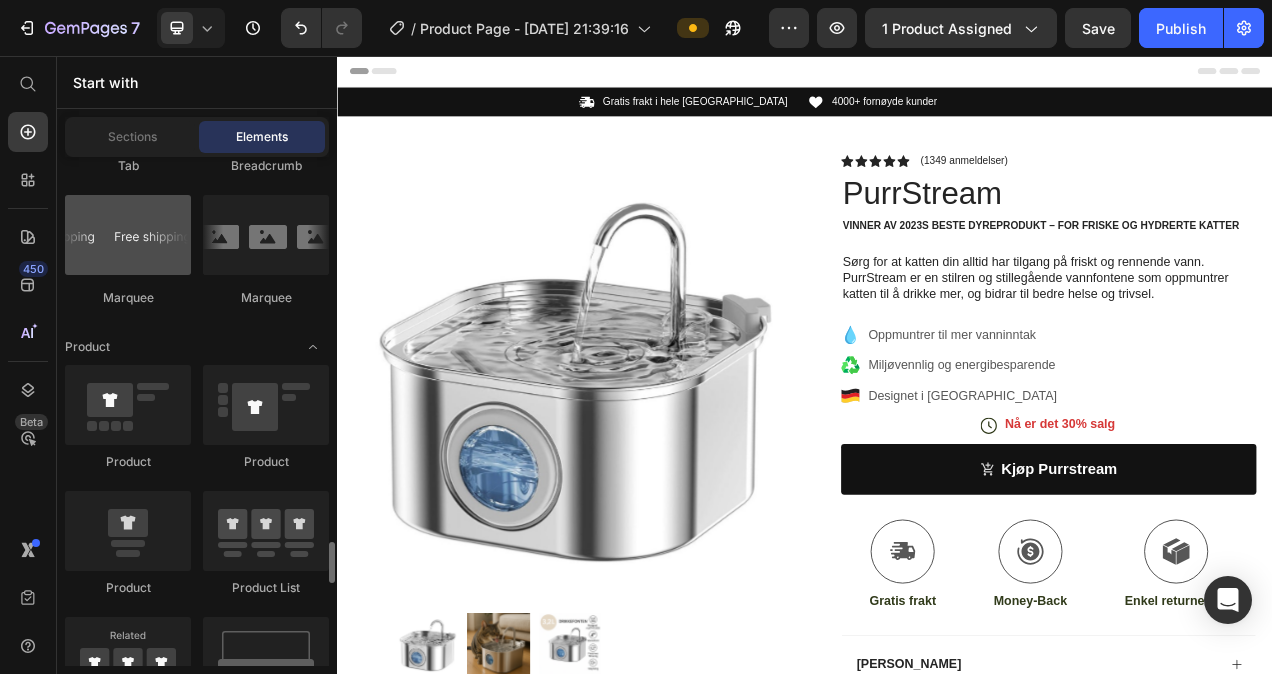 scroll, scrollTop: 2725, scrollLeft: 0, axis: vertical 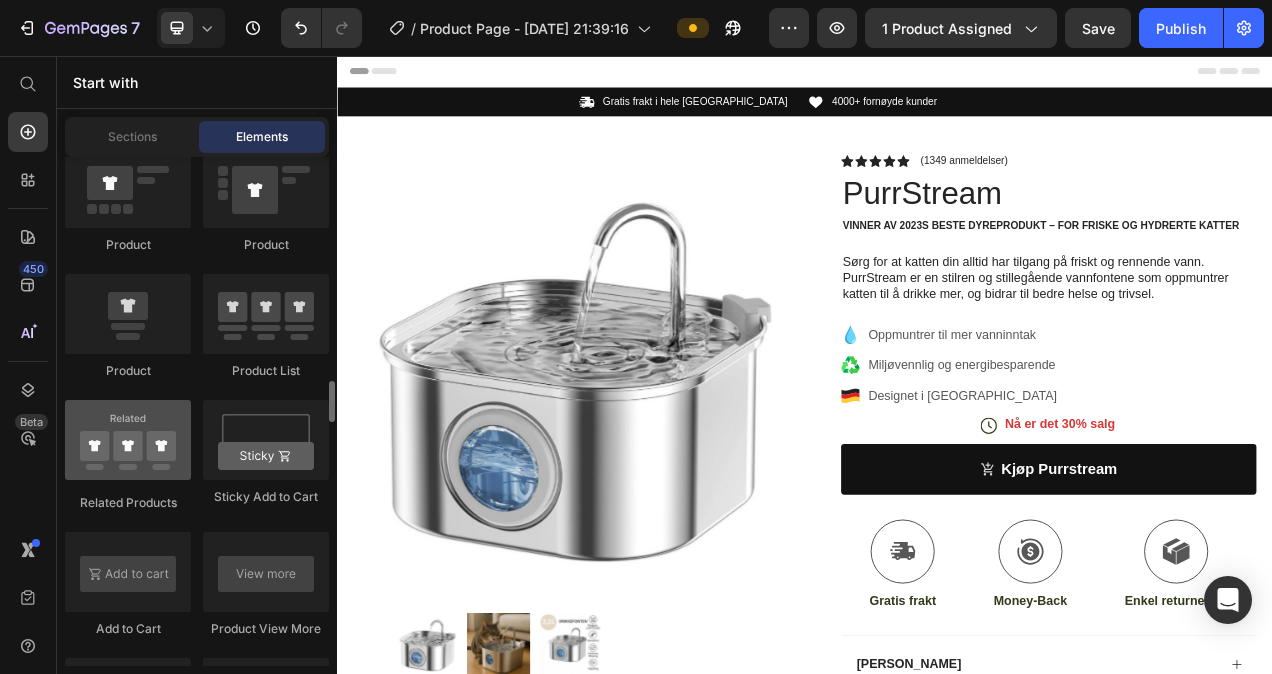 click at bounding box center [128, 440] 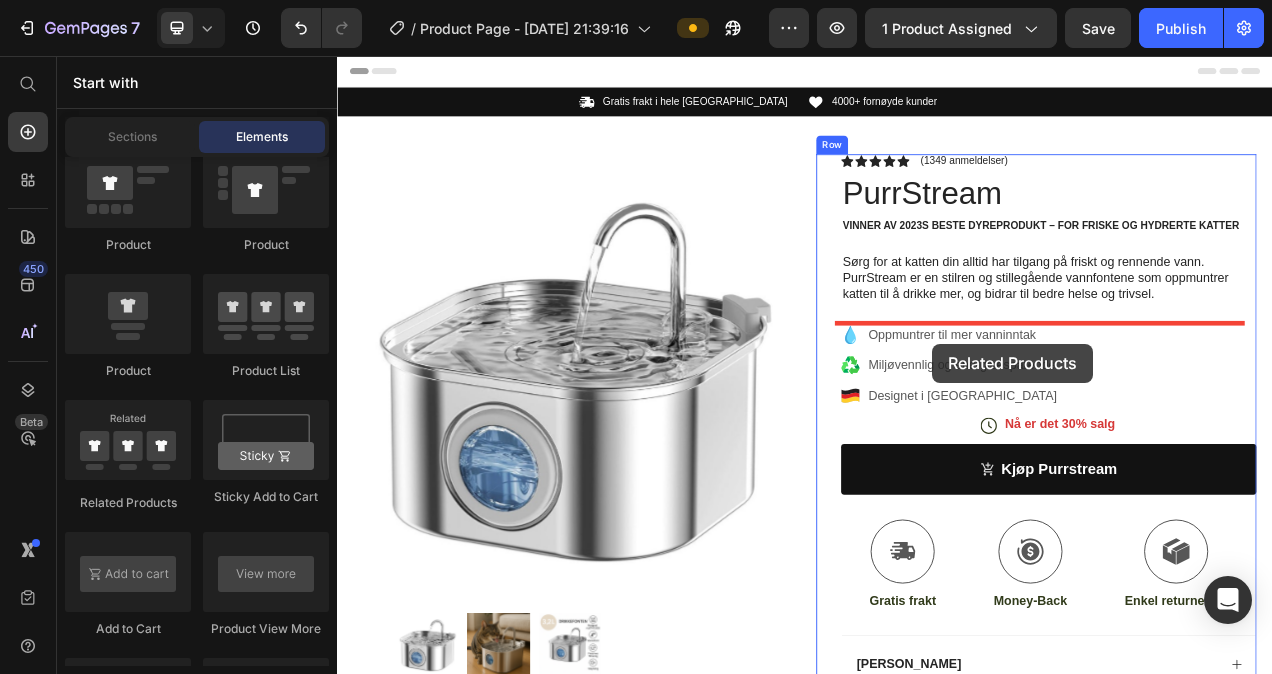 drag, startPoint x: 487, startPoint y: 502, endPoint x: 1100, endPoint y: 425, distance: 617.81714 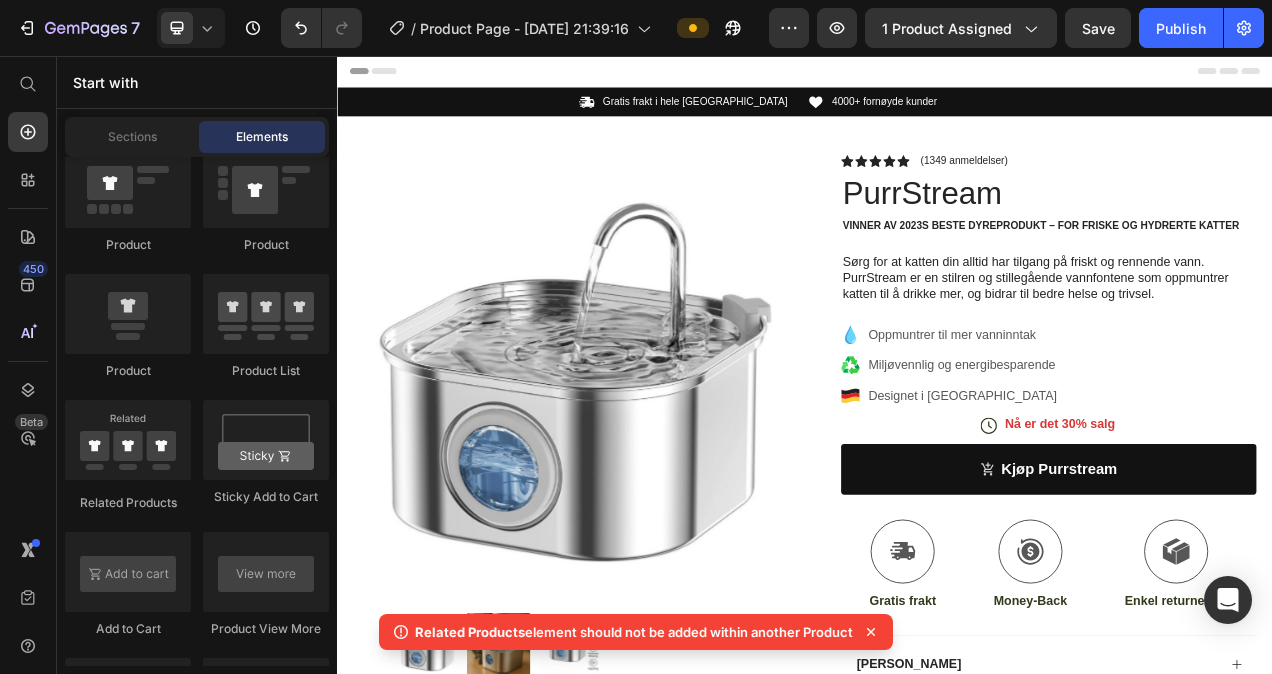 click on "Related Products" at bounding box center [470, 632] 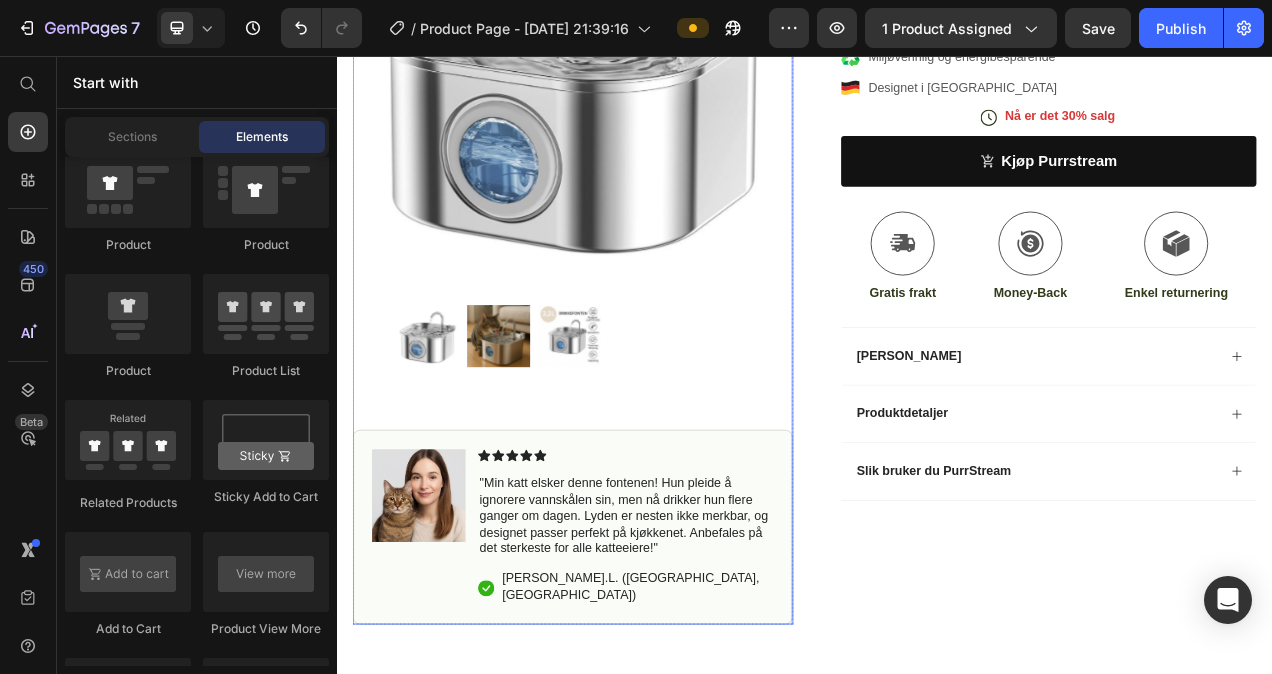 scroll, scrollTop: 117, scrollLeft: 0, axis: vertical 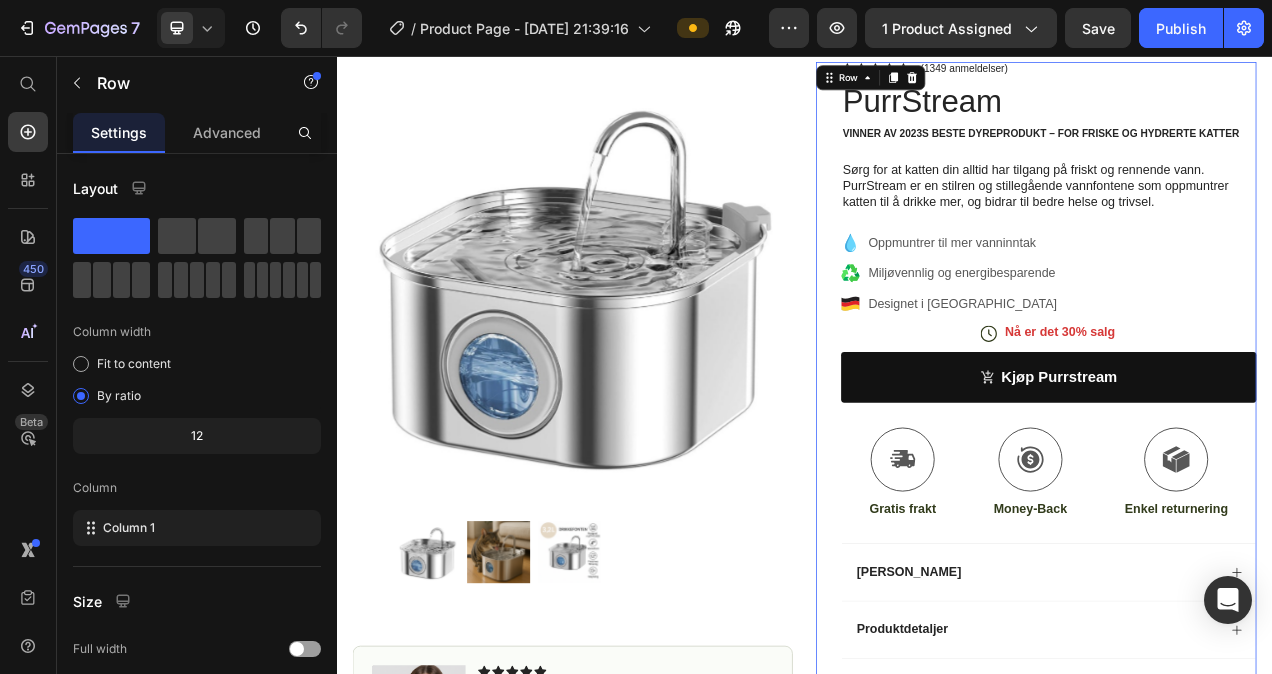 click on "Icon Icon Icon Icon Icon Icon List (1349 anmeldelser) Text Block Row PurrStream Product Title Vinner av 2023s Beste Dyreprodukt – For Friske og Hydrerte Katter Text Block Sørg for at katten din alltid har tilgang på friskt og rennende vann. PurrStream er en stilren og stillegående vannfontene som oppmuntrer katten til å drikke mer, og bidrar til bedre helse og trivsel. Text Block
Oppmuntrer til mer vanninntak
Miljøvennlig og energibesparende
Designet i [GEOGRAPHIC_DATA] Item List
Icon Nå er det 30% salg Text Block Row
kjøp purrstream Add to Cart
Icon Gratis frakt Text Block
Icon Money-Back Text Block
Icon Enkel returnering  Text Block Row Image Icon Icon Icon Icon Icon Icon List “This skin cream is a game-changer! It has transformed my dry, lackluster skin into a hydrated and radiant complexion. I love how it absorbs quickly and leaves no greasy residue. Highly recommend” Text Block" at bounding box center (1234, 507) 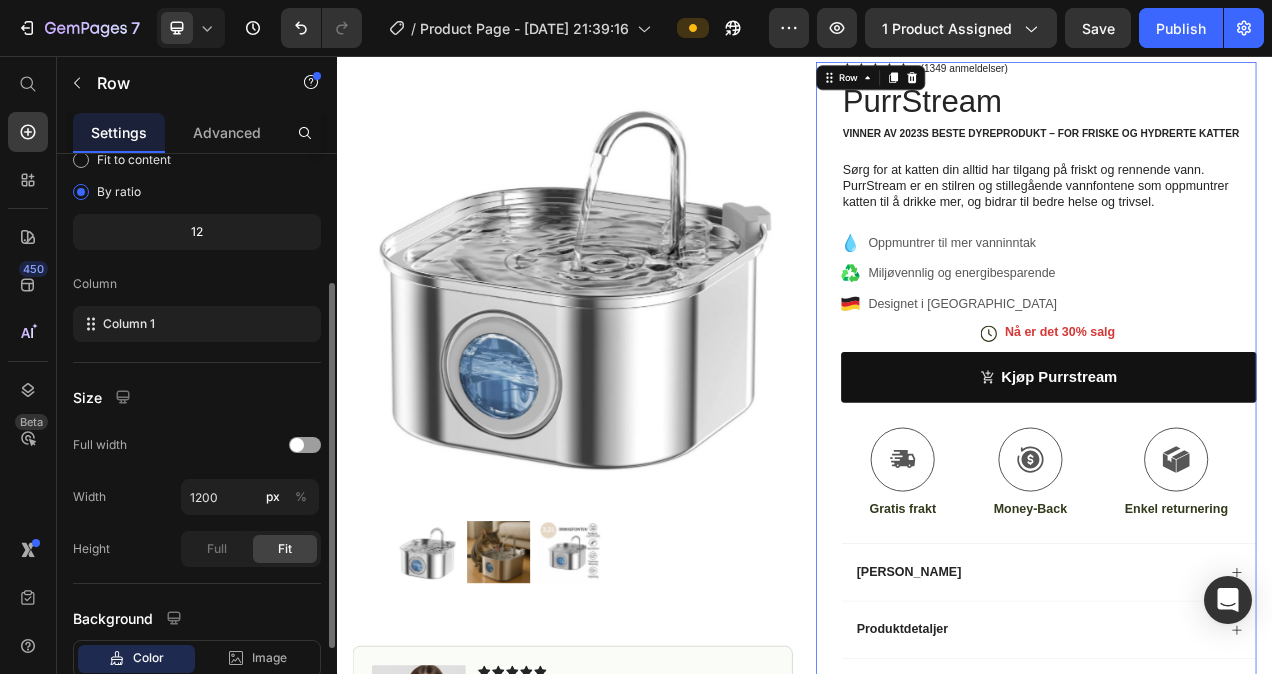 scroll, scrollTop: 333, scrollLeft: 0, axis: vertical 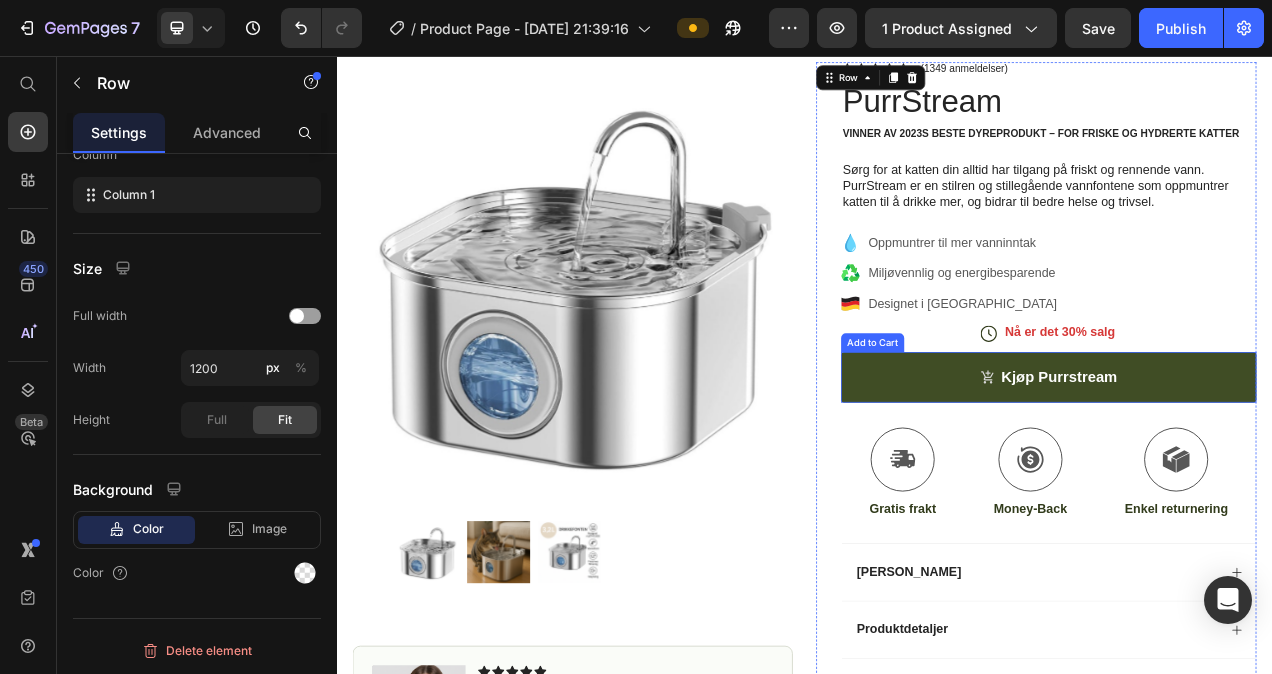 click on "kjøp purrstream" at bounding box center (1250, 469) 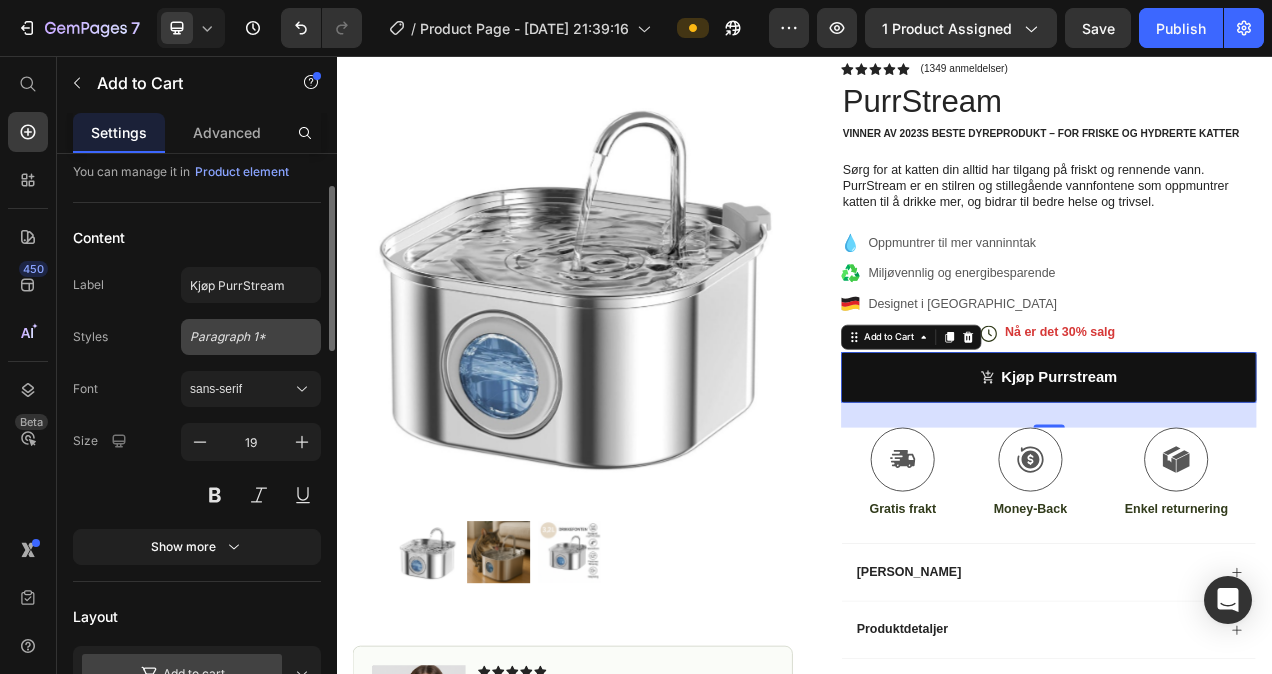 scroll, scrollTop: 114, scrollLeft: 0, axis: vertical 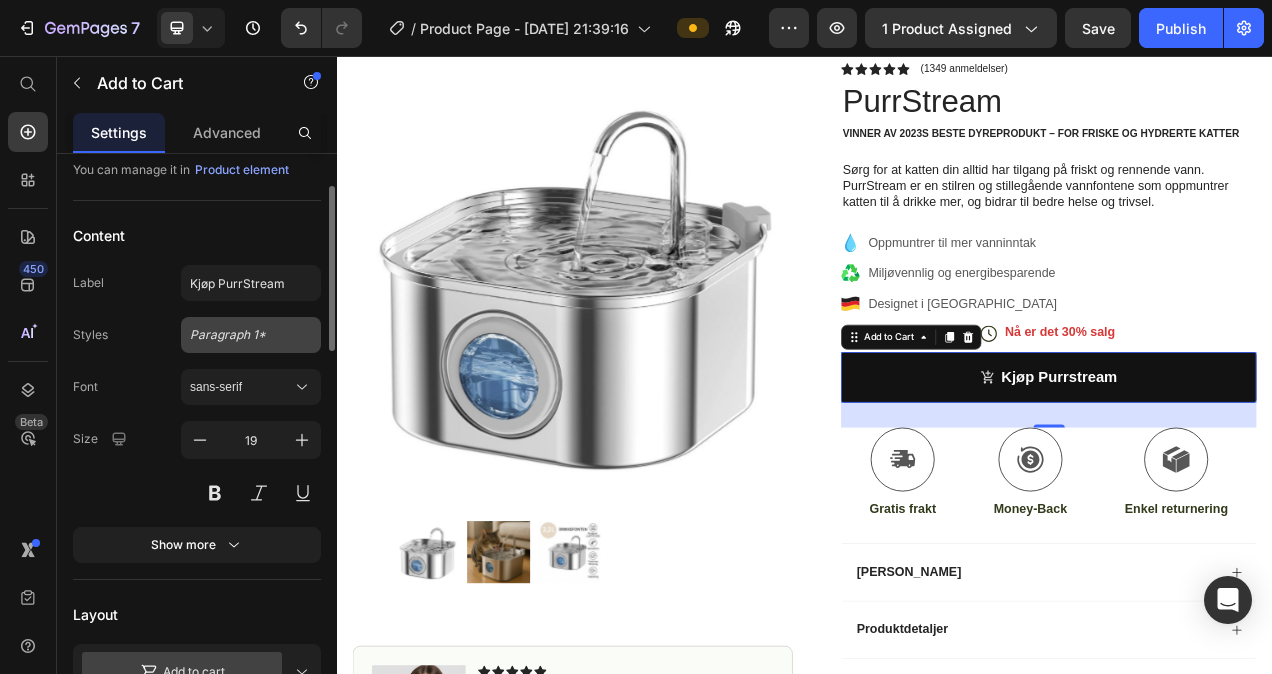 click on "Paragraph 1*" 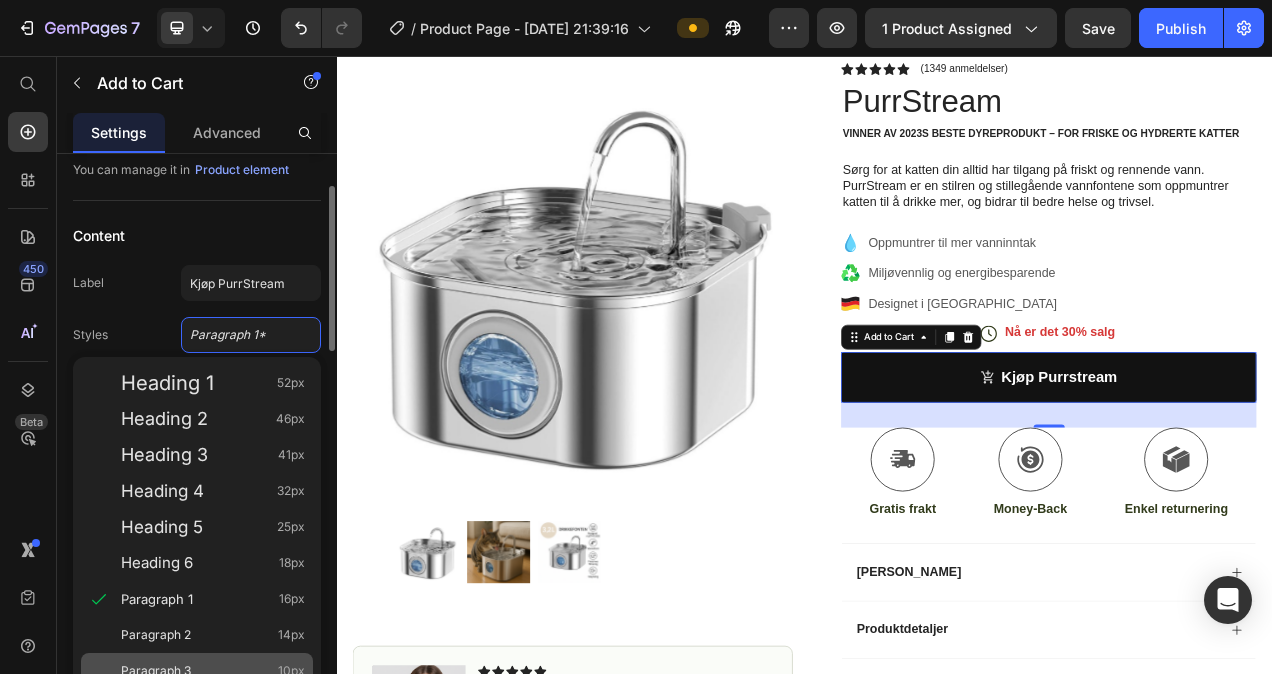 click on "Paragraph 3" at bounding box center (156, 671) 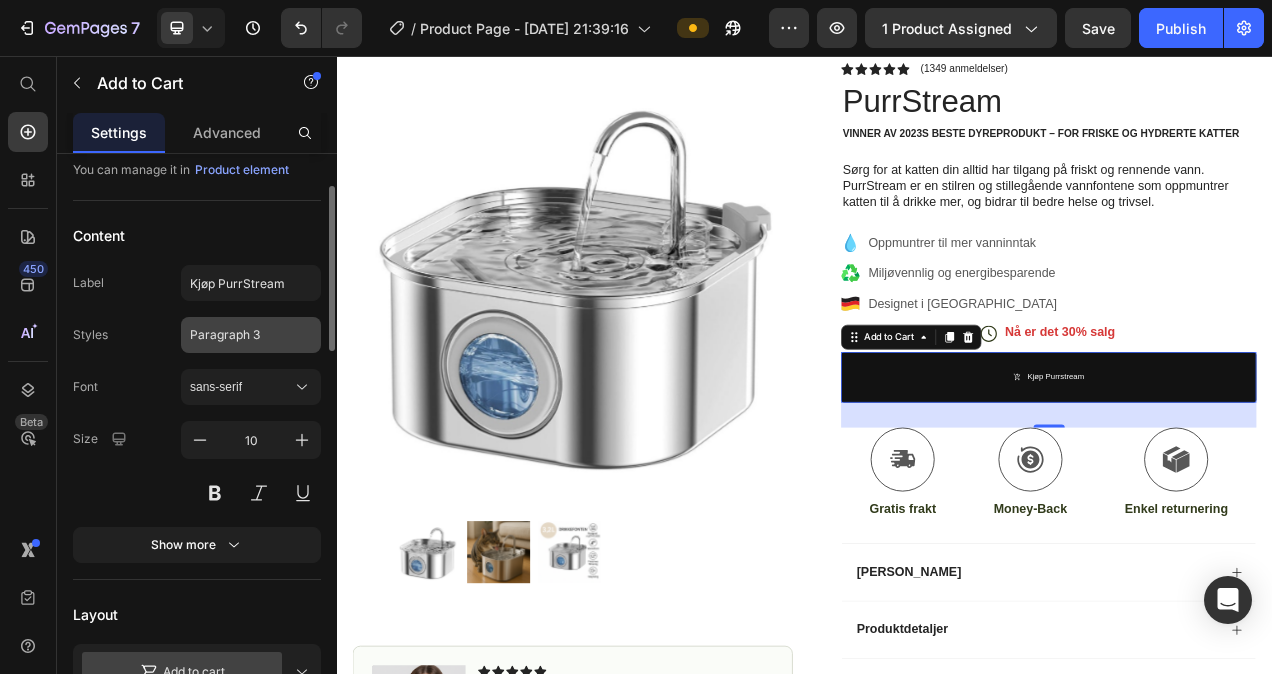 click on "Paragraph 3" 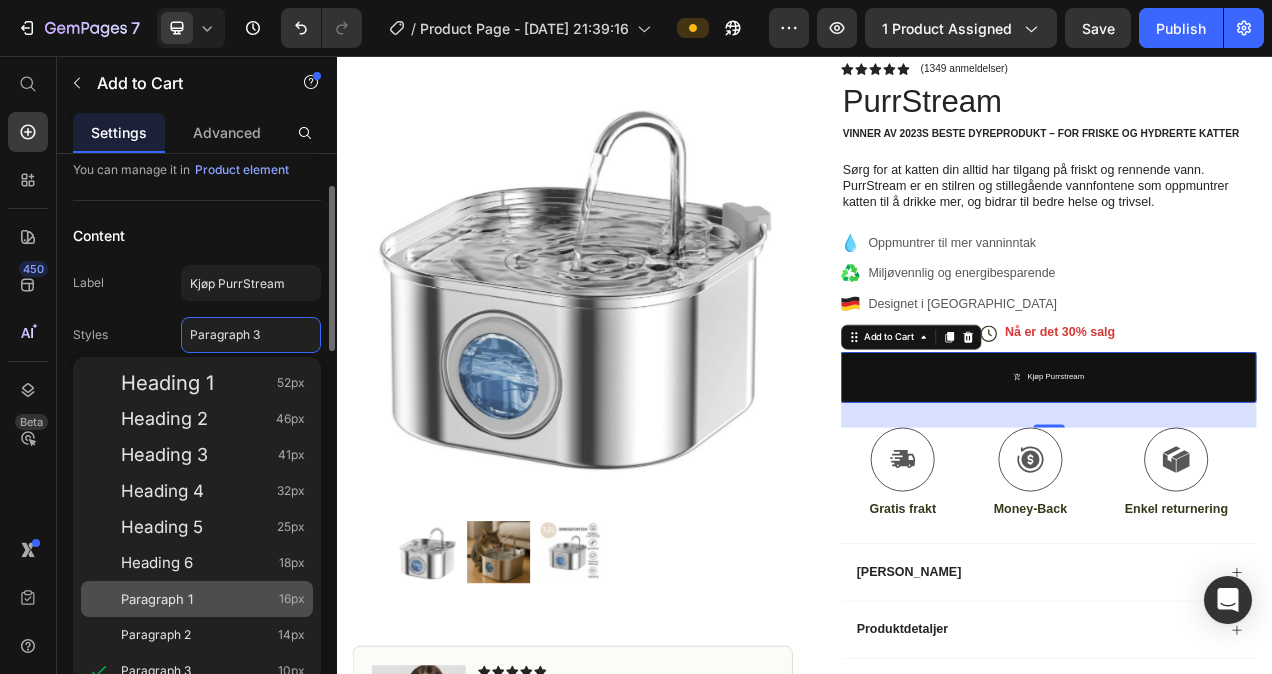 click on "Paragraph 1 16px" 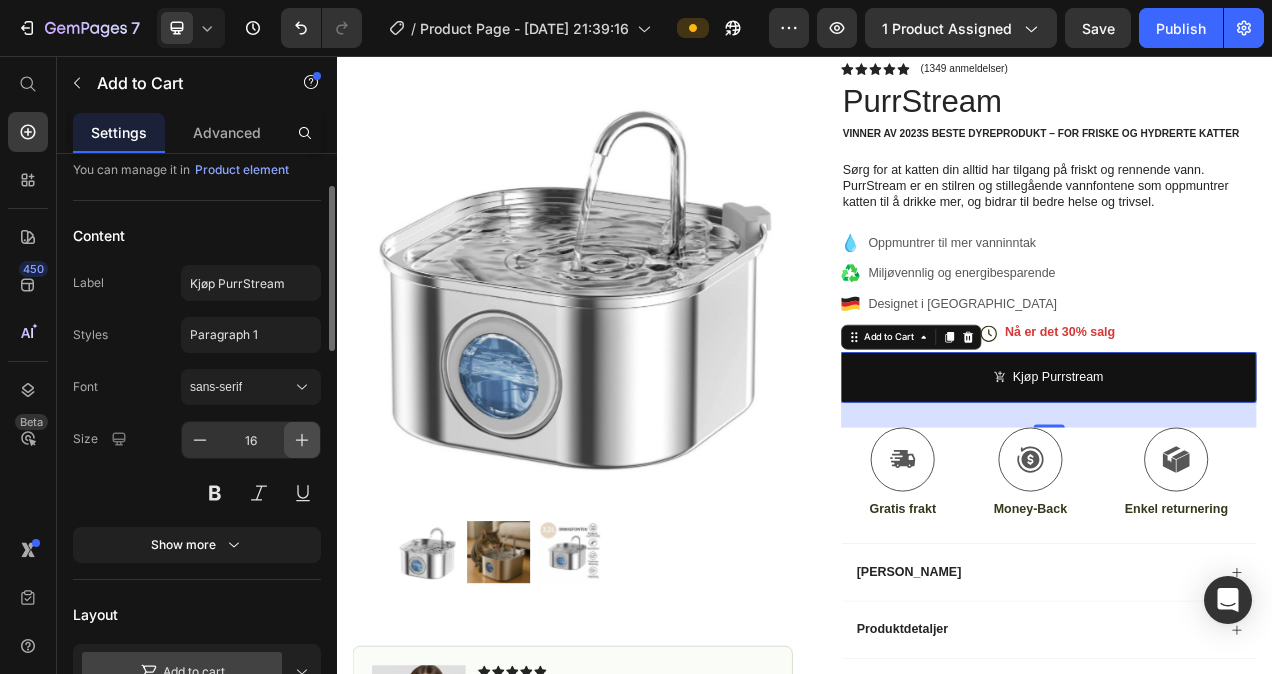 click 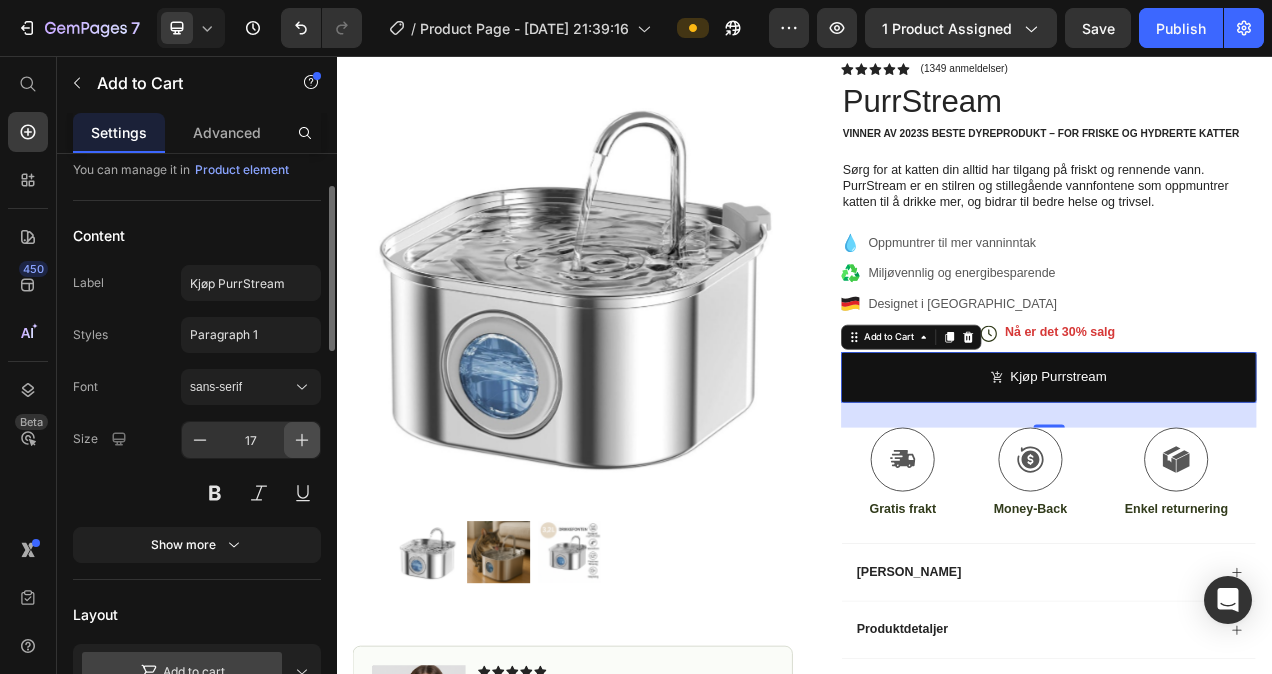 click 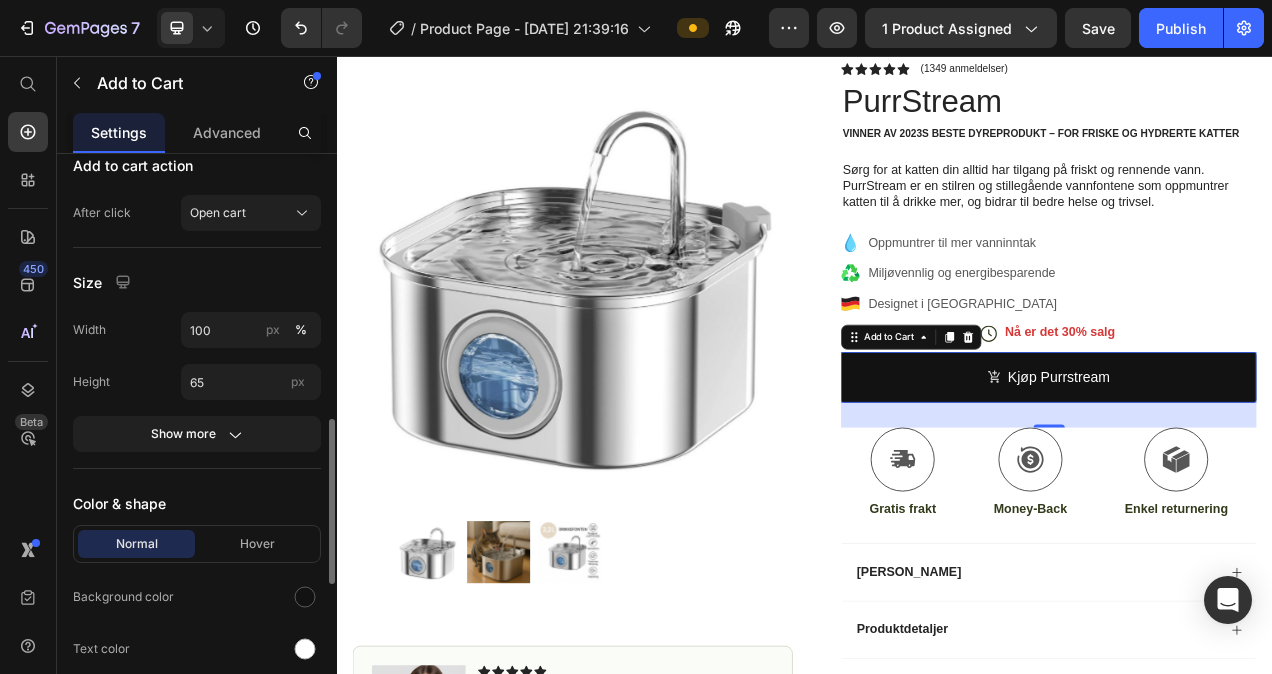 scroll, scrollTop: 922, scrollLeft: 0, axis: vertical 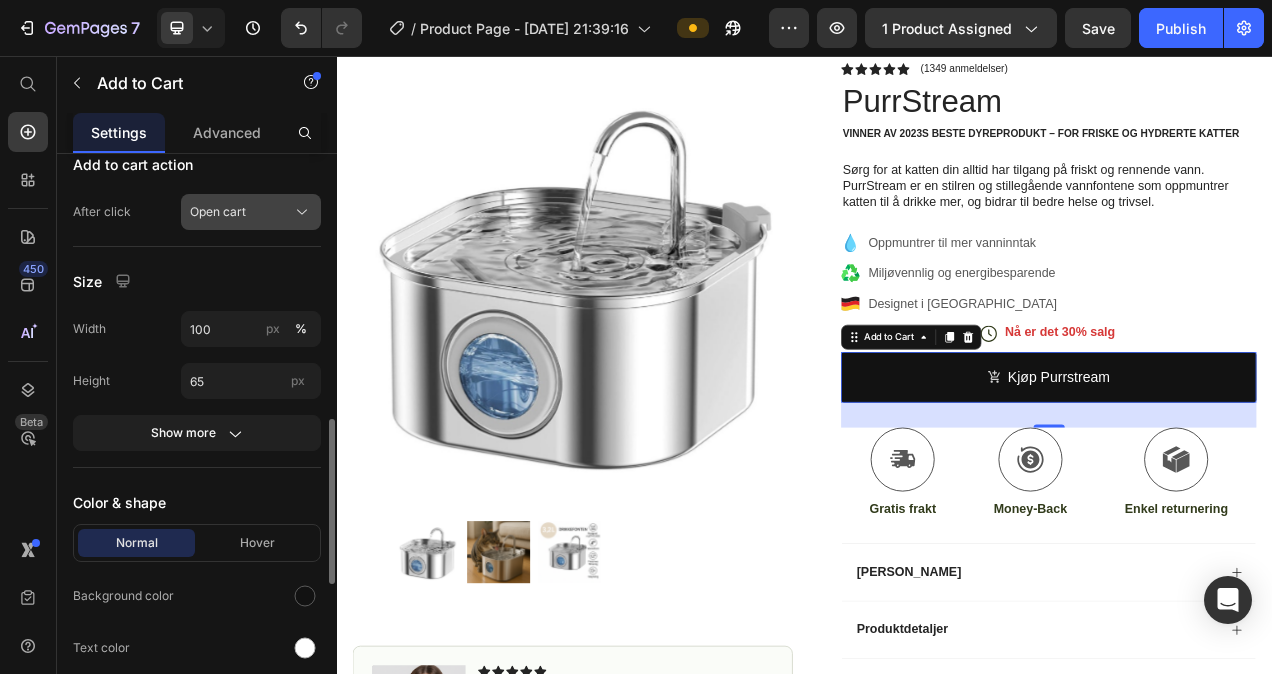 click on "Open cart" at bounding box center [251, 212] 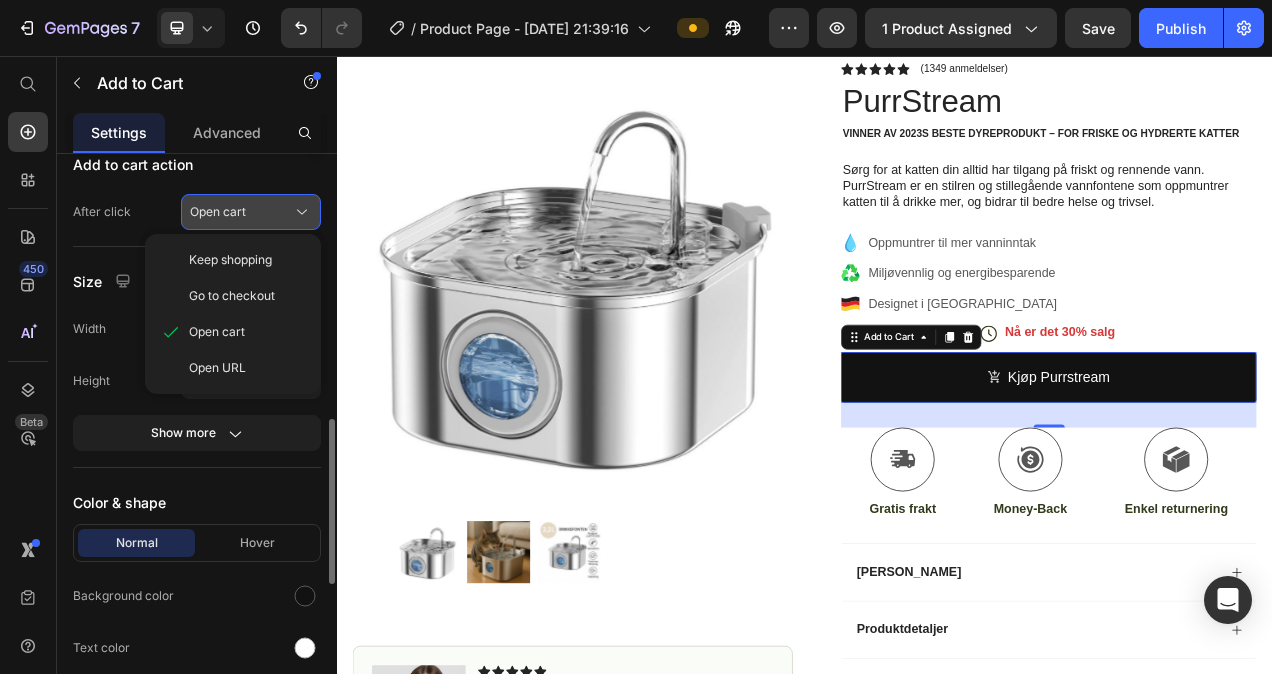 click on "Open cart" 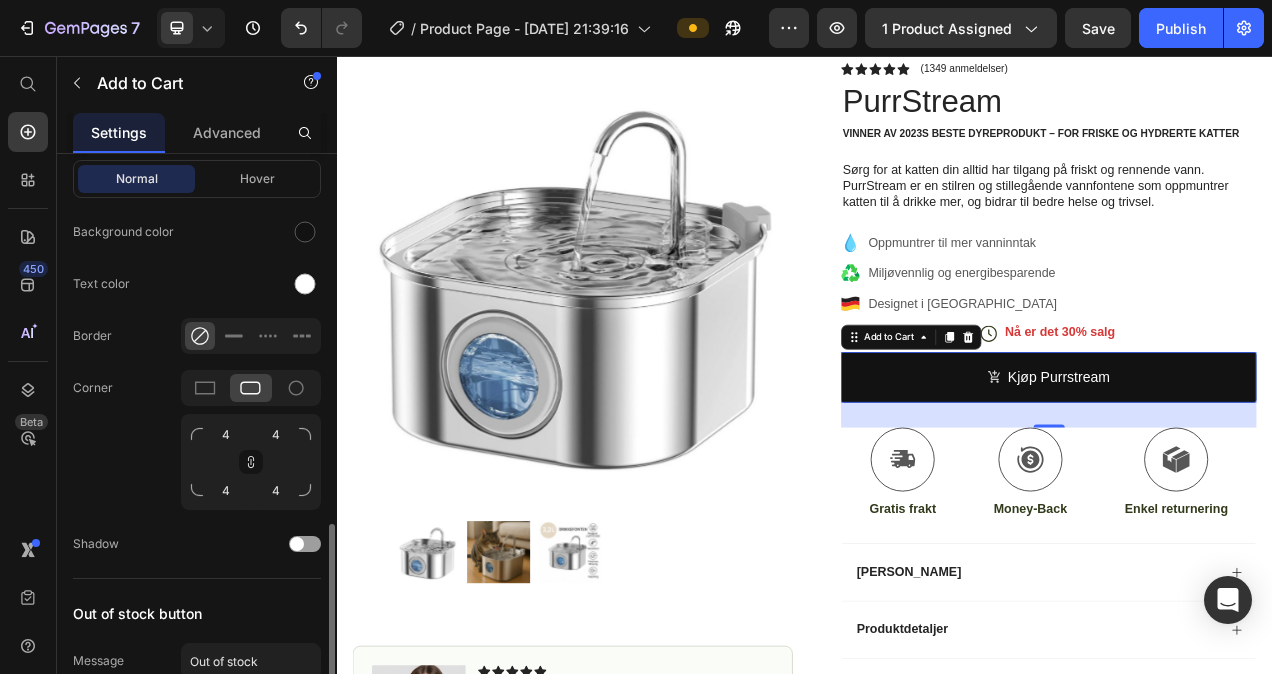 scroll, scrollTop: 1430, scrollLeft: 0, axis: vertical 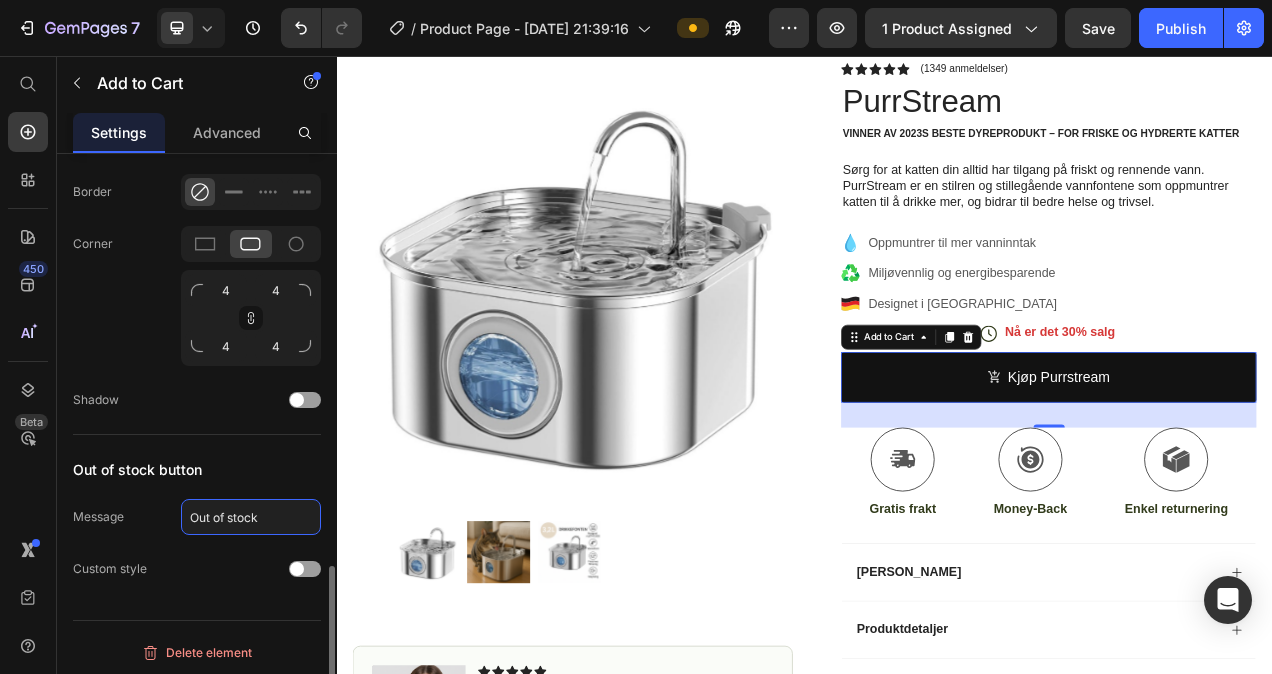 click on "Out of stock" 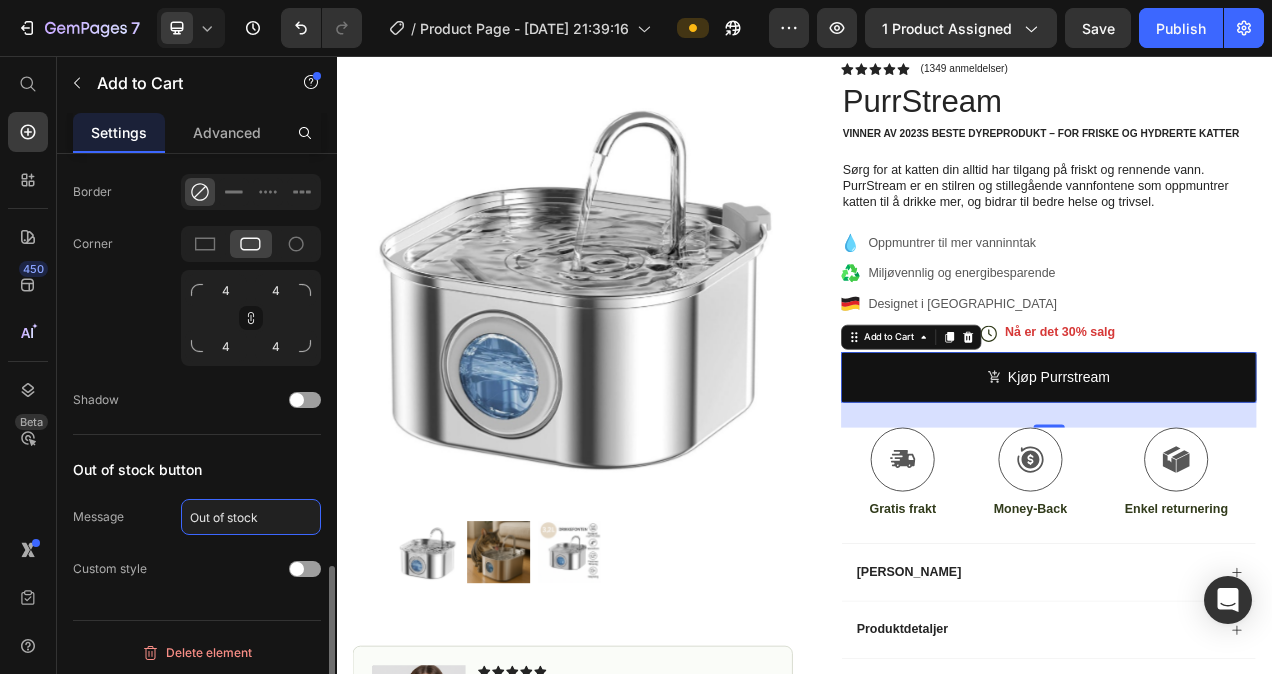 drag, startPoint x: 308, startPoint y: 511, endPoint x: 185, endPoint y: 505, distance: 123.146255 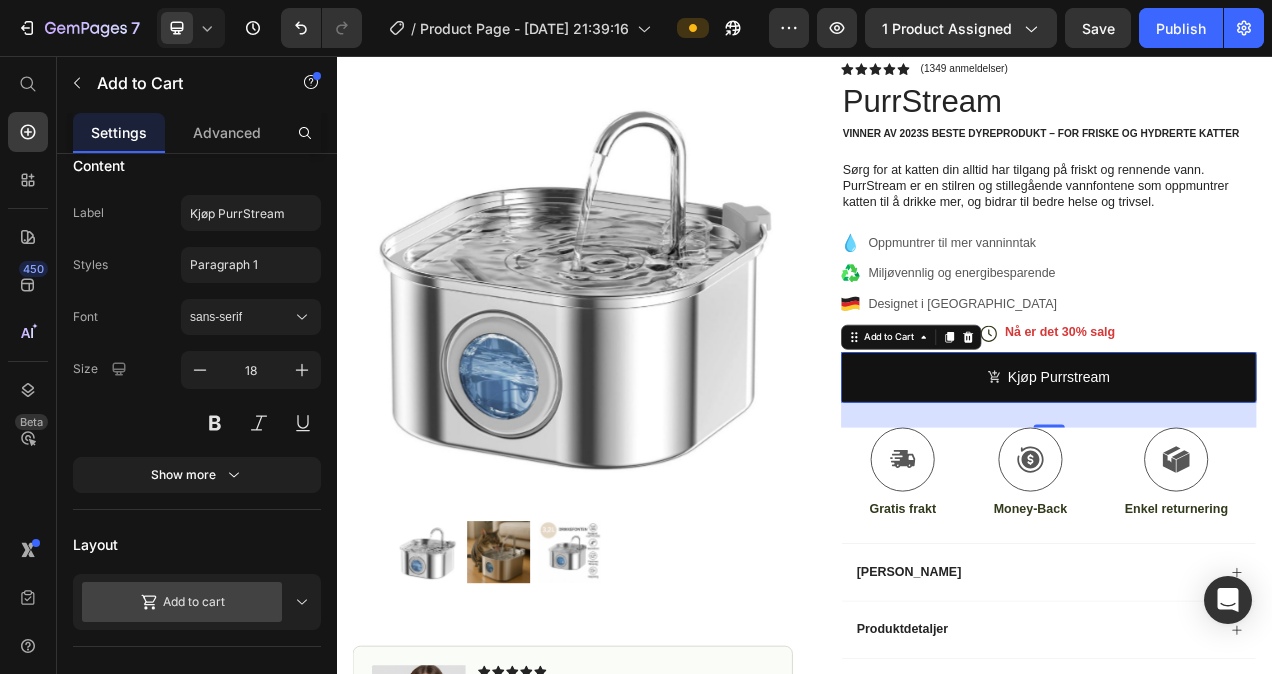 scroll, scrollTop: 0, scrollLeft: 0, axis: both 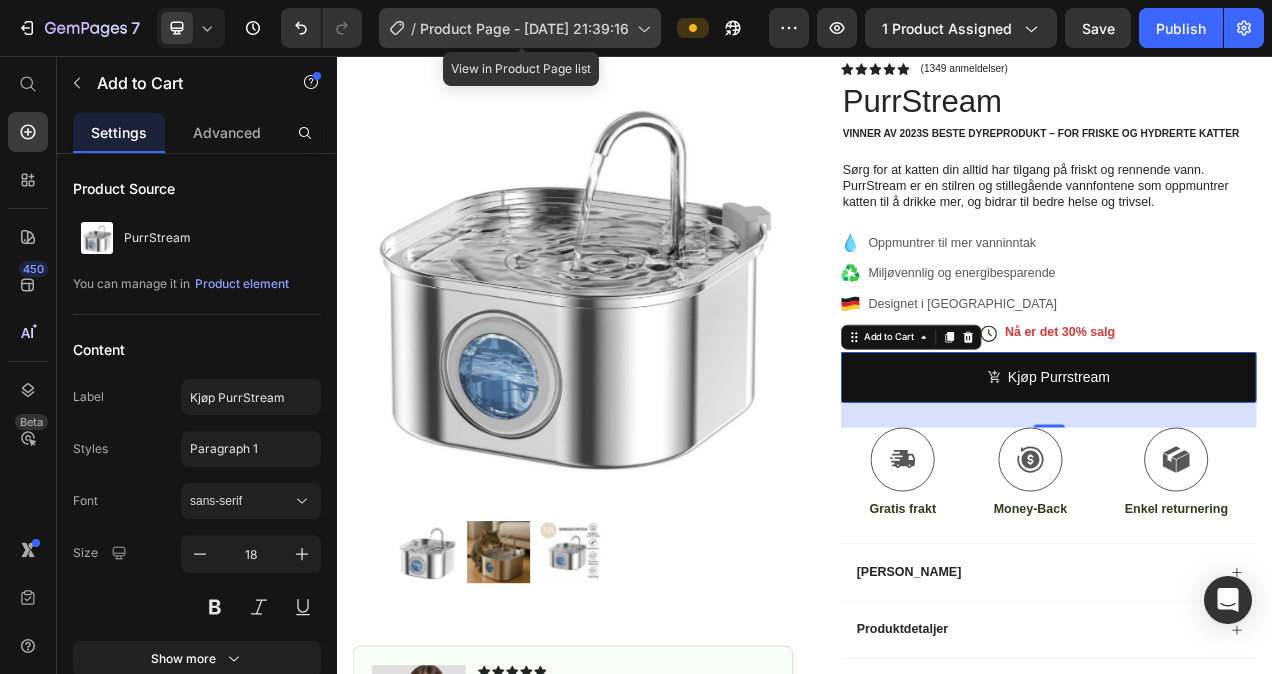 click on "/  Product Page - [DATE] 21:39:16" 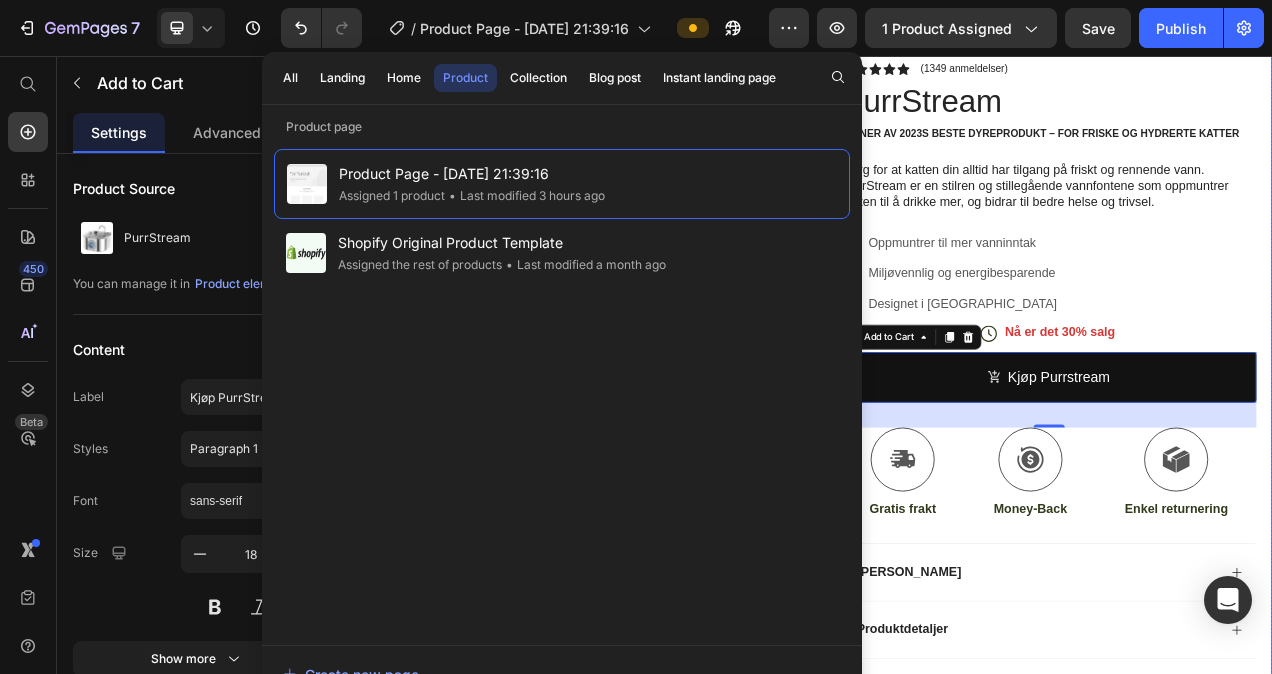 click on "Product Images Image Icon Icon Icon Icon Icon Icon List "Min katt elsker denne fontenen! Hun pleide å ignorere vannskålen sin, men nå drikker hun flere ganger om dagen. Lyden er nesten ikke merkbar, og designet passer perfekt på kjøkkenet. Anbefales på det sterkeste for alle katteeiere!" Text Block
Icon [PERSON_NAME].L. (Bergen, [GEOGRAPHIC_DATA]) Text Block Row Row Row Icon Icon Icon Icon Icon Icon List (1349 anmeldelser) Text Block Row PurrStream Product Title Vinner av 2023s Beste Dyreprodukt – For Friske og Hydrerte Katter Text Block Sørg for at katten din alltid har tilgang på friskt og rennende vann. PurrStream er en stilren og stillegående vannfontene som oppmuntrer katten til å drikke mer, og bidrar til bedre helse og trivsel. Text Block
Oppmuntrer til mer vanninntak
Miljøvennlig og energibesparende
Designet i [GEOGRAPHIC_DATA] Item List
Icon Nå er det 30% salg Text Block Row
kjøp purrstream Add to Cart" at bounding box center (937, 540) 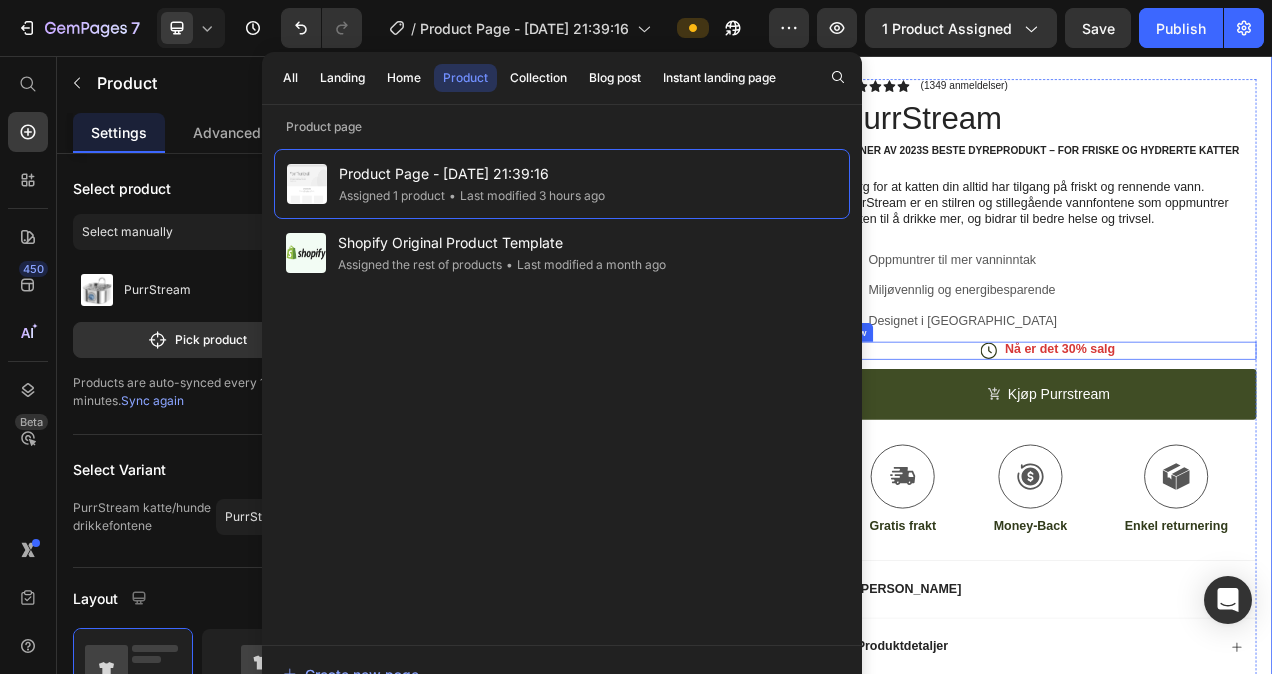 scroll, scrollTop: 95, scrollLeft: 0, axis: vertical 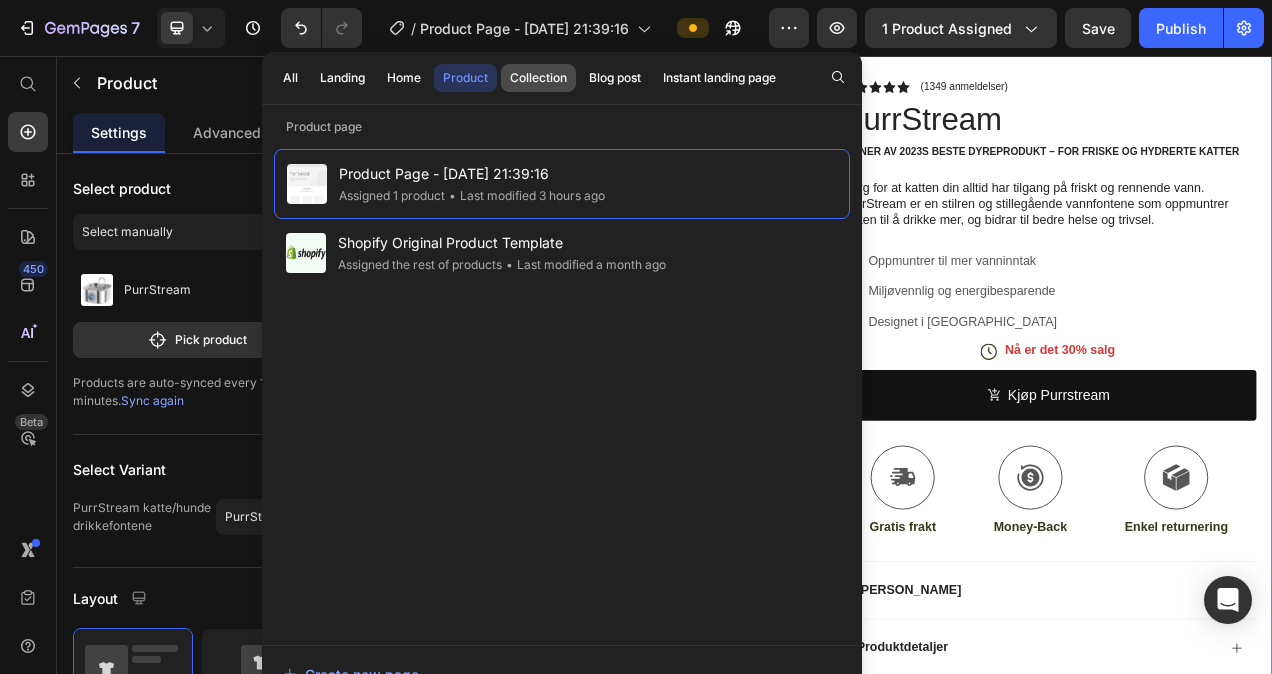 click on "Collection" at bounding box center (538, 78) 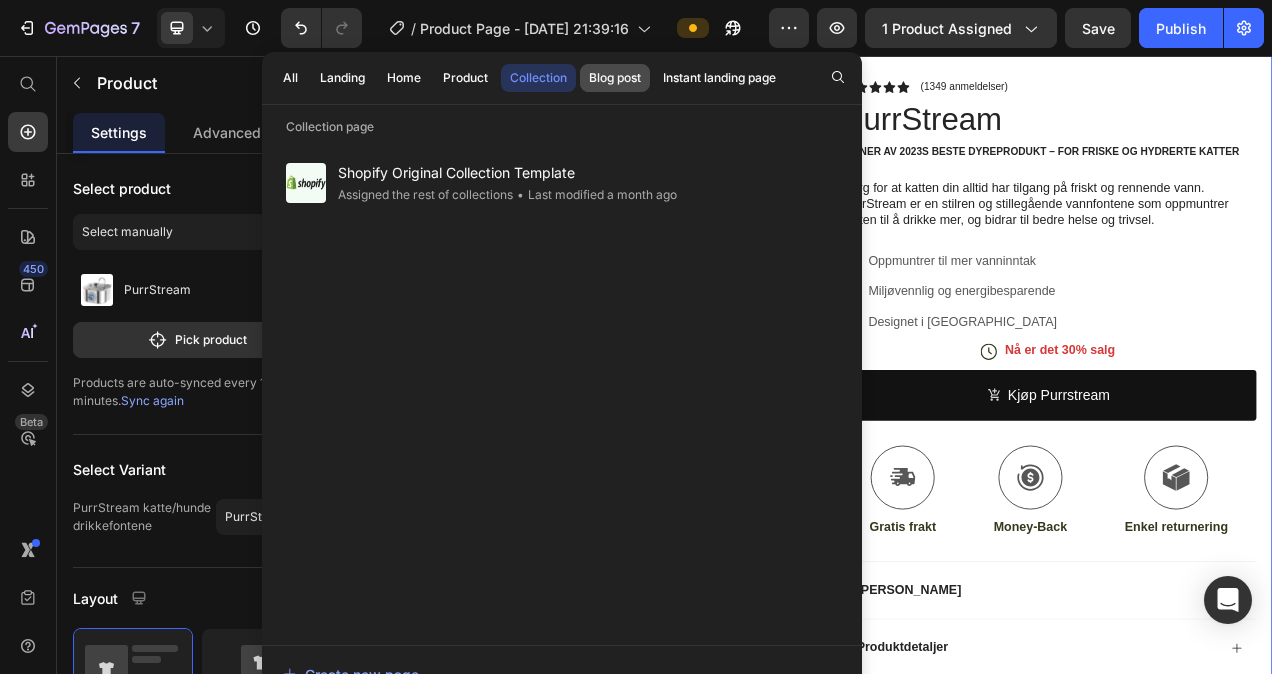 click on "Blog post" 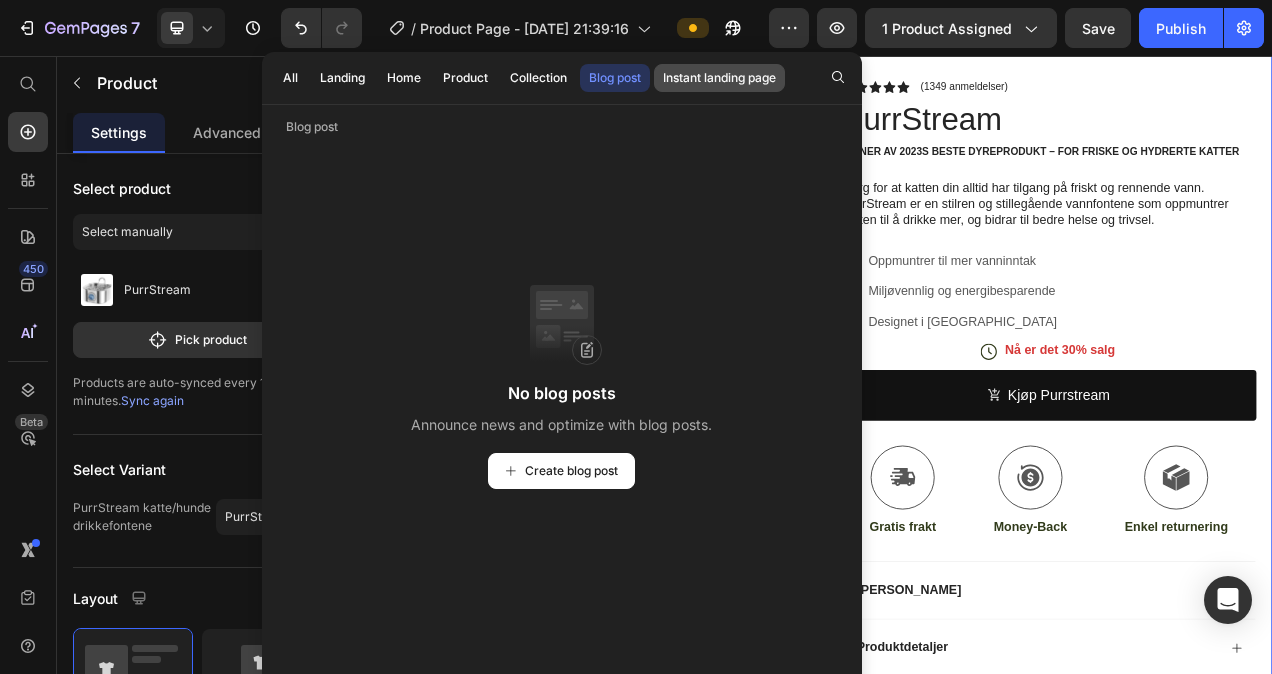 click on "Instant landing page" 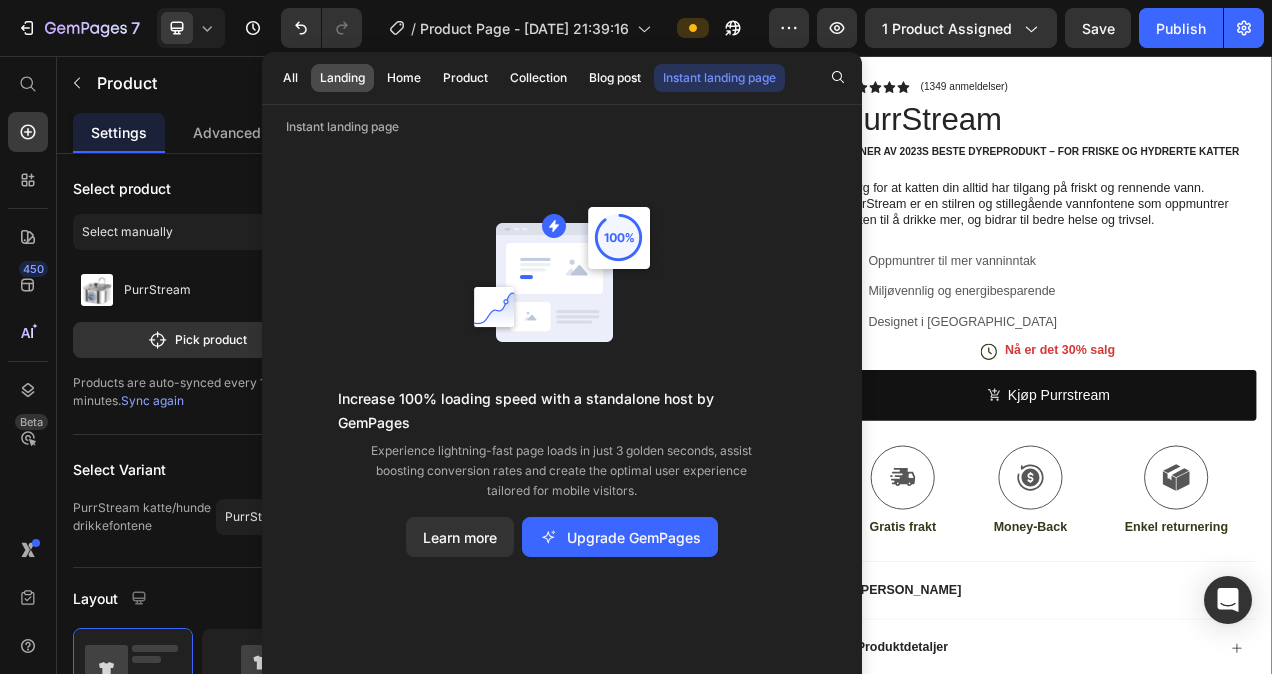 click on "Landing" 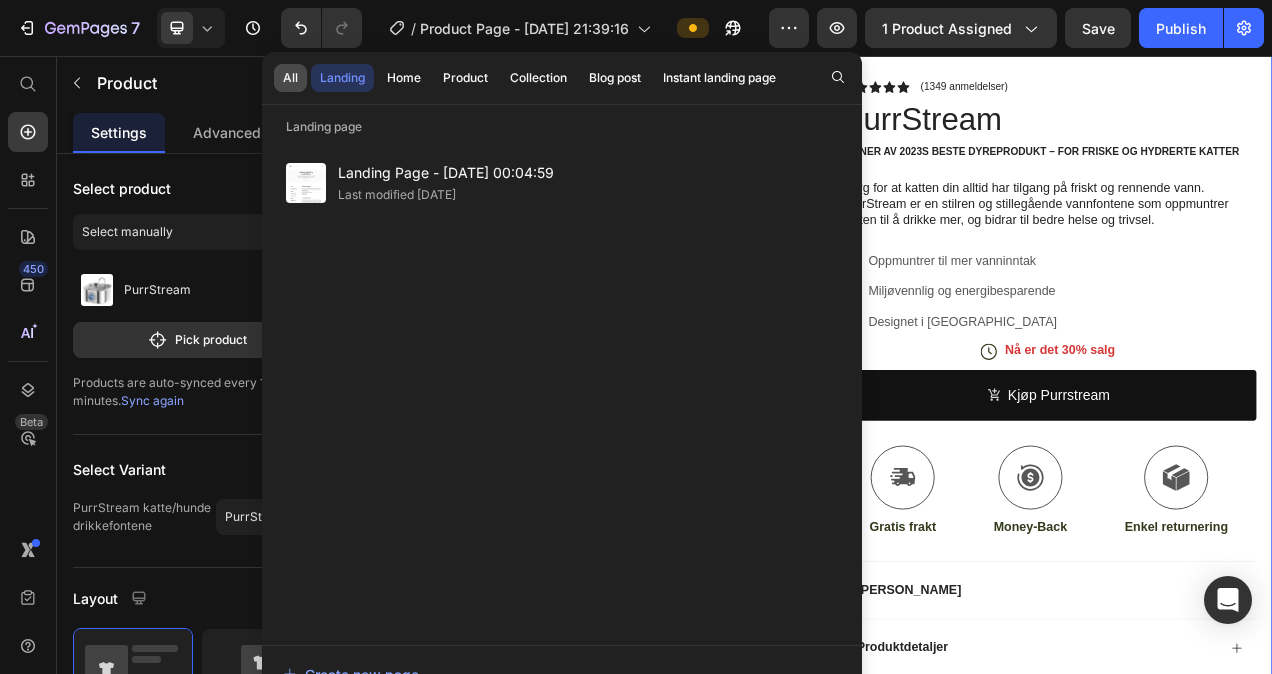 click on "All" at bounding box center (290, 78) 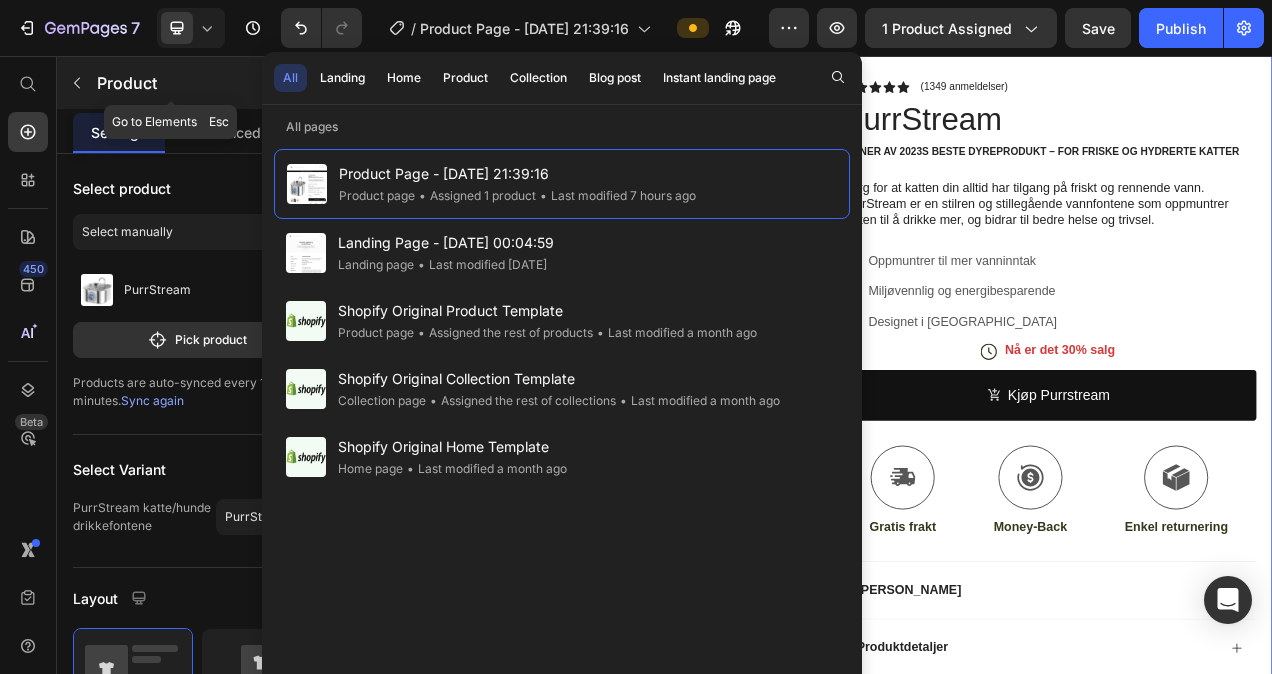 click on "Product" at bounding box center (171, 83) 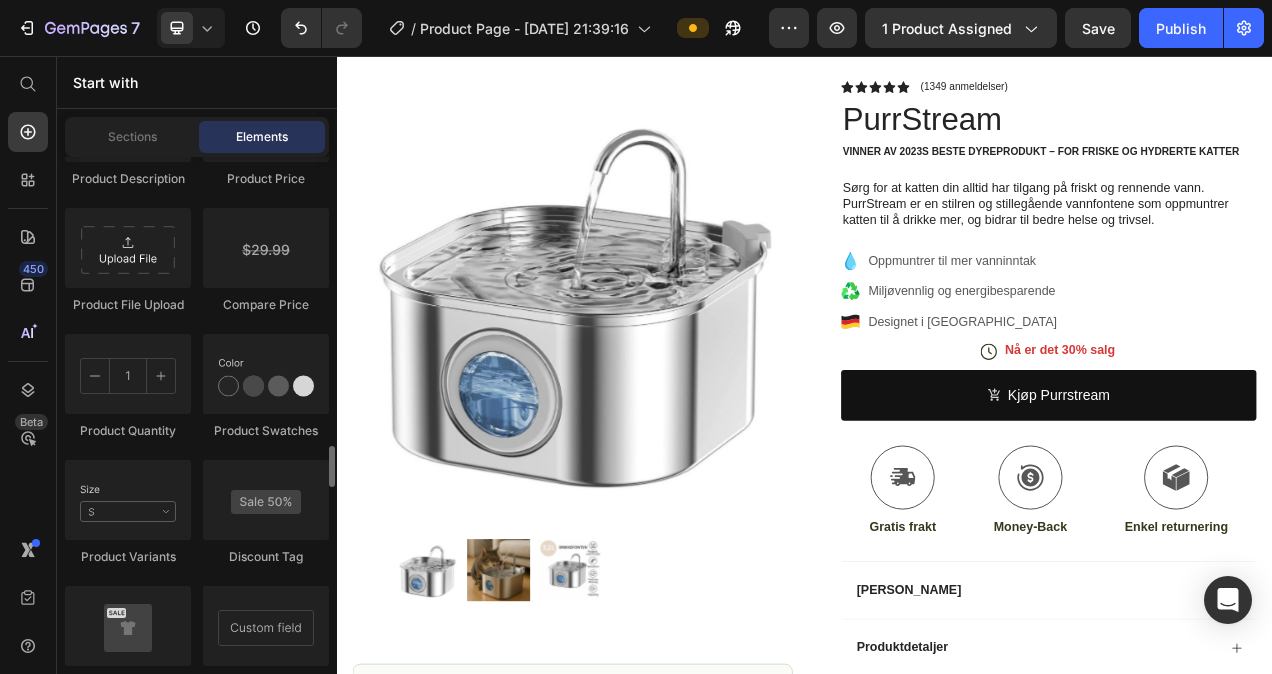 scroll, scrollTop: 3554, scrollLeft: 0, axis: vertical 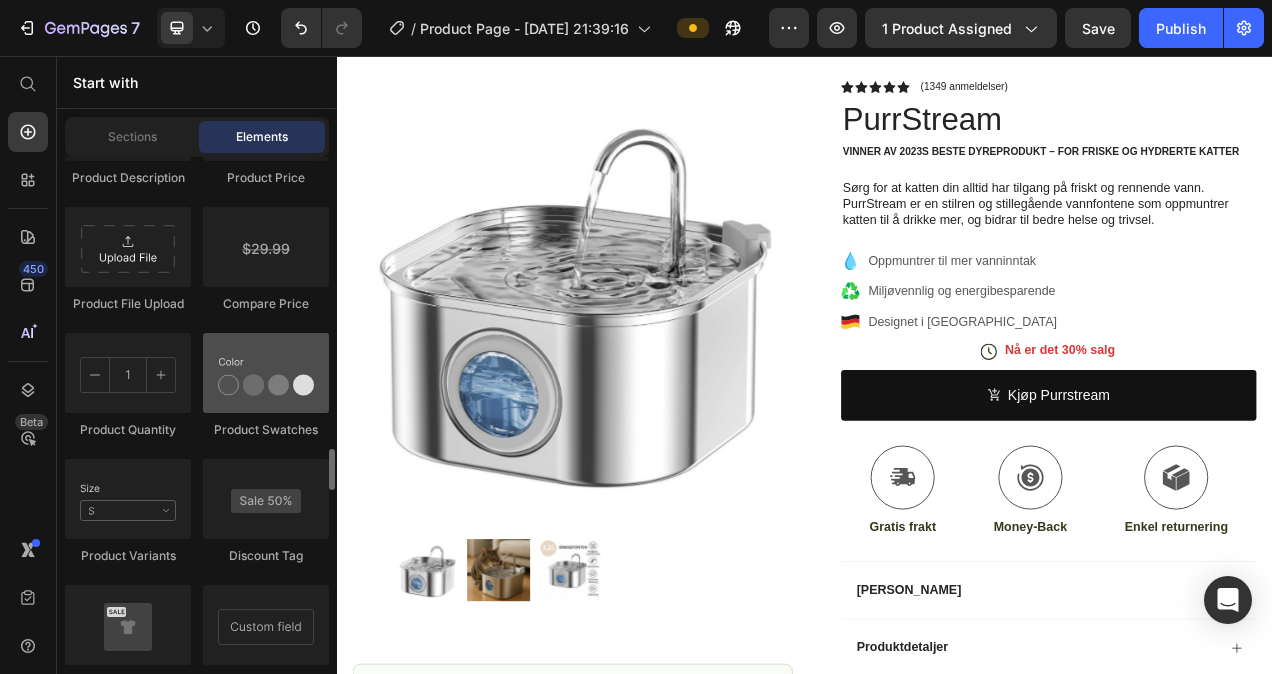 click at bounding box center [266, 373] 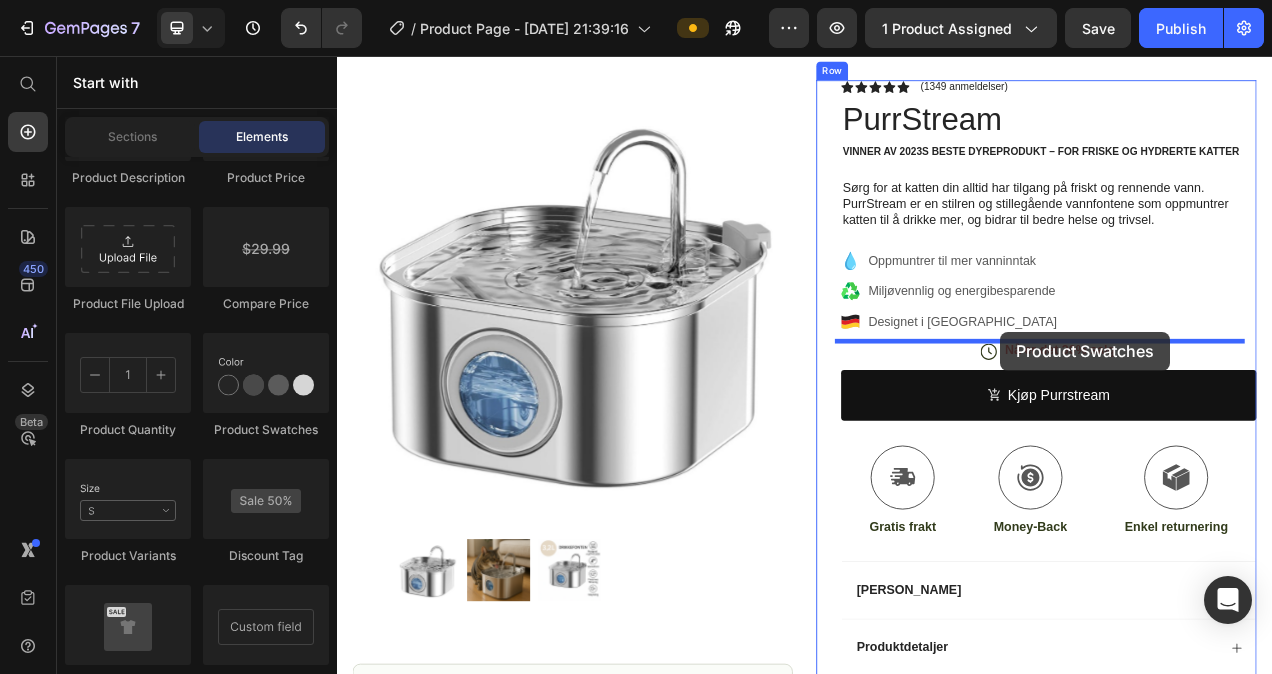 drag, startPoint x: 585, startPoint y: 424, endPoint x: 1188, endPoint y: 410, distance: 603.1625 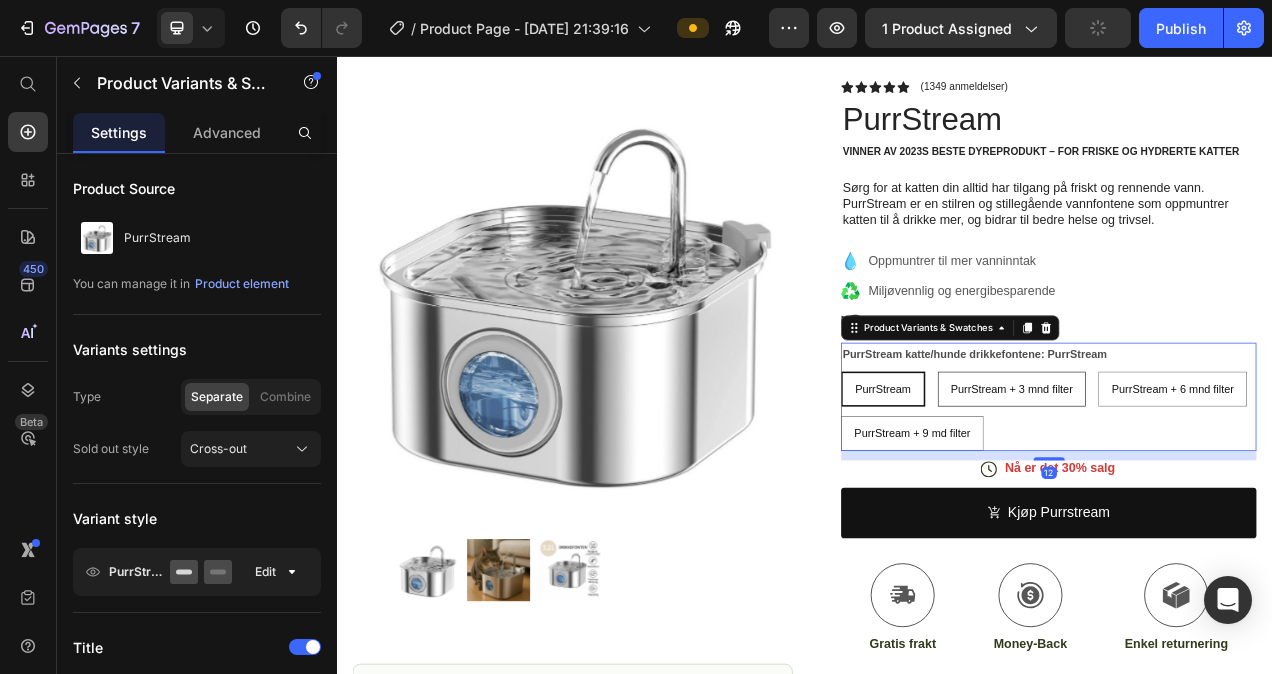 click on "PurrStream + 3 mnd filter" at bounding box center (1203, 483) 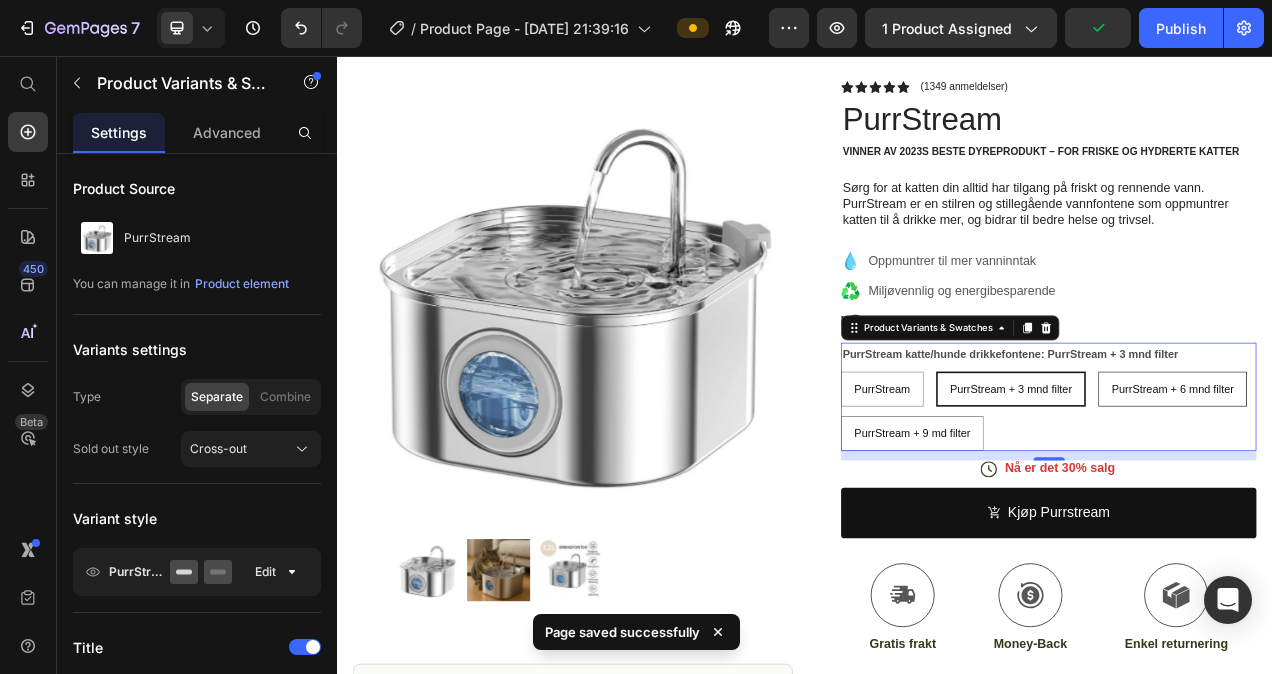 click on "PurrStream + 6 mnd filter" at bounding box center (1409, 483) 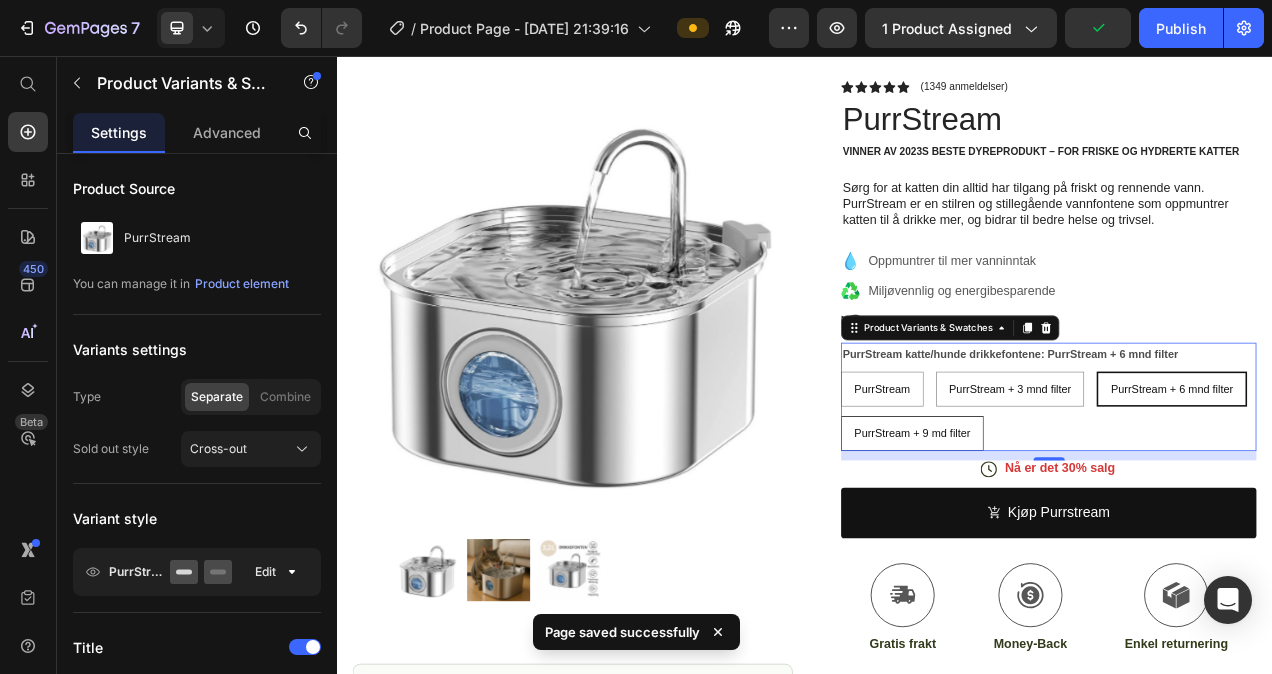 click on "PurrStream + 9 md filter" at bounding box center [1075, 540] 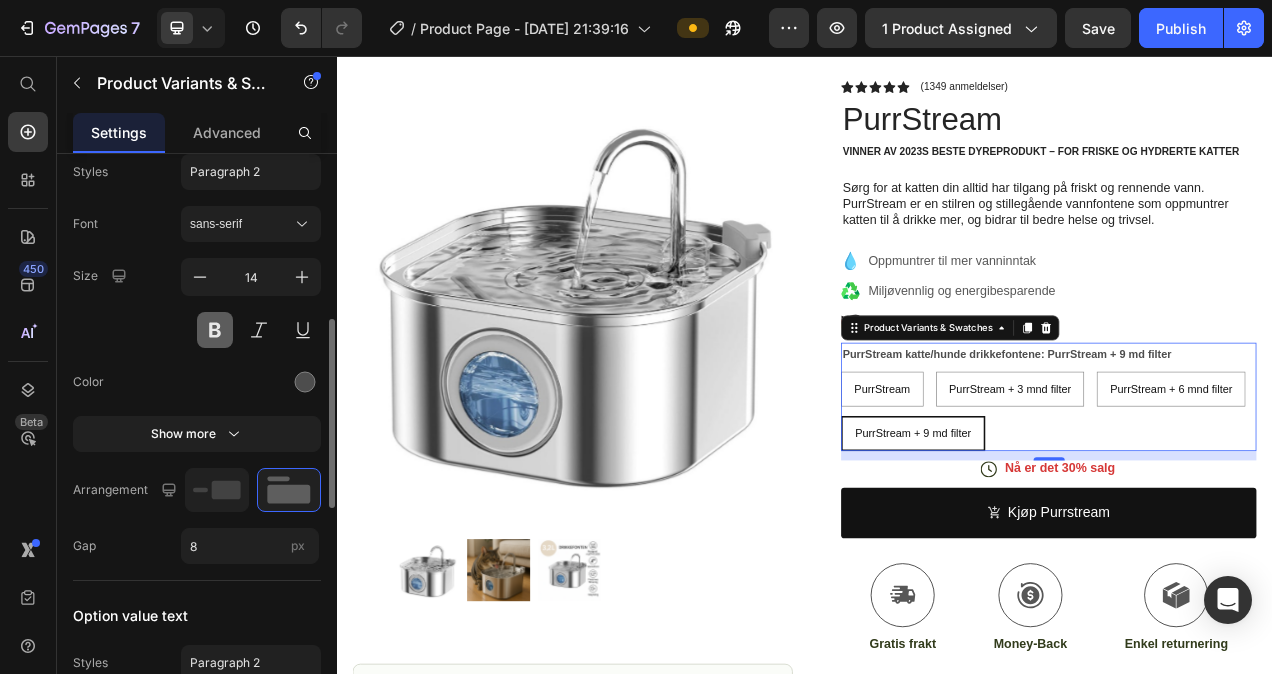 scroll, scrollTop: 513, scrollLeft: 0, axis: vertical 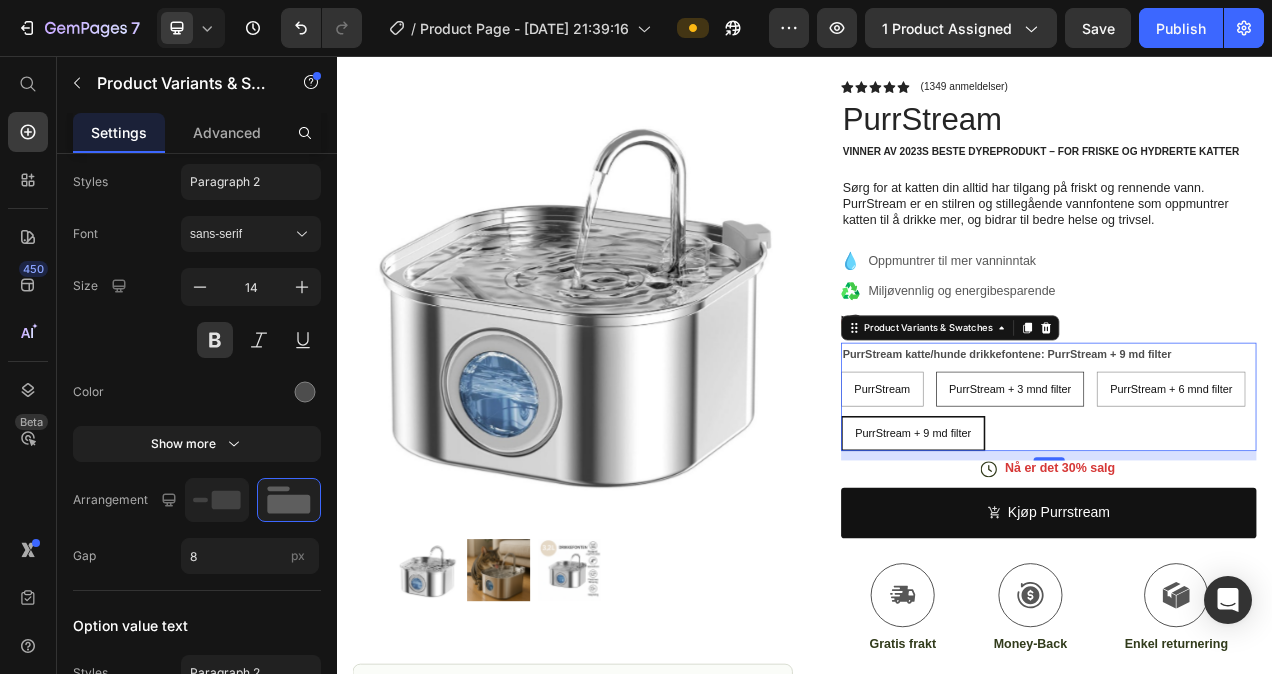 click on "PurrStream + 3 mnd filter" at bounding box center [1201, 483] 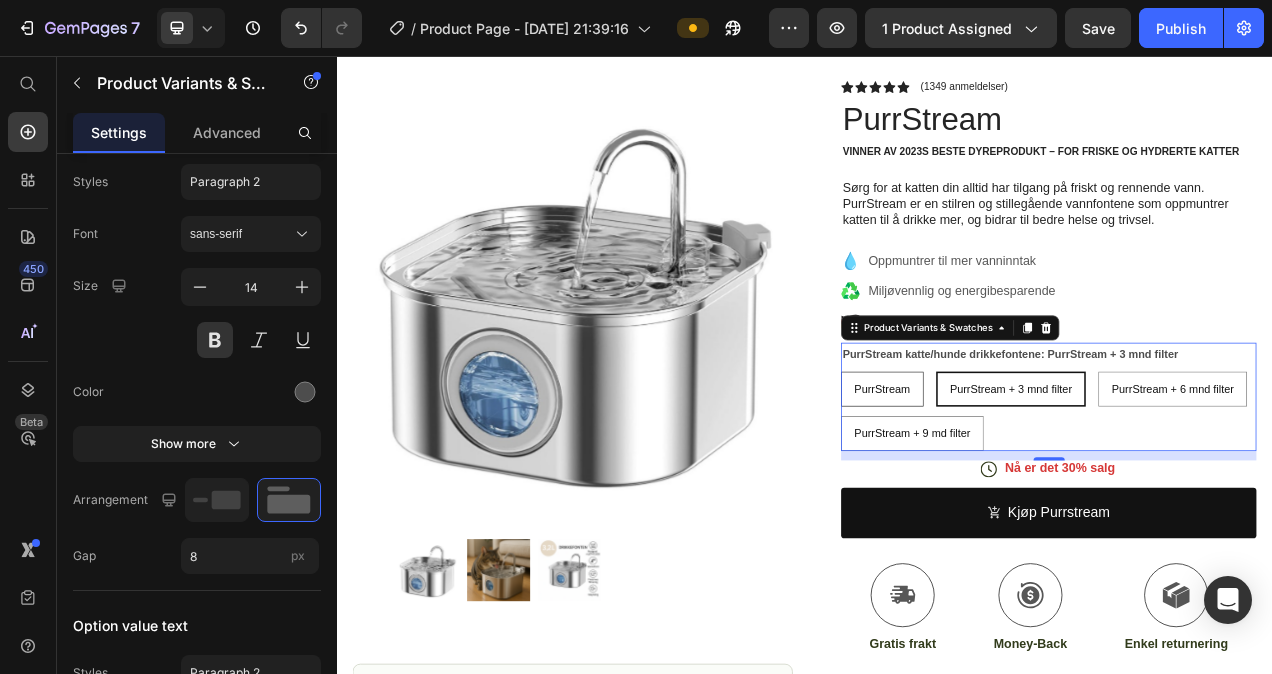 click on "PurrStream" at bounding box center (1037, 483) 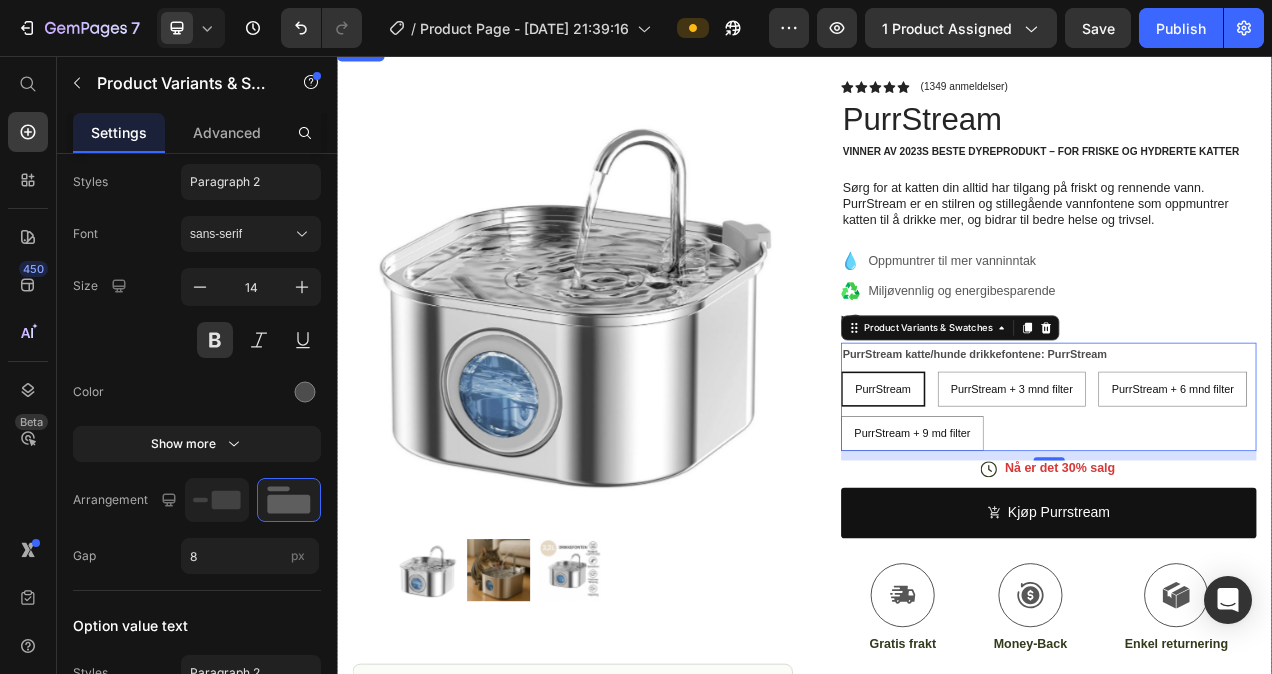 click at bounding box center (639, 369) 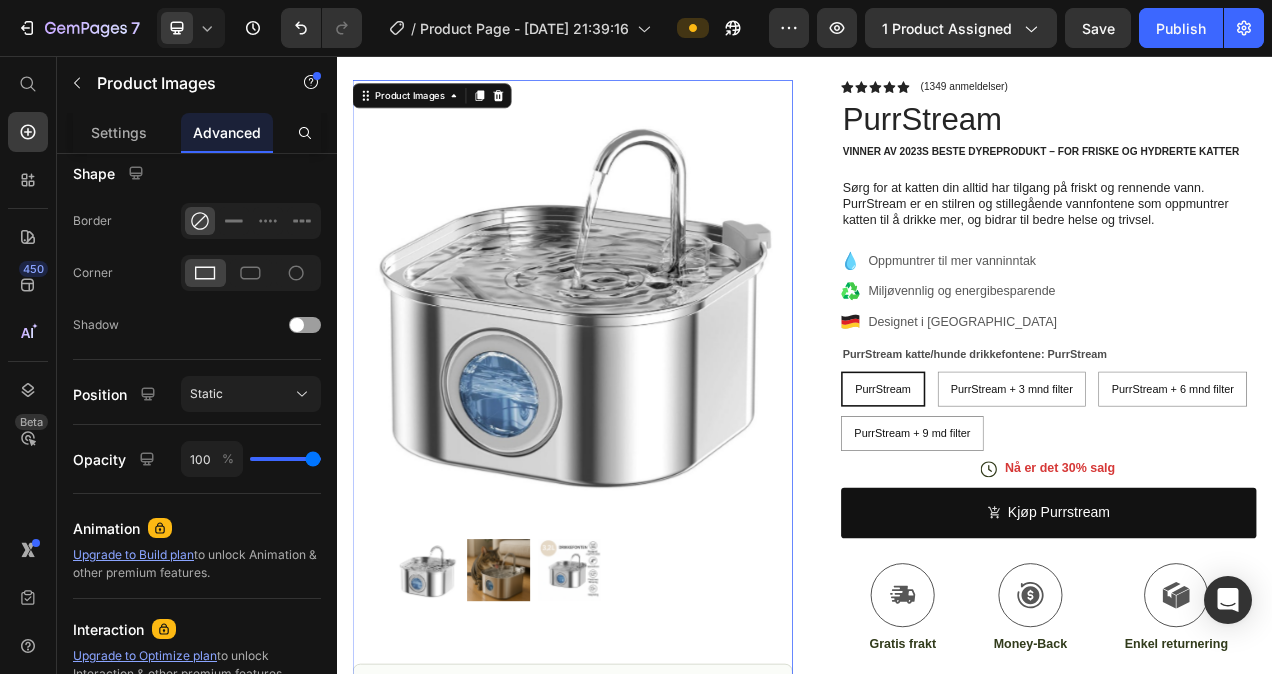 scroll, scrollTop: 0, scrollLeft: 0, axis: both 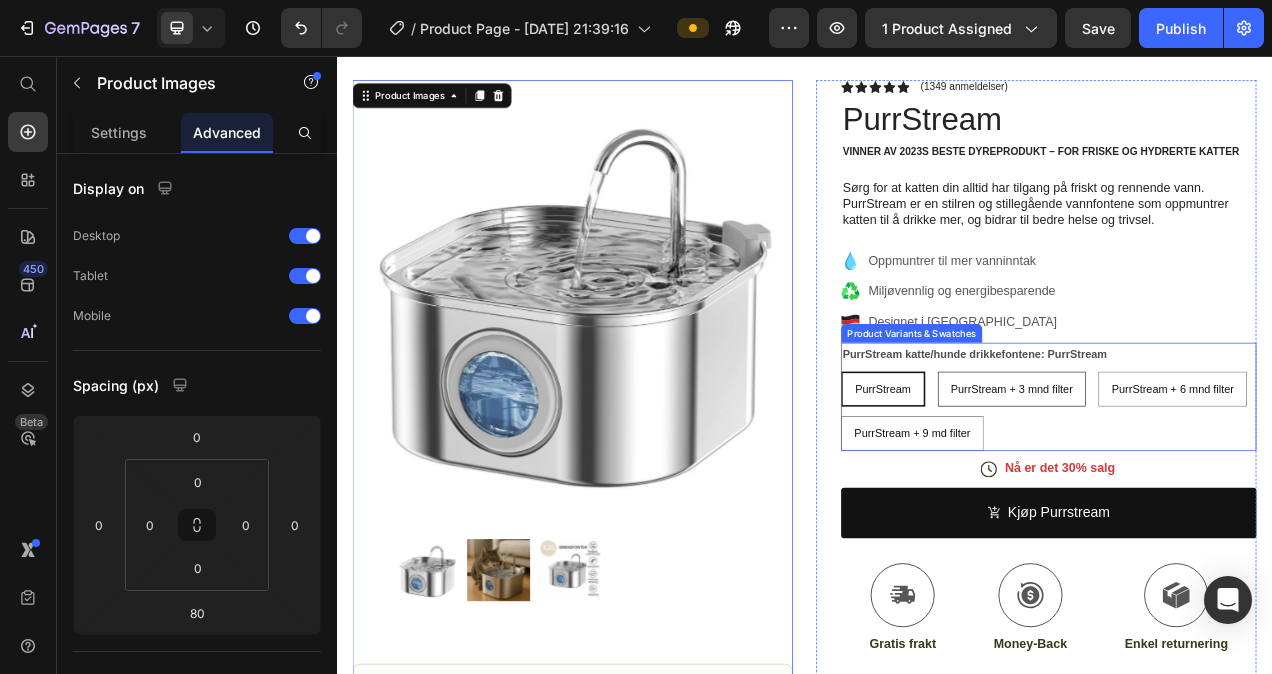 click on "PurrStream + 3 mnd filter" at bounding box center [1203, 483] 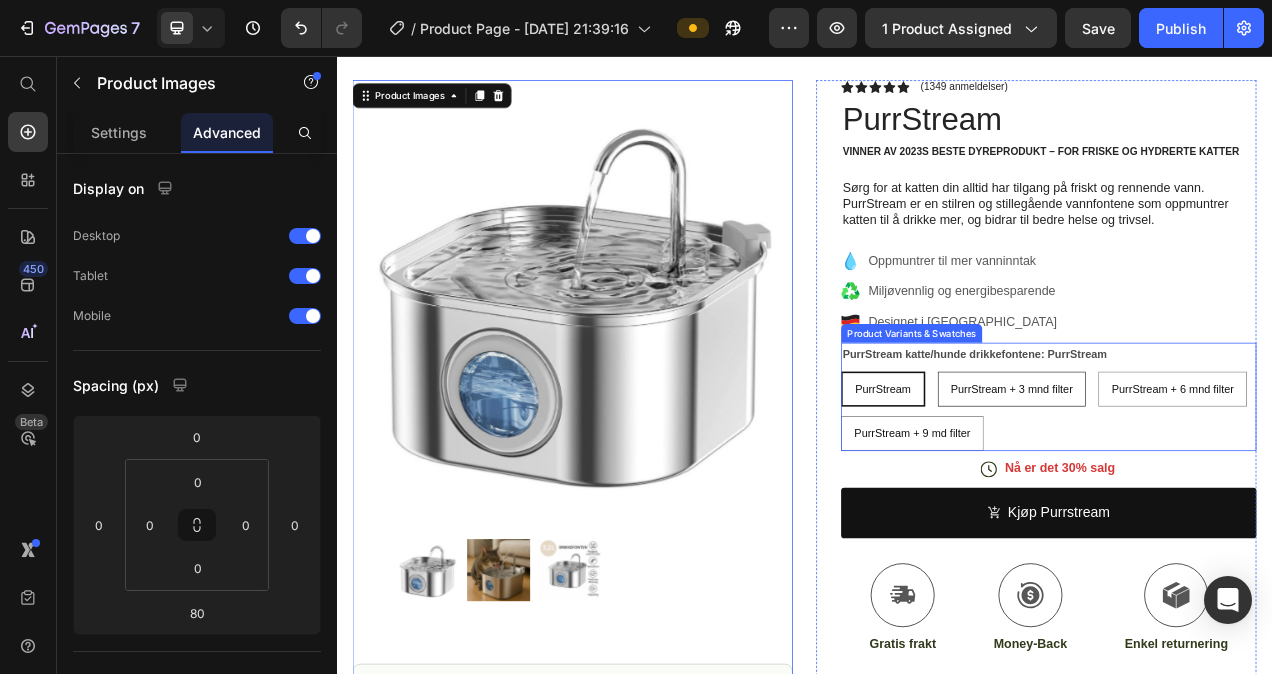 click on "PurrStream + 3 mnd filter PurrStream + 3 mnd filter PurrStream + 3 mnd filter" at bounding box center (1107, 460) 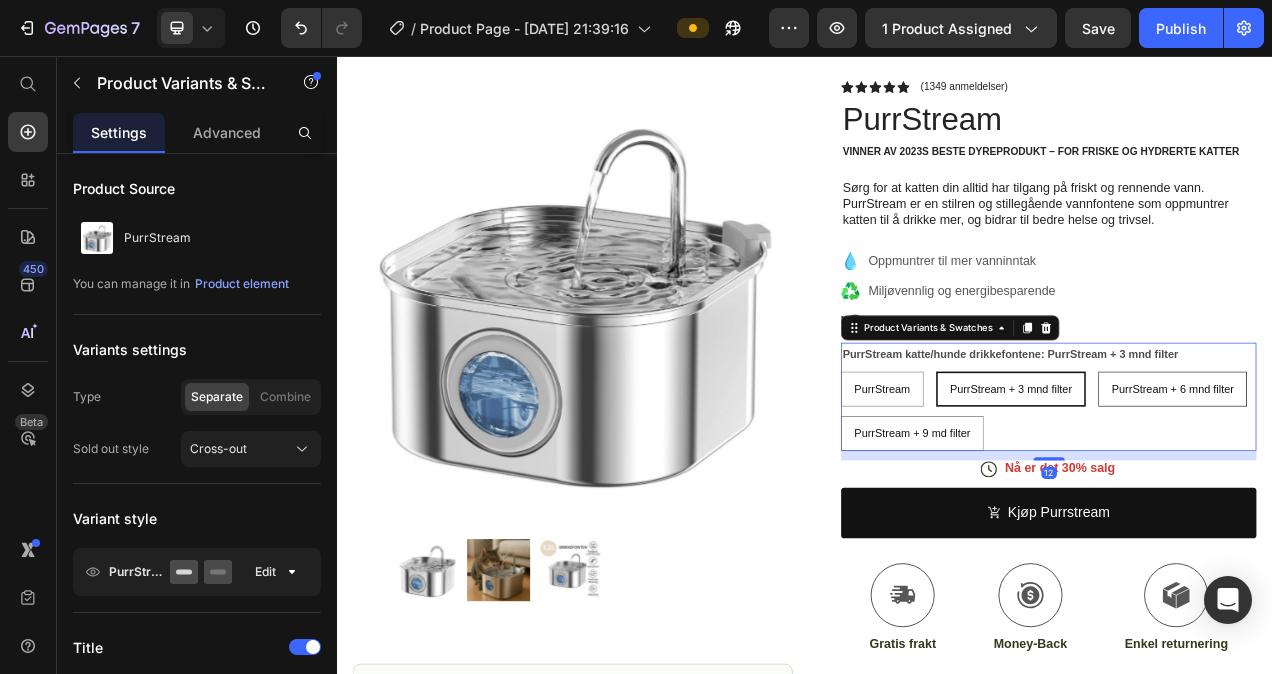 click on "PurrStream + 6 mnd filter" at bounding box center [1409, 483] 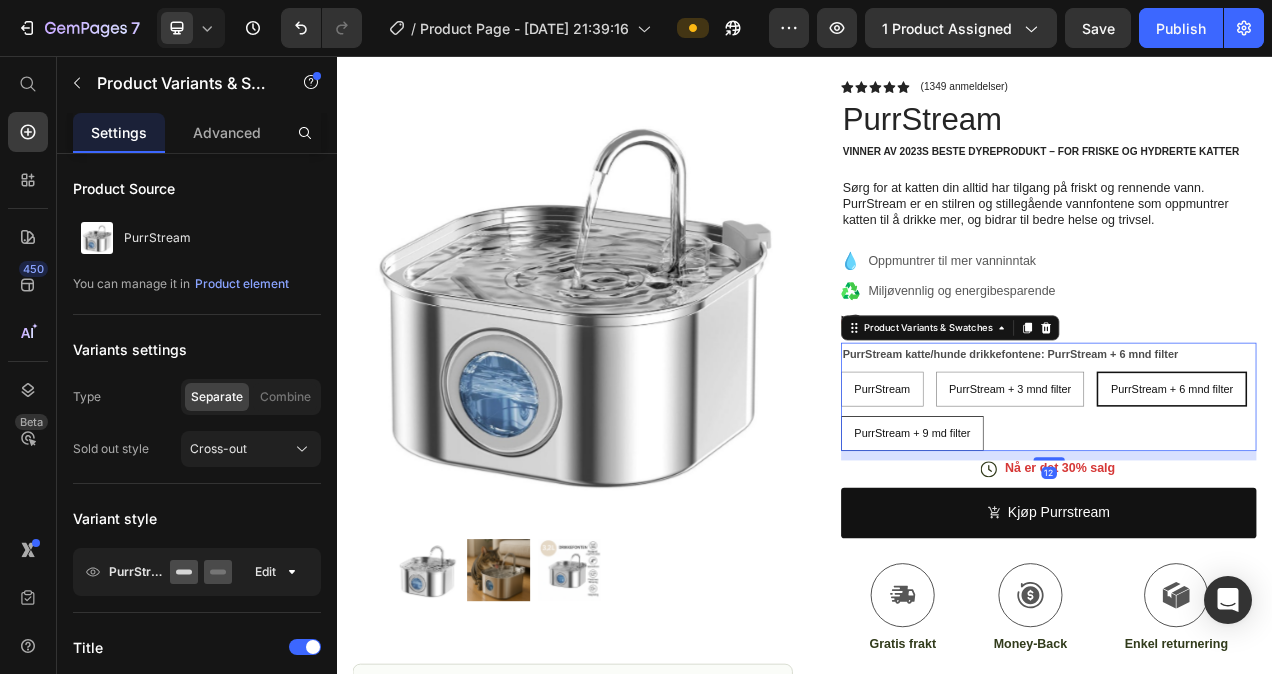 click on "PurrStream + 9 md filter" at bounding box center [1075, 540] 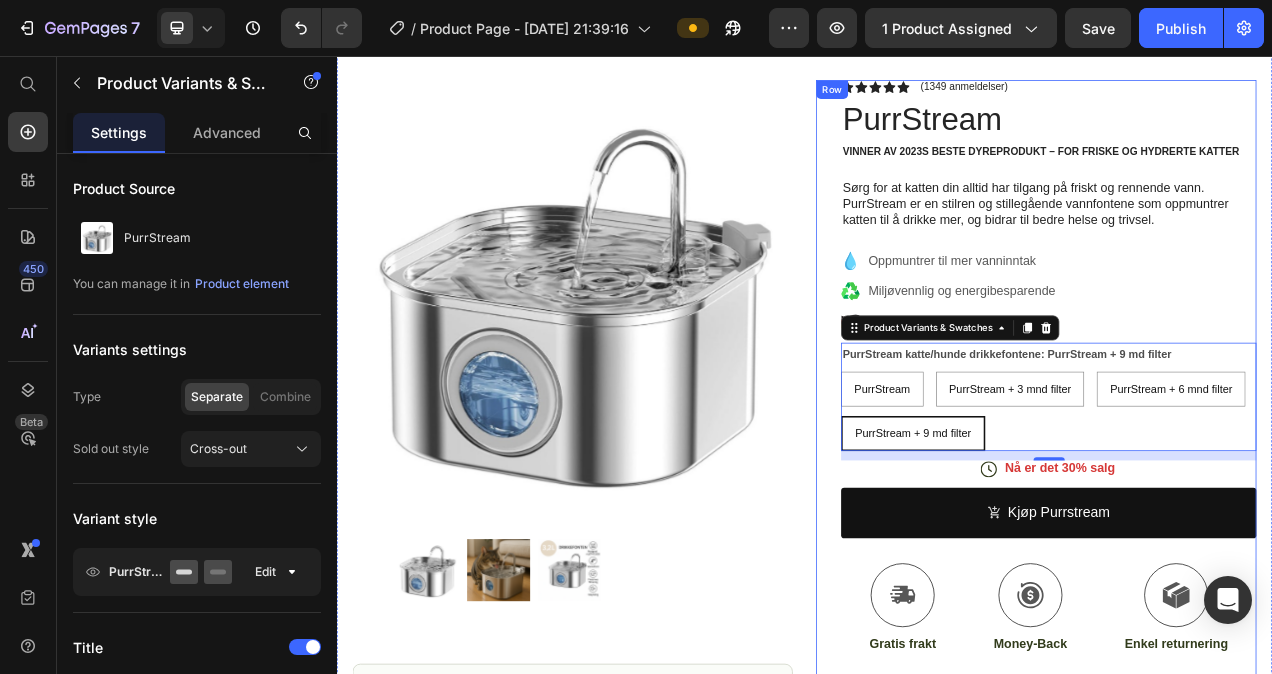 click on "Icon Icon Icon Icon Icon Icon List (1349 anmeldelser) Text Block Row PurrStream Product Title Vinner av 2023s Beste Dyreprodukt – For Friske og Hydrerte Katter Text Block Sørg for at katten din alltid har tilgang på friskt og rennende vann. PurrStream er en stilren og stillegående vannfontene som oppmuntrer katten til å drikke mer, og bidrar til bedre helse og trivsel. Text Block
Oppmuntrer til mer vanninntak
Miljøvennlig og energibesparende
Designet i [GEOGRAPHIC_DATA] Item List PurrStream katte/hunde drikkefontene: PurrStream + 9 md filter PurrStream PurrStream PurrStream PurrStream + 3 mnd filter PurrStream + 3 mnd filter PurrStream + 3 mnd filter PurrStream + 6 mnd filter PurrStream + 6 mnd filter PurrStream + 6 mnd filter PurrStream + 9 md filter PurrStream + 9 md filter PurrStream + 9 md filter Product Variants & Swatches   12
Icon Nå er det 30% salg Text Block Row
kjøp purrstream Add to Cart
Icon Gratis frakt Text Block" at bounding box center [1234, 604] 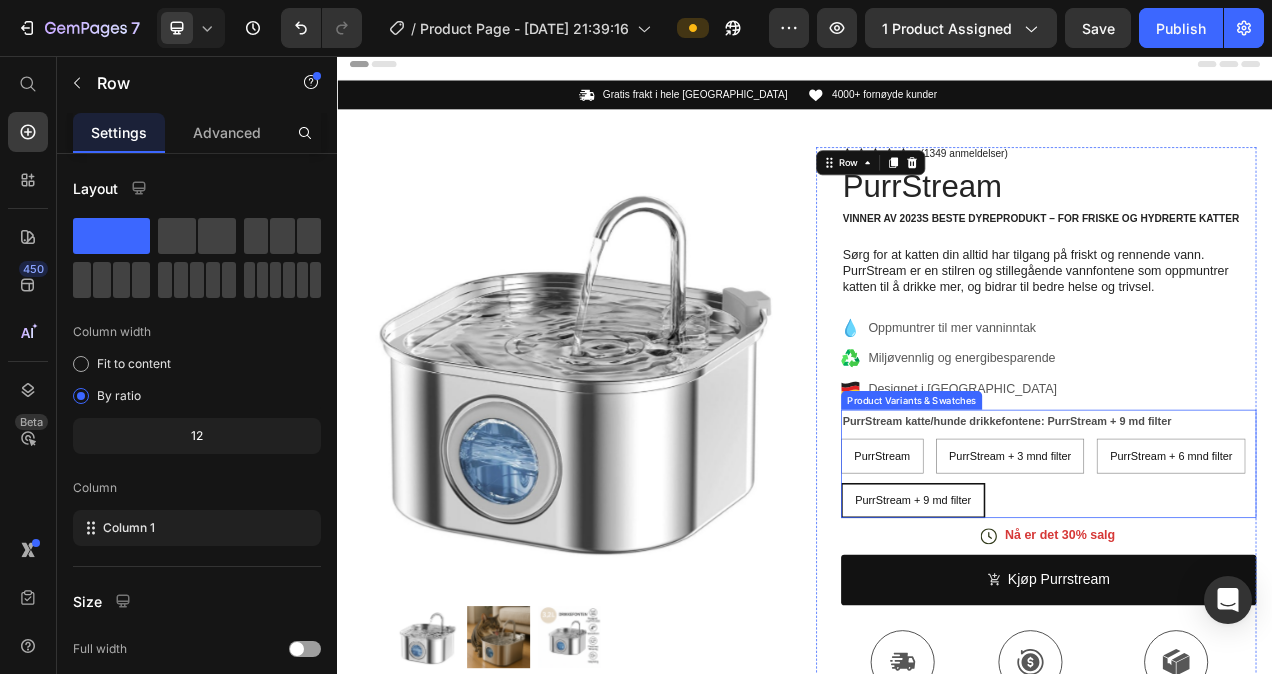 scroll, scrollTop: 8, scrollLeft: 0, axis: vertical 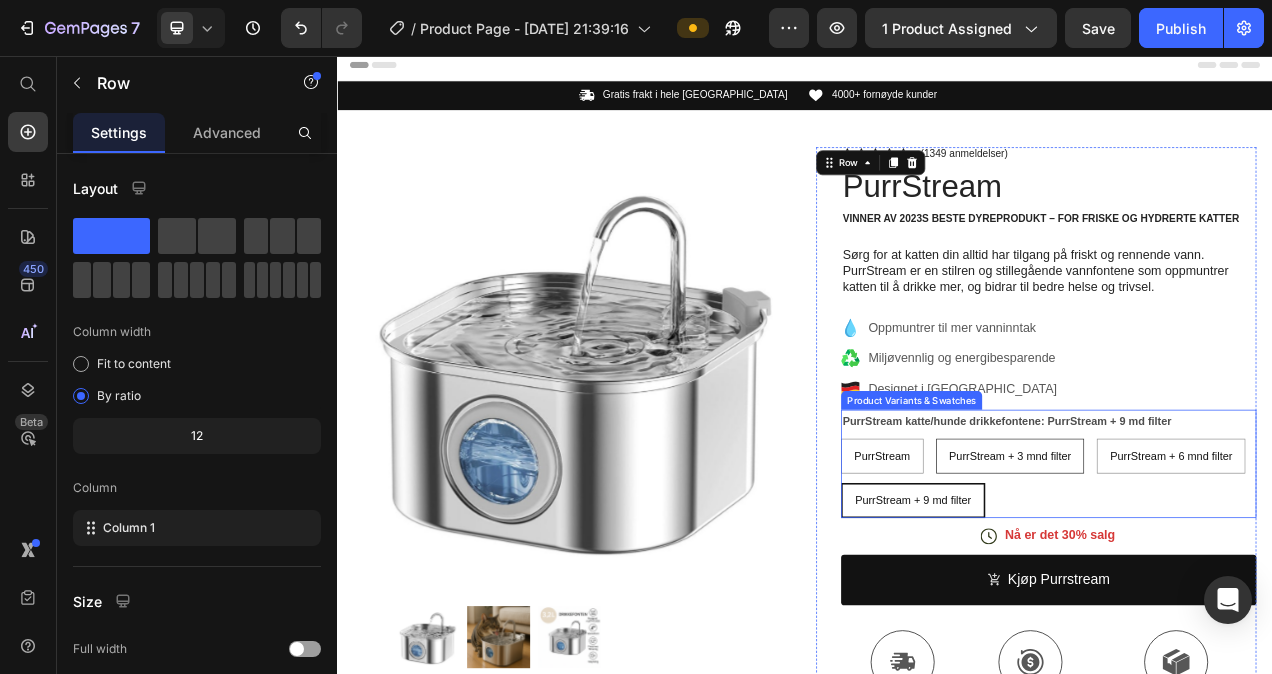 click on "PurrStream + 3 mnd filter" at bounding box center (1201, 570) 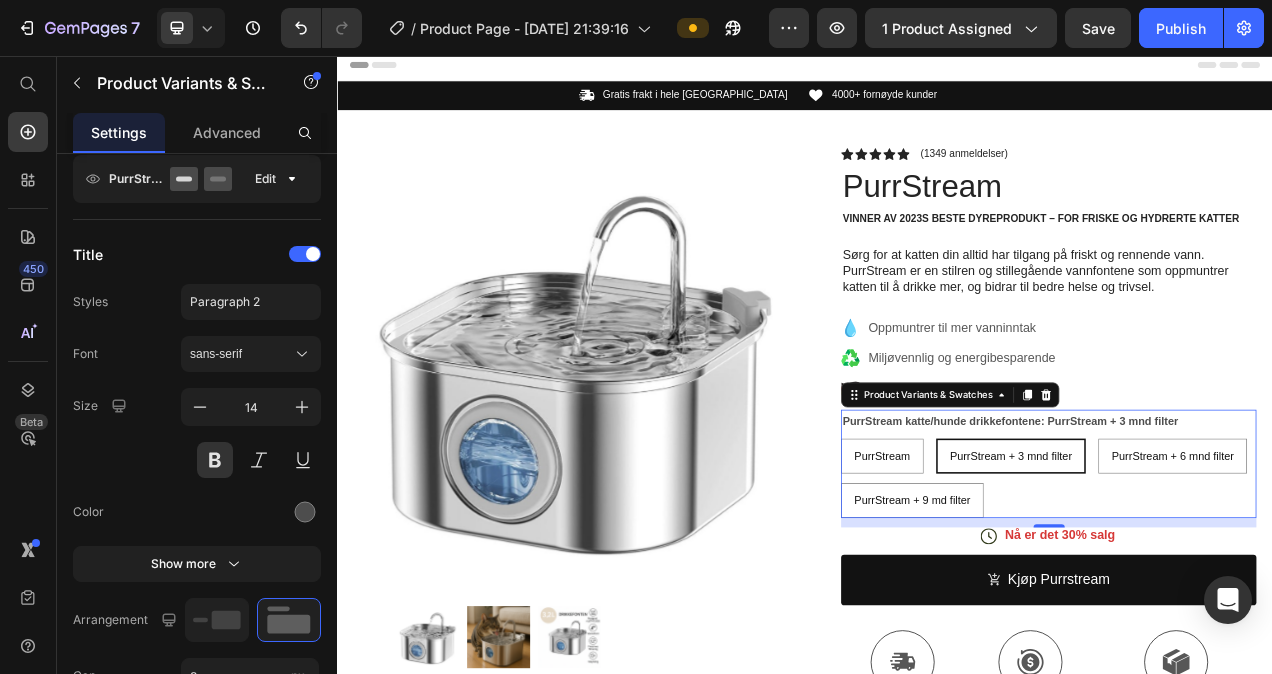 scroll, scrollTop: 0, scrollLeft: 0, axis: both 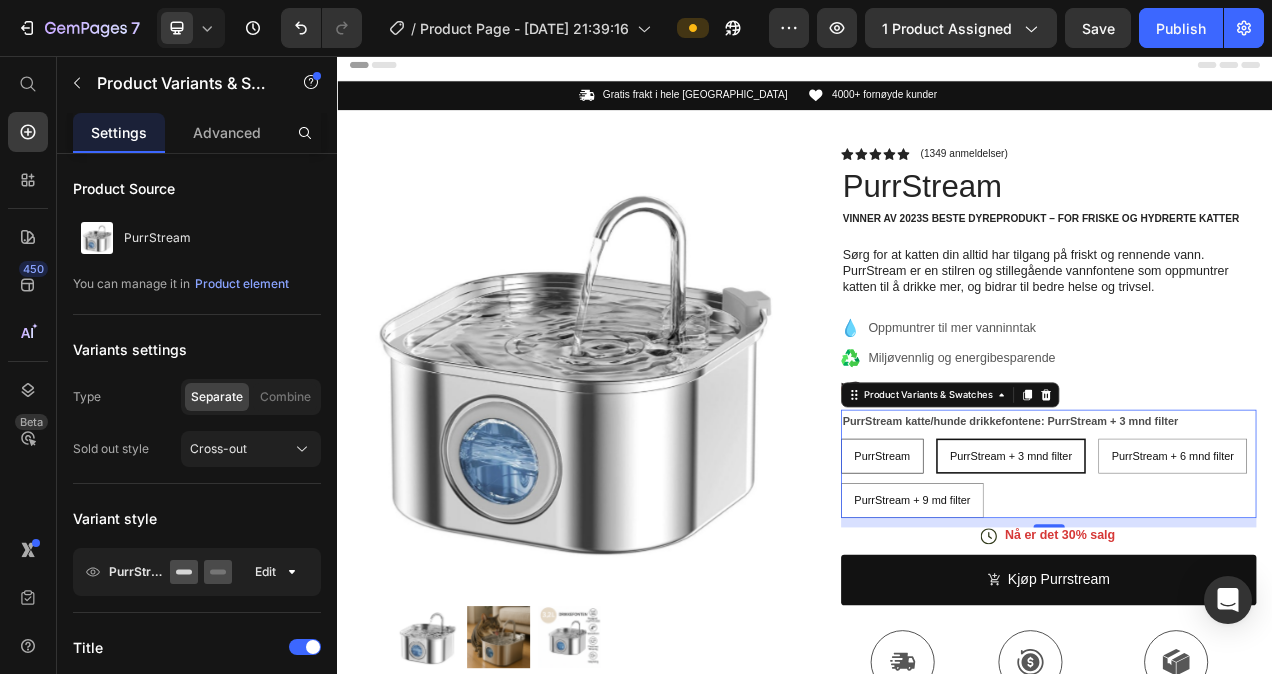 click on "PurrStream" at bounding box center [1037, 570] 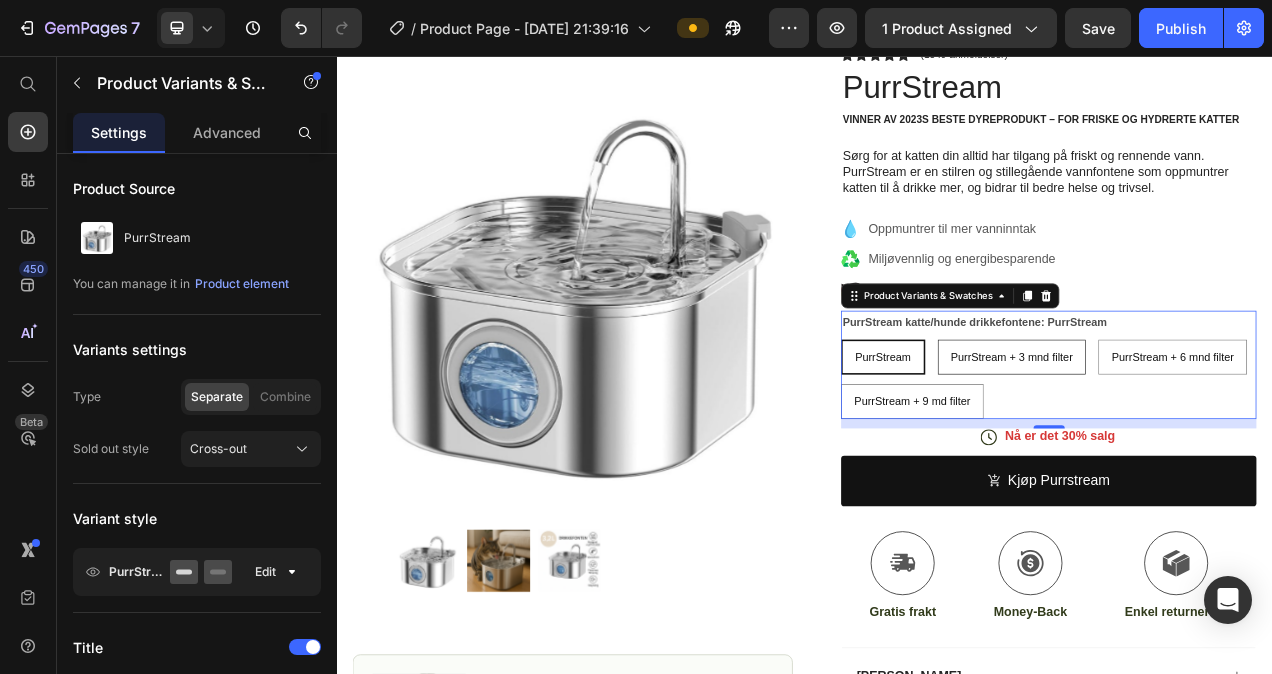 scroll, scrollTop: 0, scrollLeft: 0, axis: both 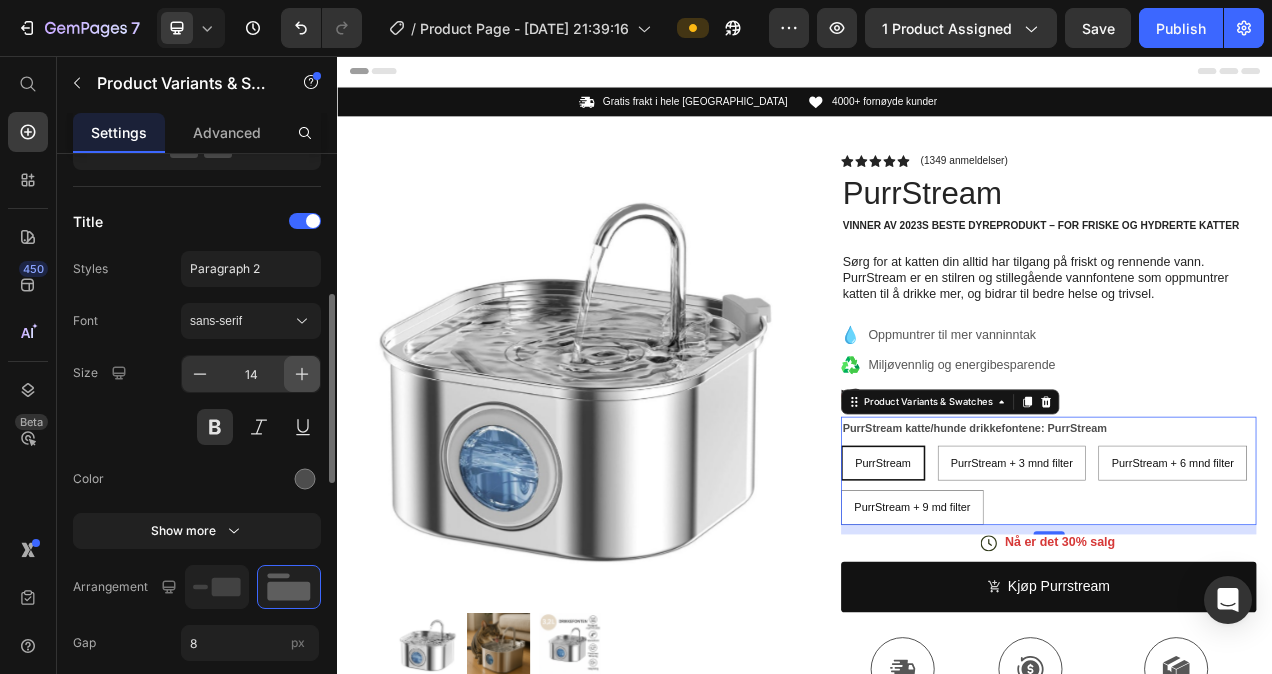 click 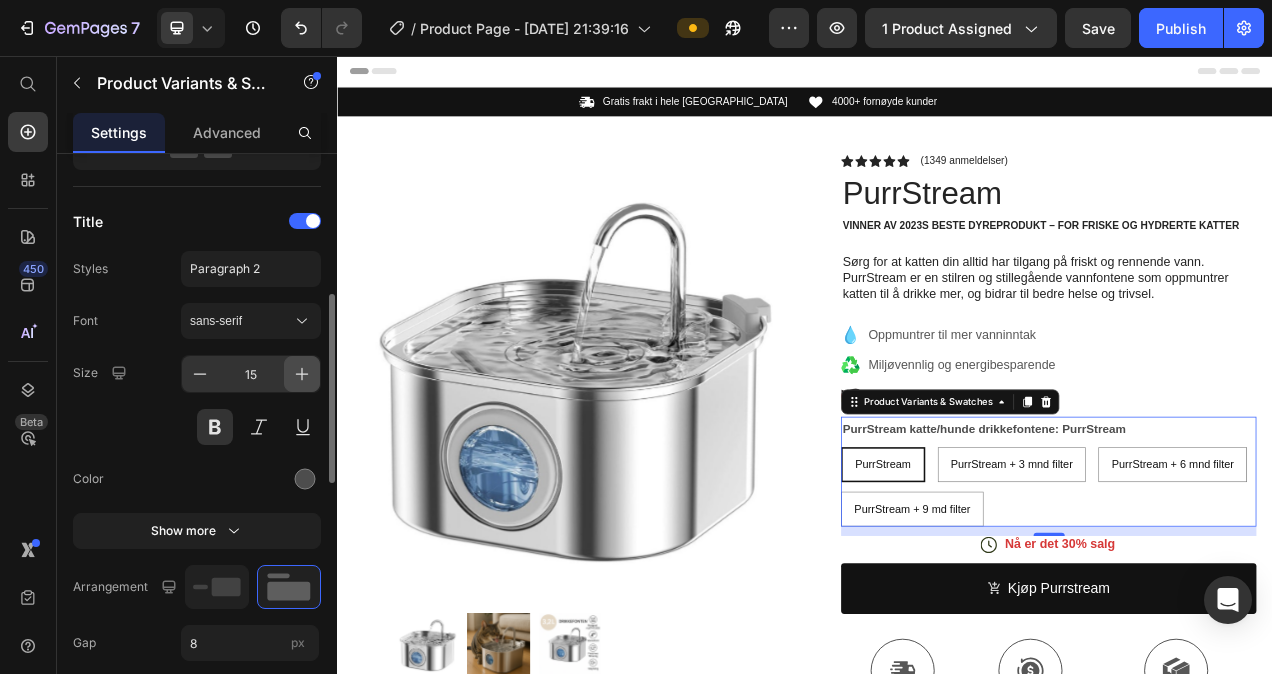 click 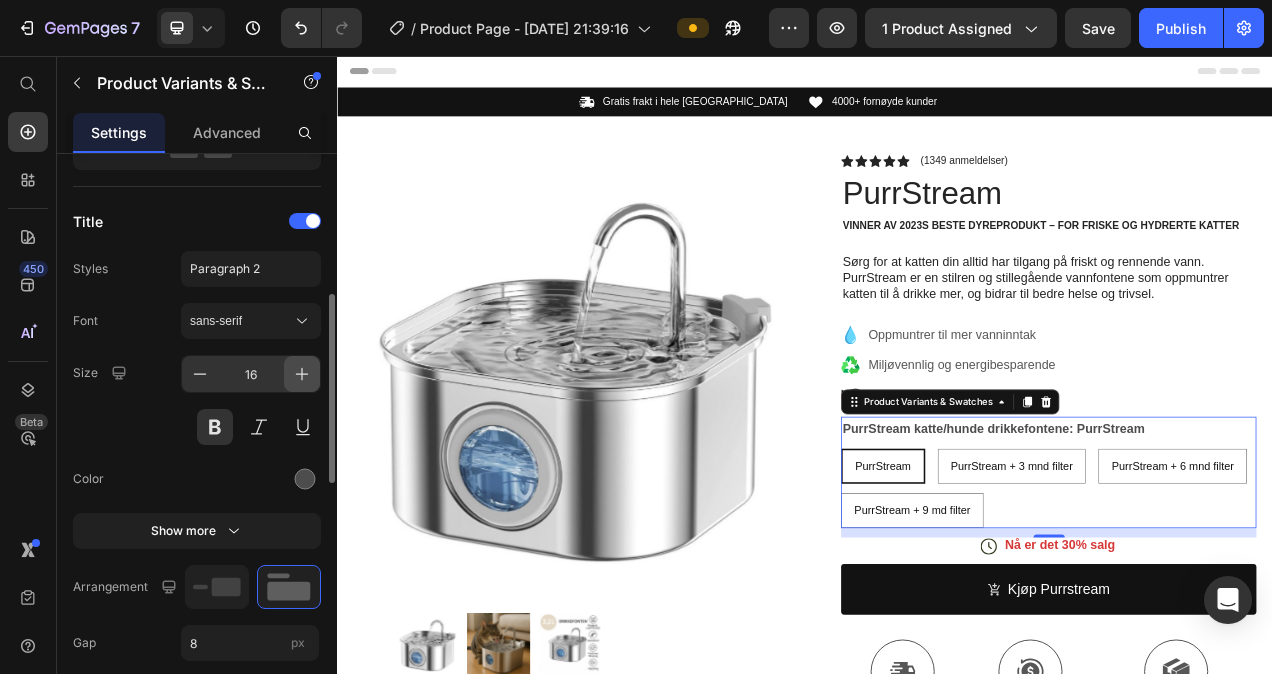 click 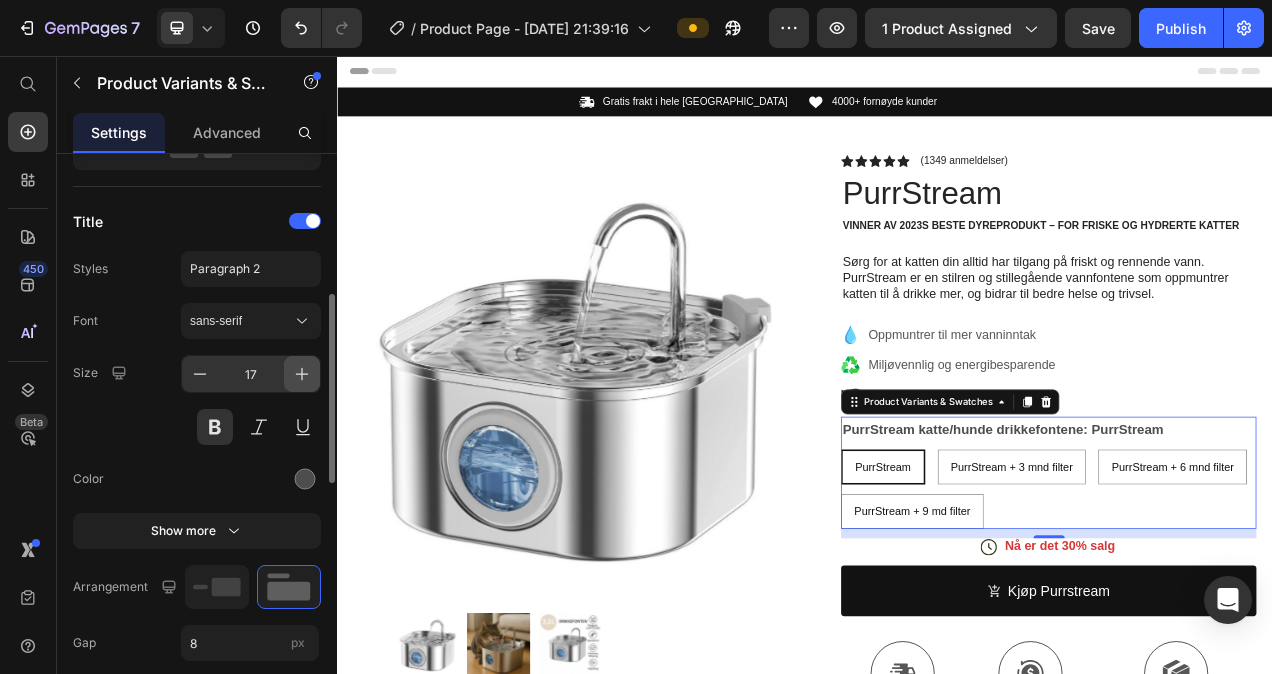 click 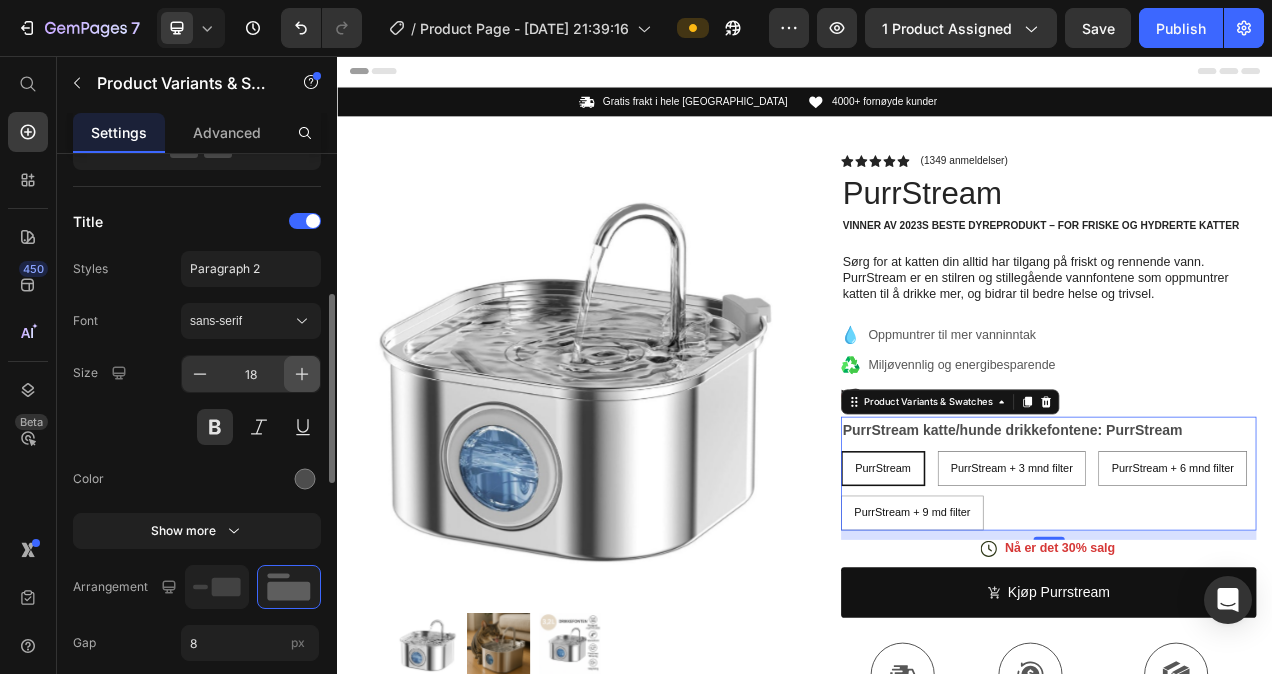 click 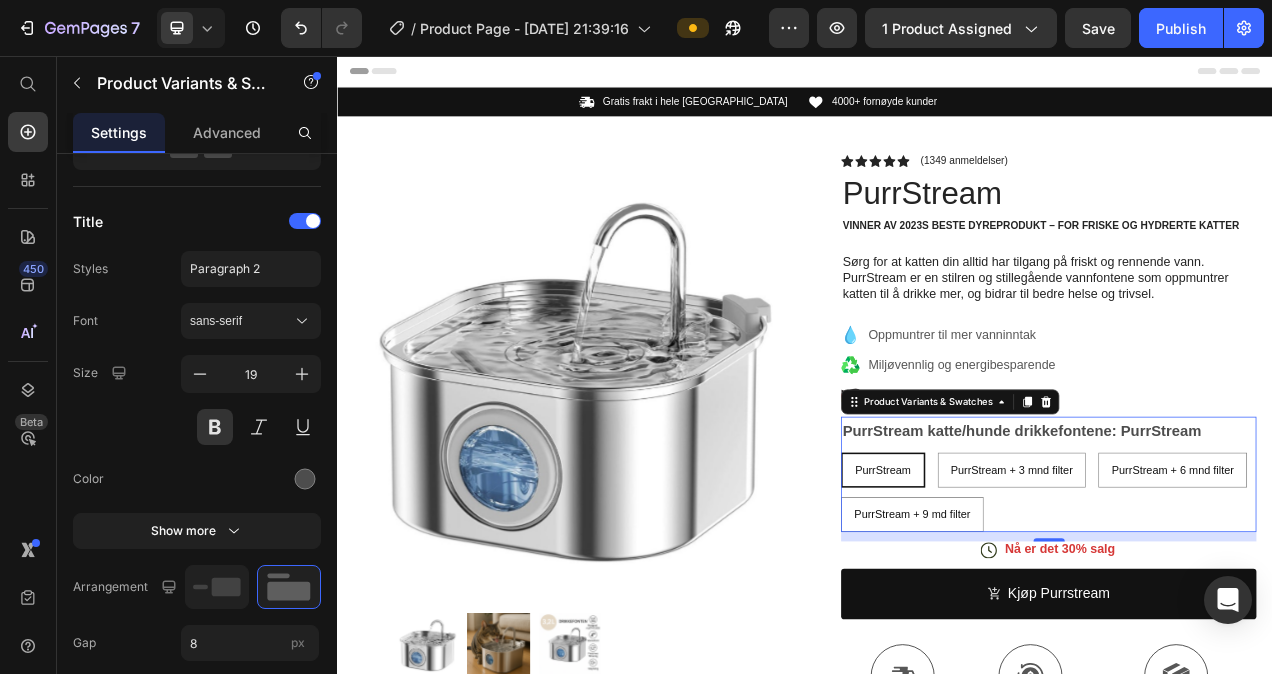 click on "PurrStream + 9 md filter" at bounding box center (1076, 599) 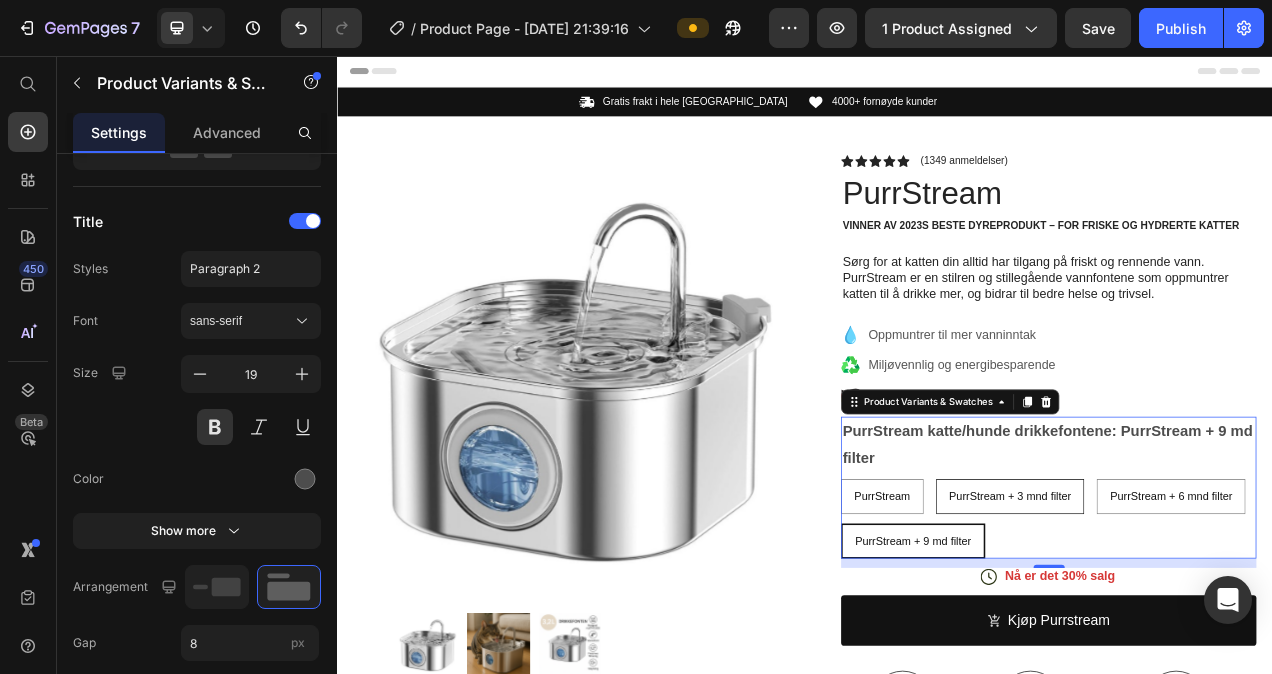 click on "PurrStream + 3 mnd filter" at bounding box center [1201, 621] 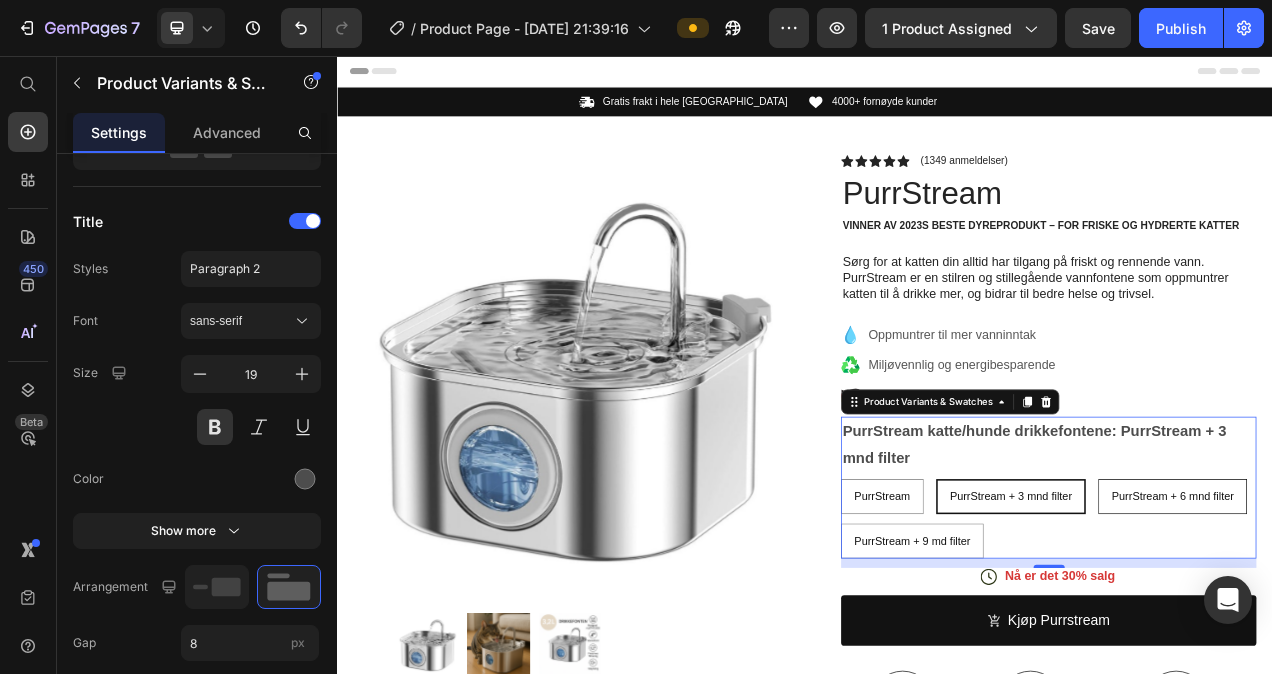 click on "PurrStream + 6 mnd filter" at bounding box center (1409, 621) 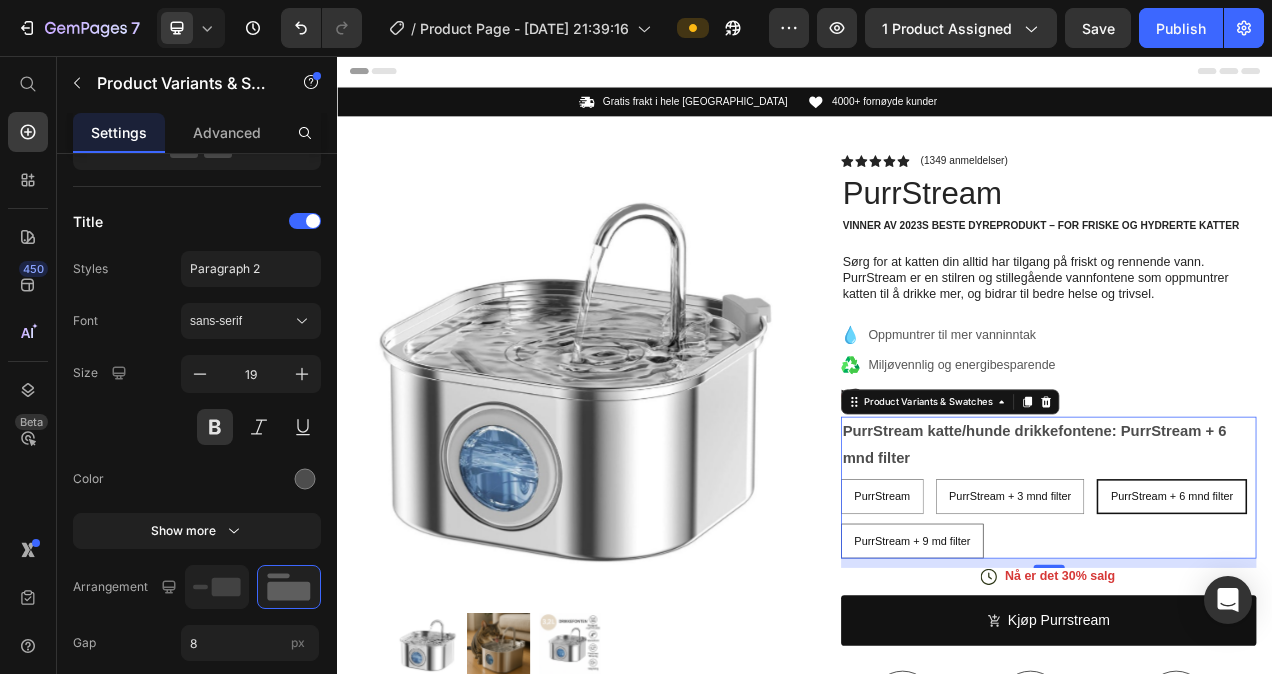 click on "PurrStream + 9 md filter" at bounding box center (1075, 678) 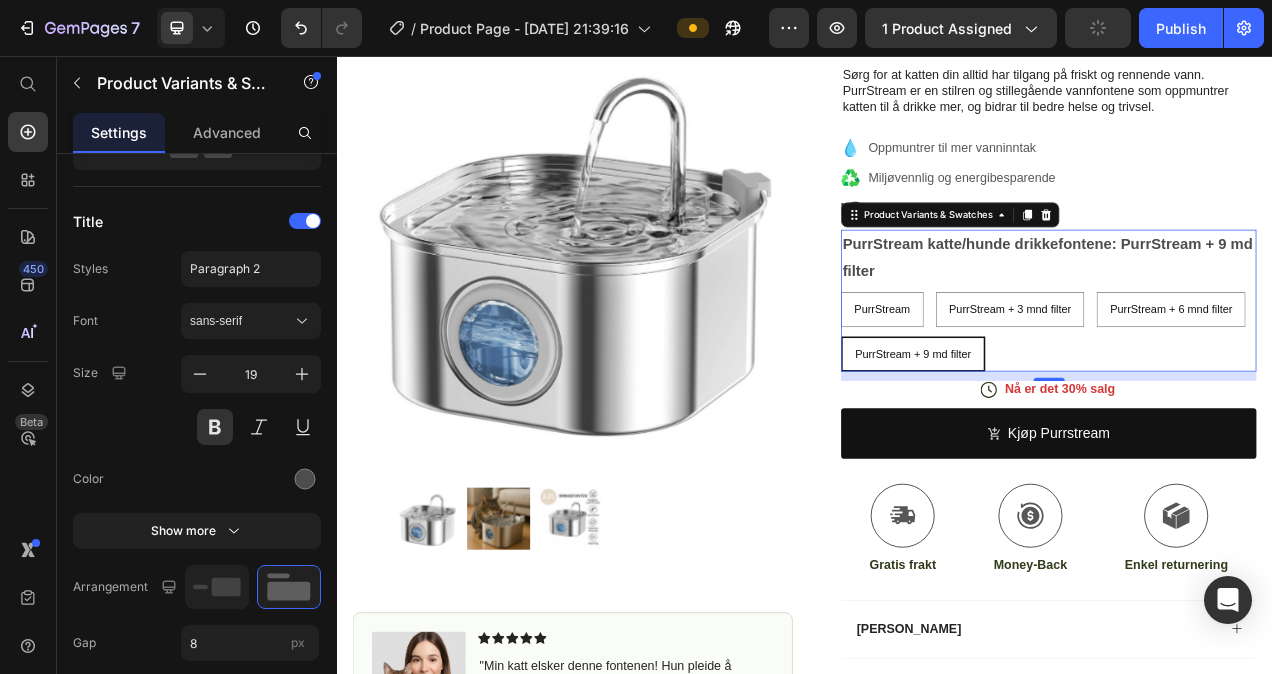 scroll, scrollTop: 300, scrollLeft: 0, axis: vertical 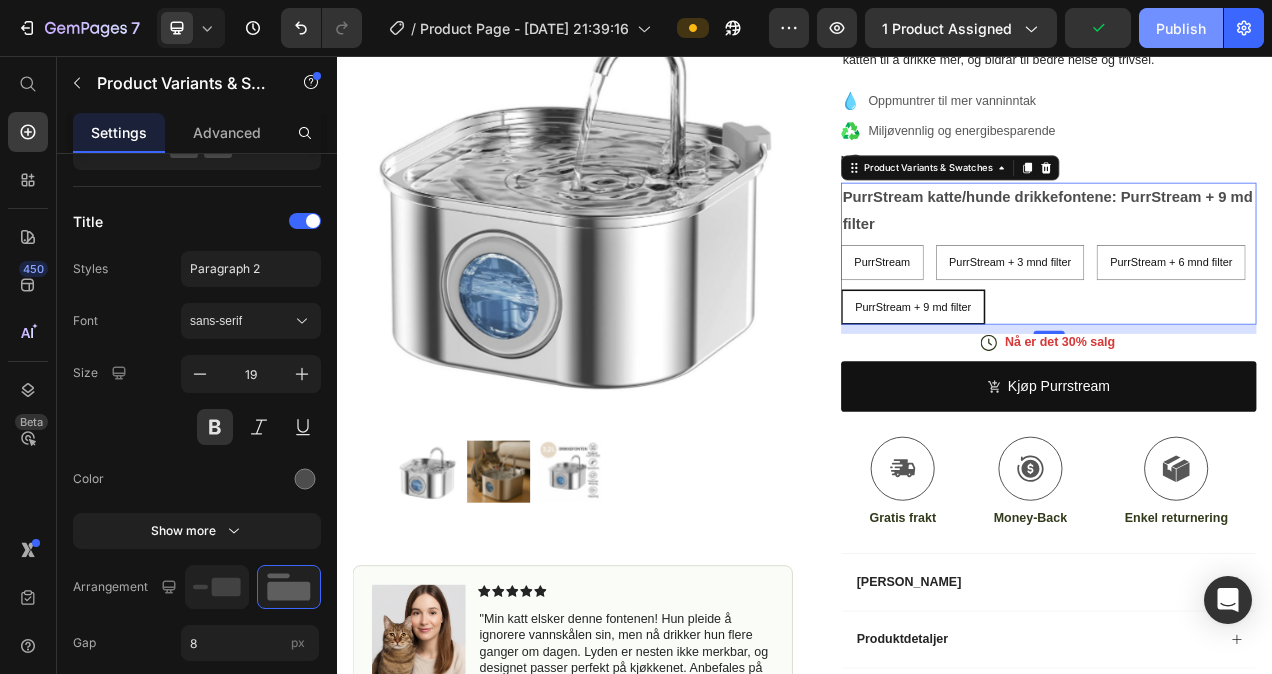 click on "Publish" at bounding box center (1181, 28) 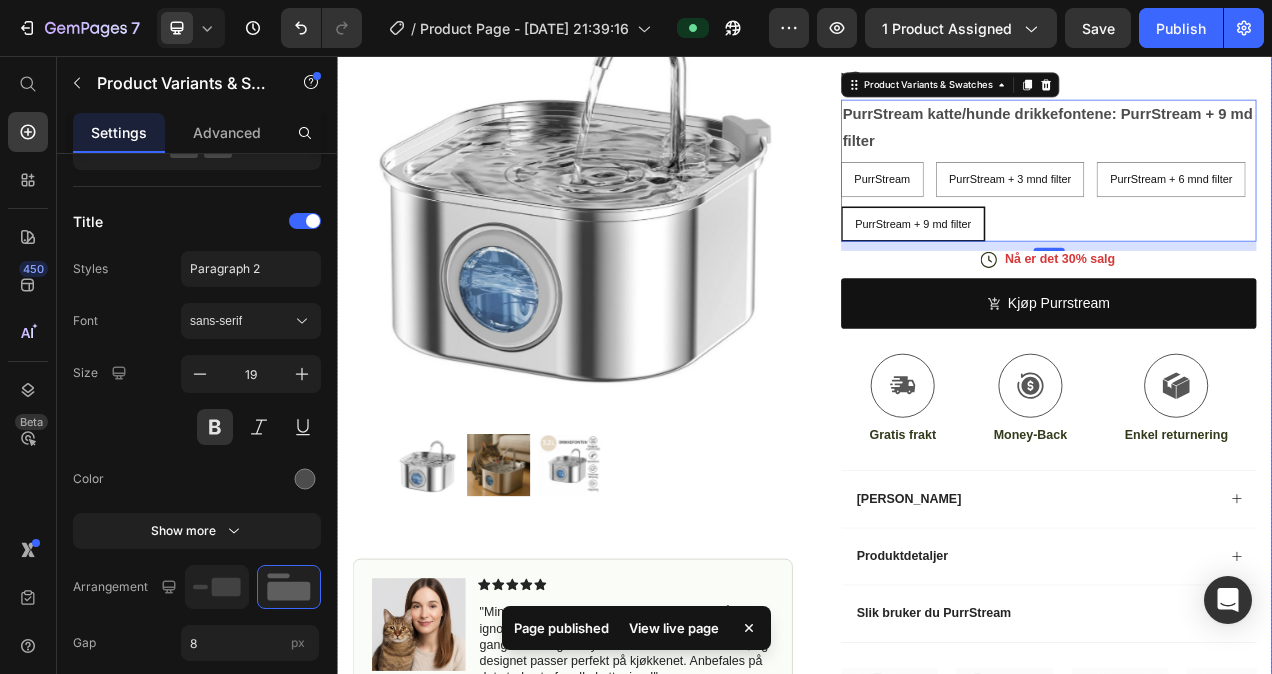 scroll, scrollTop: 407, scrollLeft: 0, axis: vertical 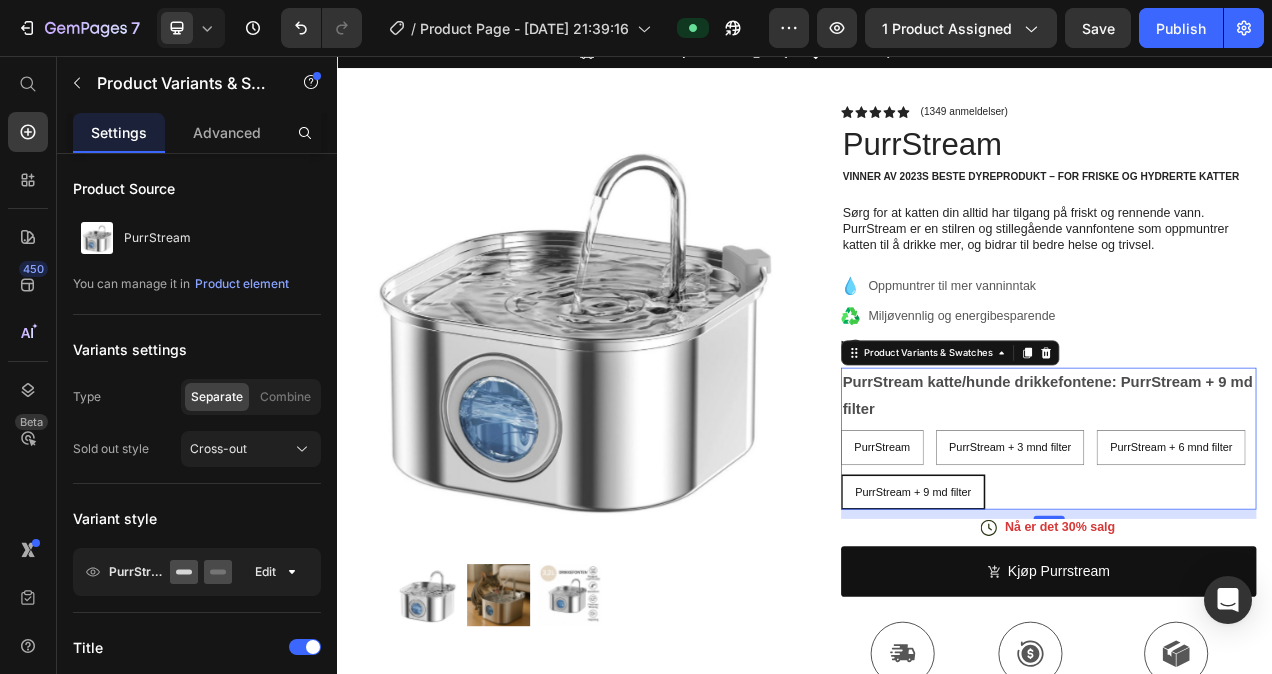 click on "12" at bounding box center (1250, 645) 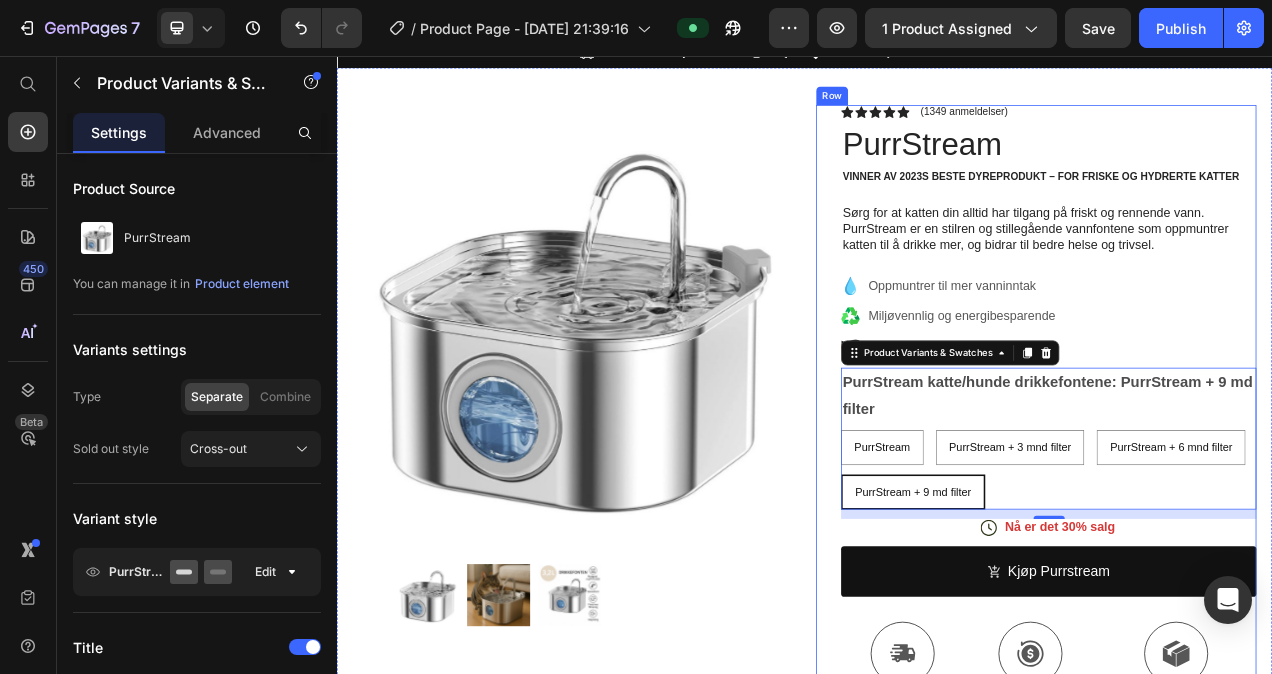 click on "Product Images Image Icon Icon Icon Icon Icon Icon List "Min katt elsker denne fontenen! Hun pleide å ignorere vannskålen sin, men nå drikker hun flere ganger om dagen. Lyden er nesten ikke merkbar, og designet passer perfekt på kjøkkenet. Anbefales på det sterkeste for alle katteeiere!" Text Block
Icon [PERSON_NAME].L. (Bergen, [GEOGRAPHIC_DATA]) Text Block Row Row Row Icon Icon Icon Icon Icon Icon List (1349 anmeldelser) Text Block Row PurrStream Product Title Vinner av 2023s Beste Dyreprodukt – For Friske og Hydrerte Katter Text Block Sørg for at katten din alltid har tilgang på friskt og rennende vann. PurrStream er en stilren og stillegående vannfontene som oppmuntrer katten til å drikke mer, og bidrar til bedre helse og trivsel. Text Block
Oppmuntrer til mer vanninntak
Miljøvennlig og energibesparende
Designet i [GEOGRAPHIC_DATA] Item List PurrStream katte/hunde drikkefontene: PurrStream + 9 md filter PurrStream PurrStream PurrStream" at bounding box center (937, 684) 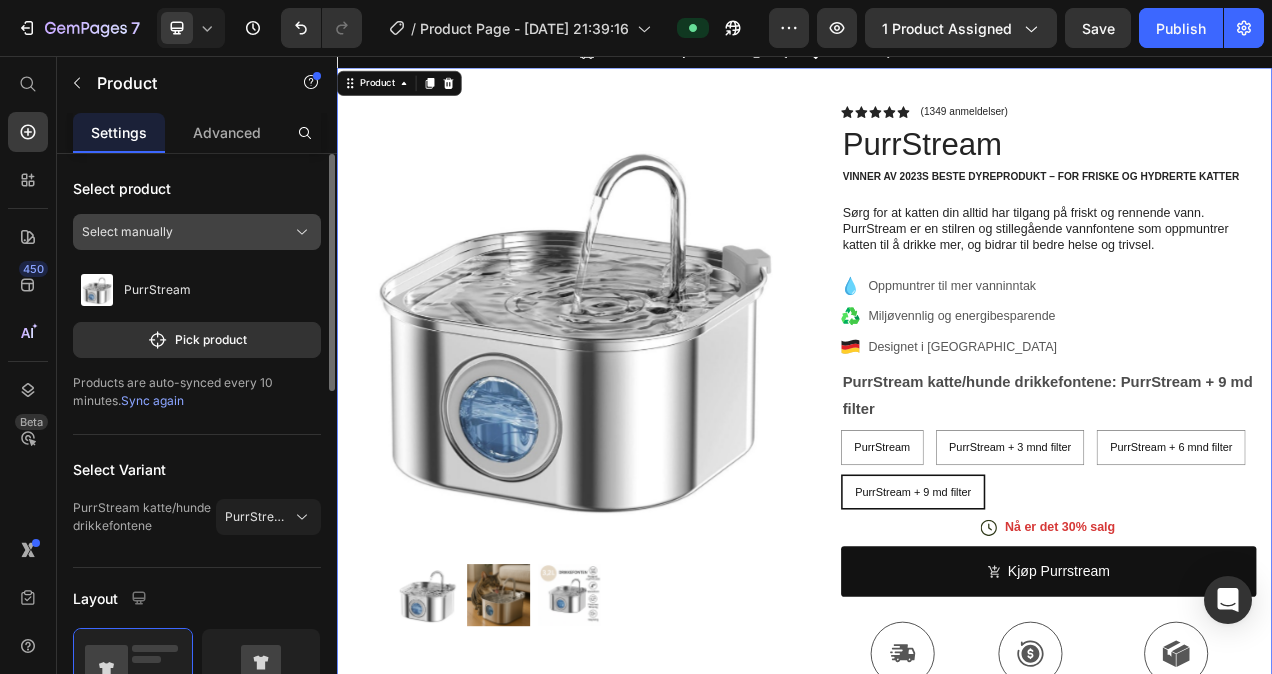 click on "Select manually" at bounding box center (127, 232) 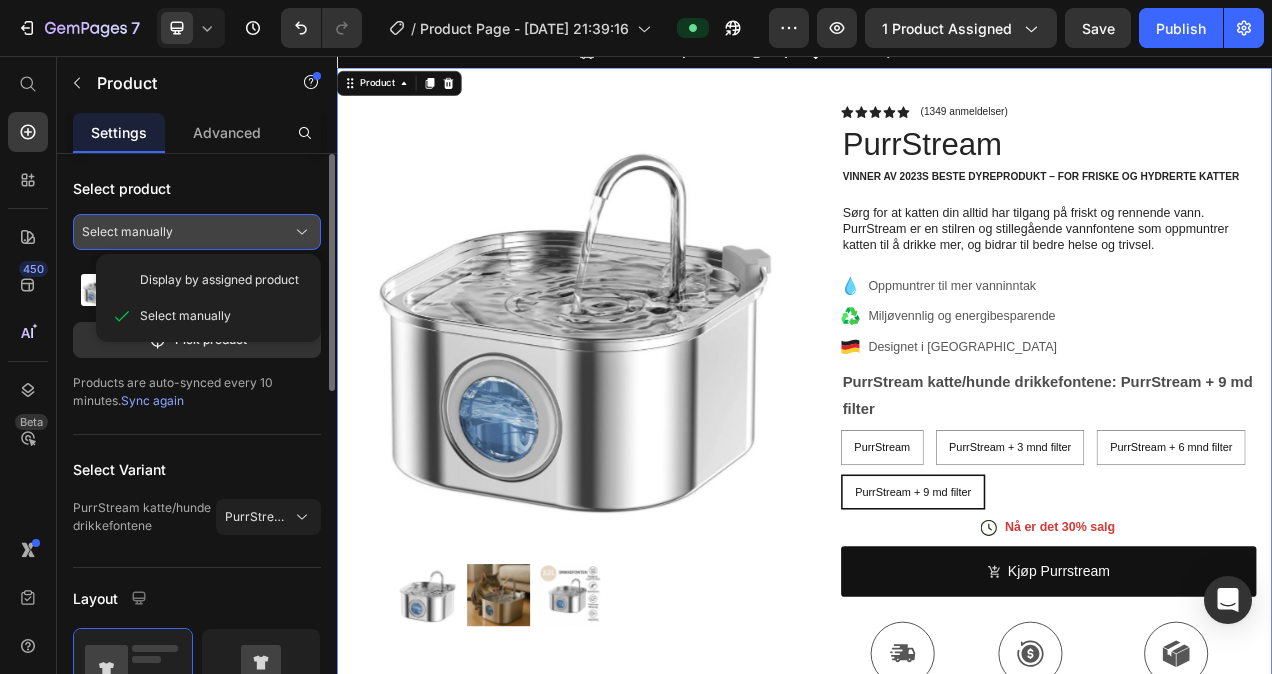click on "Select manually" at bounding box center (127, 232) 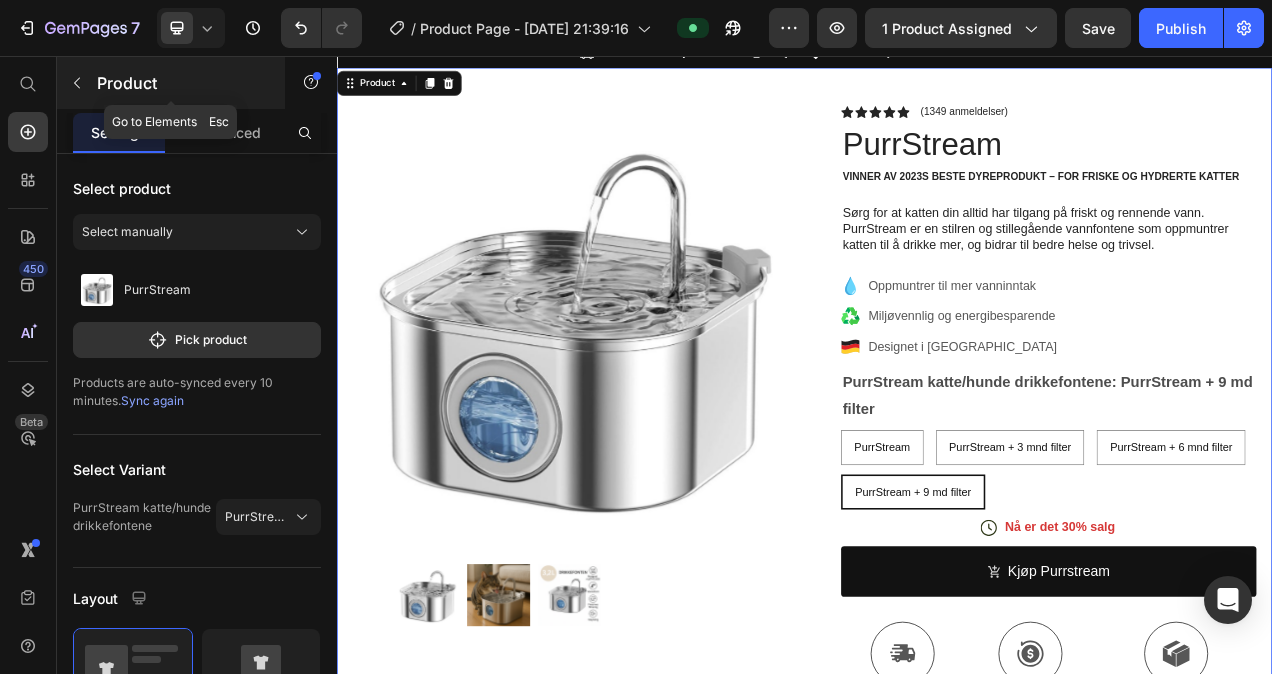 click 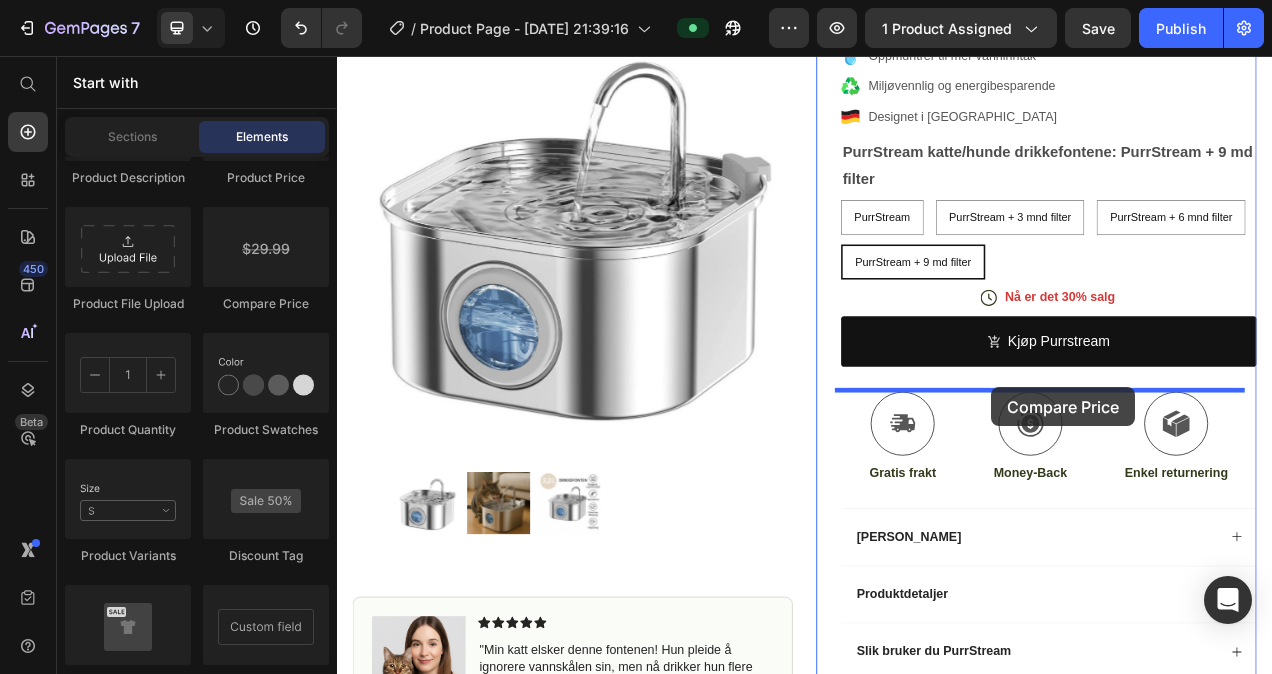 scroll, scrollTop: 544, scrollLeft: 0, axis: vertical 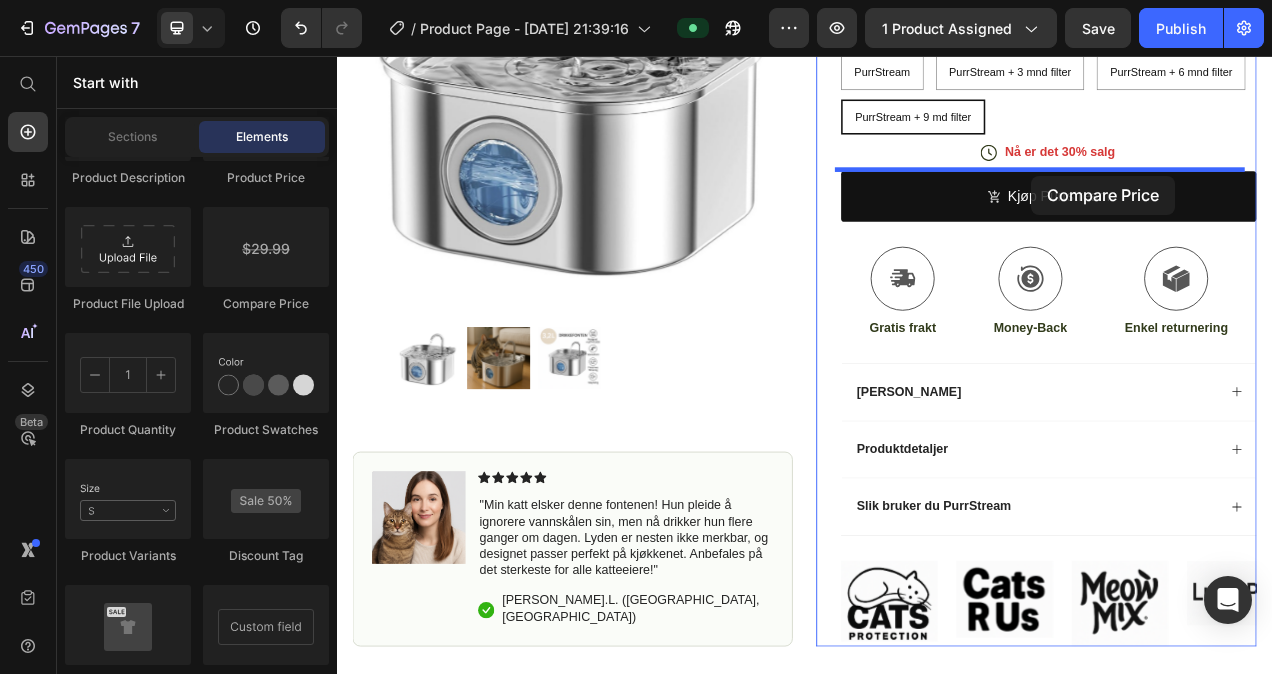 drag, startPoint x: 583, startPoint y: 317, endPoint x: 1228, endPoint y: 210, distance: 653.81494 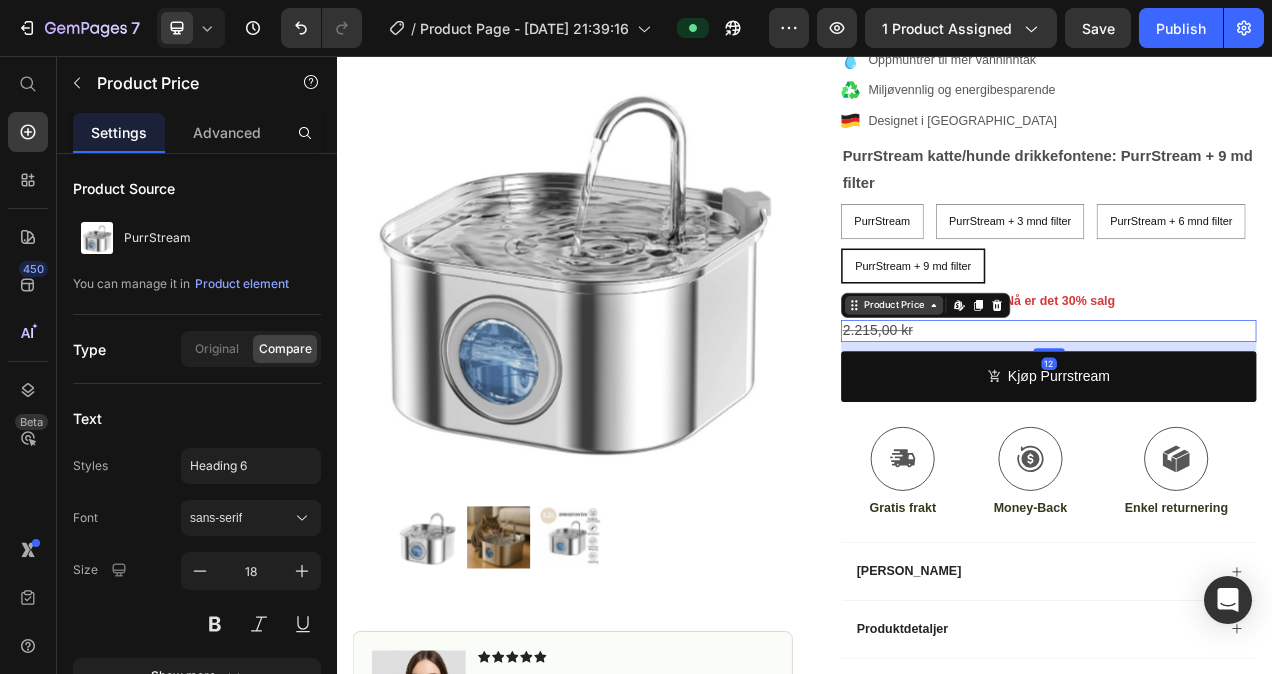 scroll, scrollTop: 350, scrollLeft: 0, axis: vertical 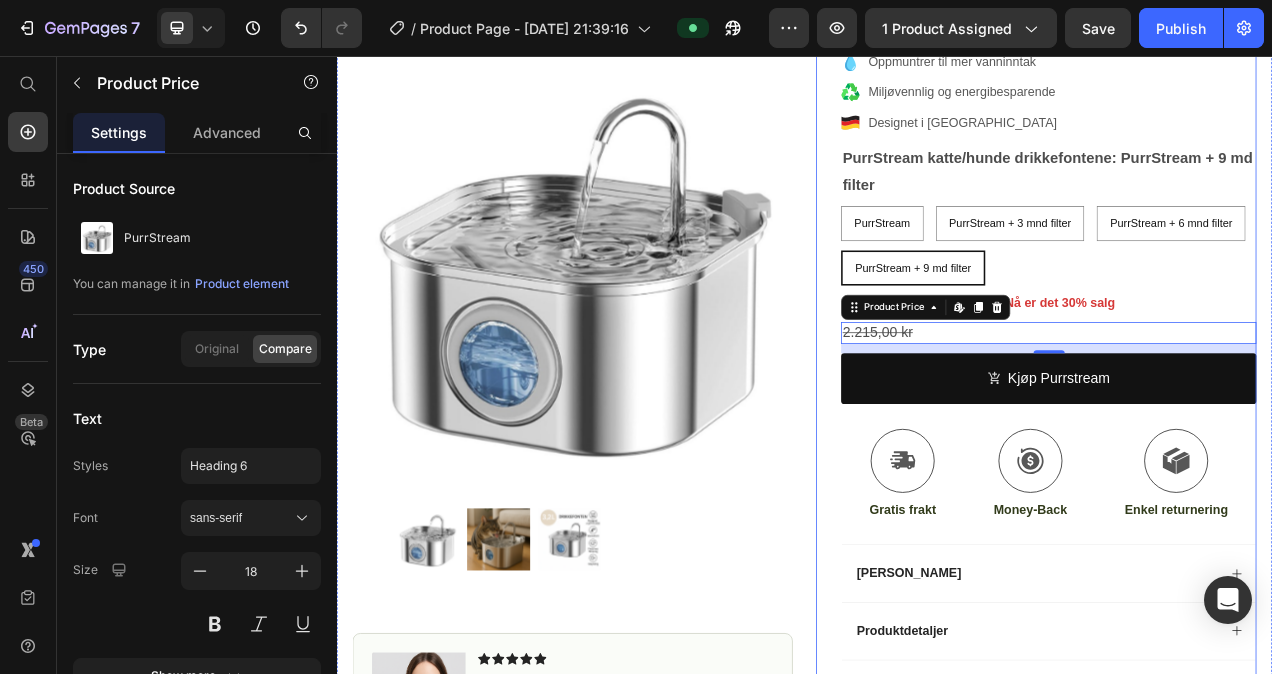 click on "Icon Icon Icon Icon Icon Icon List (1349 anmeldelser) Text Block Row PurrStream Product Title Vinner av 2023s Beste Dyreprodukt – For Friske og Hydrerte Katter Text Block Sørg for at katten din alltid har tilgang på friskt og rennende vann. PurrStream er en stilren og stillegående vannfontene som oppmuntrer katten til å drikke mer, og bidrar til bedre helse og trivsel. Text Block
Oppmuntrer til mer vanninntak
Miljøvennlig og energibesparende
Designet i [GEOGRAPHIC_DATA] Item List PurrStream katte/hunde drikkefontene: PurrStream + 9 md filter PurrStream PurrStream PurrStream PurrStream + 3 mnd filter PurrStream + 3 mnd filter PurrStream + 3 mnd filter PurrStream + 6 mnd filter PurrStream + 6 mnd filter PurrStream + 6 mnd filter PurrStream + 9 md filter PurrStream + 9 md filter PurrStream + 9 md filter Product Variants & Swatches
Icon Nå er det 30% salg Text Block Row 2.215,00 kr Product Price   Edit content in Shopify 12
Add to Cart" at bounding box center (1234, 439) 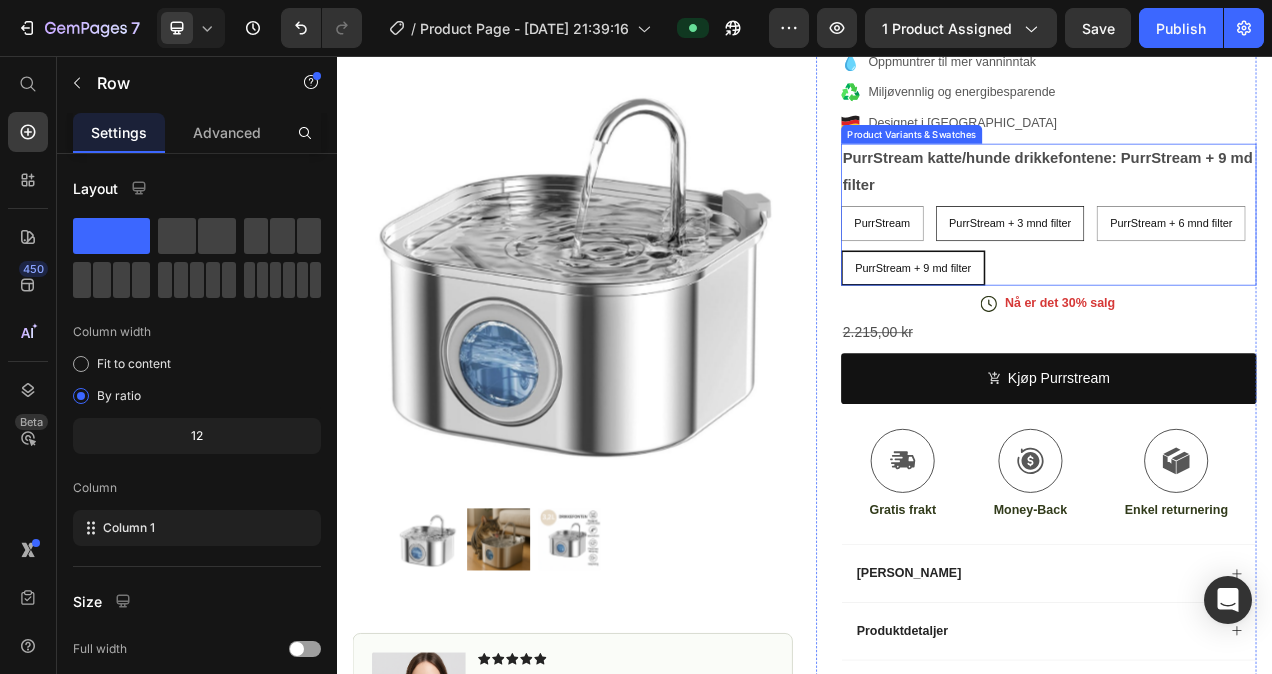 click on "PurrStream + 3 mnd filter" at bounding box center (1201, 271) 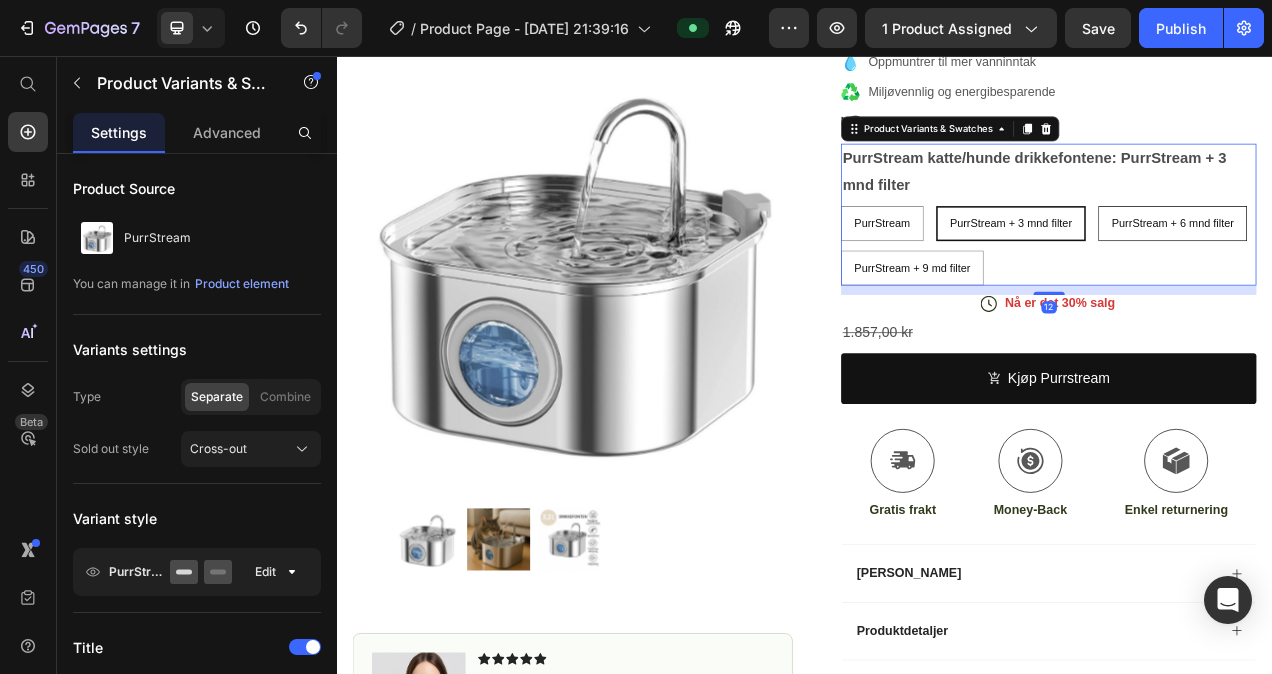 click on "PurrStream + 6 mnd filter" at bounding box center (1409, 271) 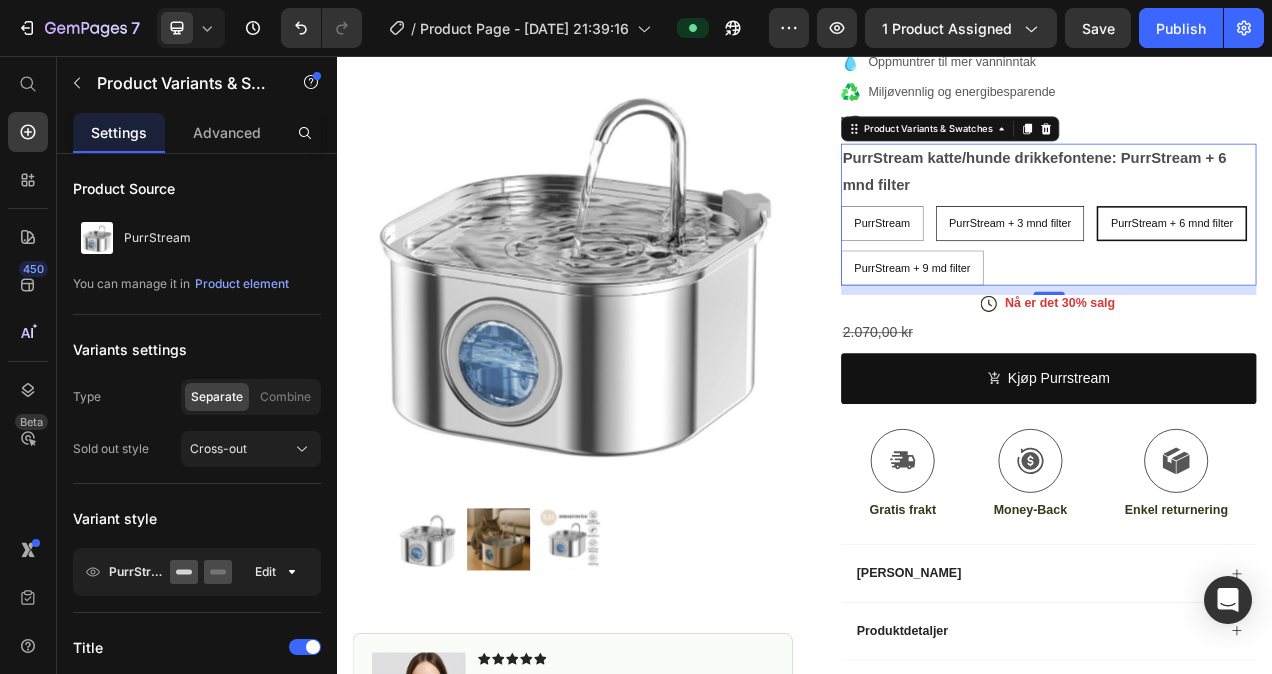 click on "PurrStream + 3 mnd filter" at bounding box center (1201, 271) 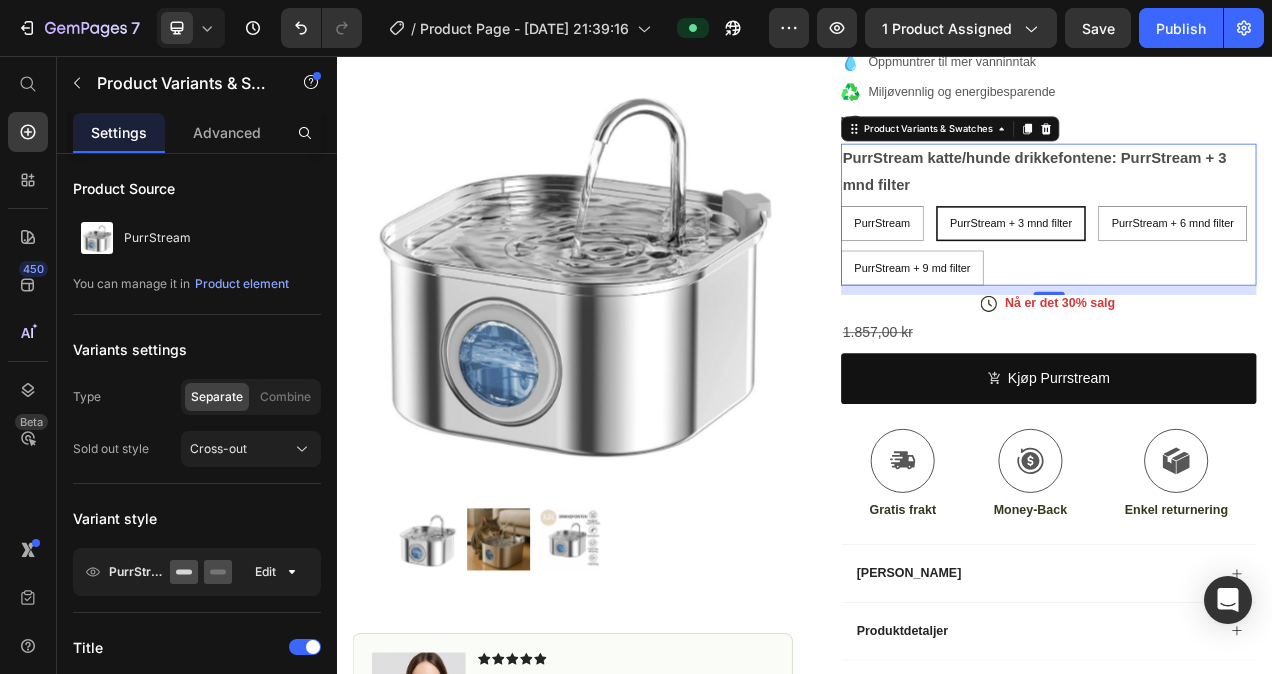 click on "PurrStream PurrStream PurrStream PurrStream + 3 mnd filter PurrStream + 3 mnd filter PurrStream + 3 mnd filter PurrStream + 6 mnd filter PurrStream + 6 mnd filter PurrStream + 6 mnd filter PurrStream + 9 md filter PurrStream + 9 md filter PurrStream + 9 md filter" at bounding box center [1250, 300] 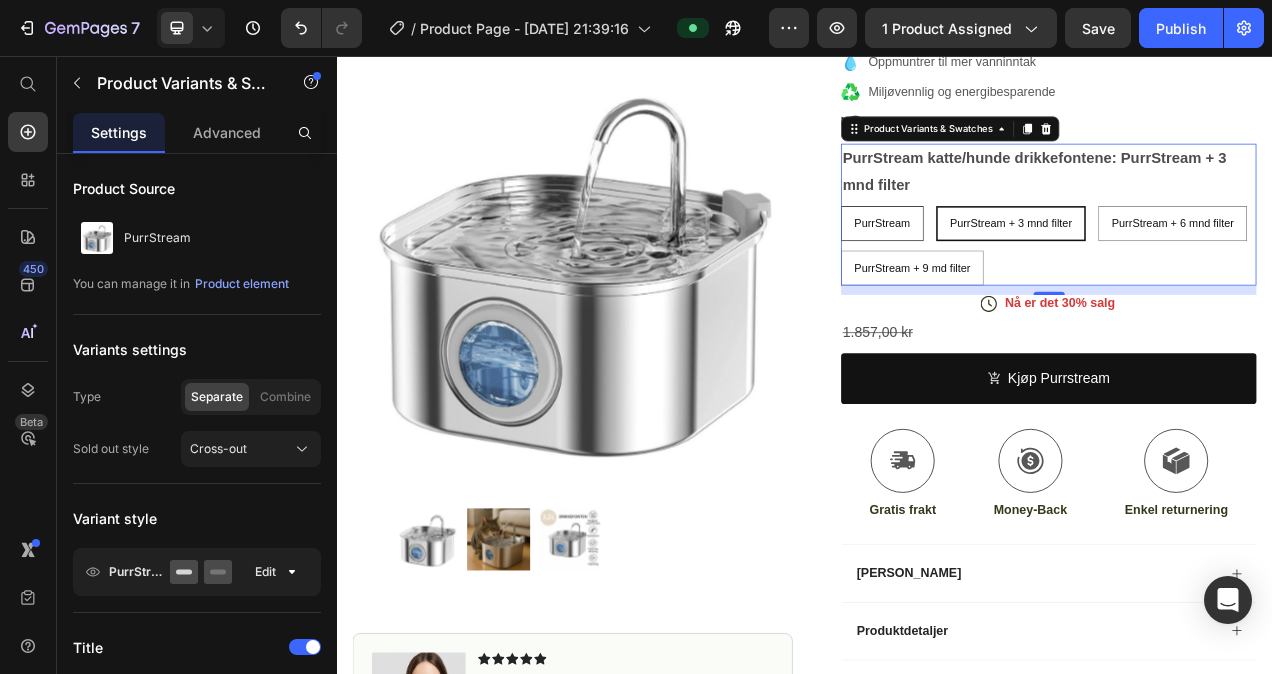 click on "PurrStream" at bounding box center (1037, 271) 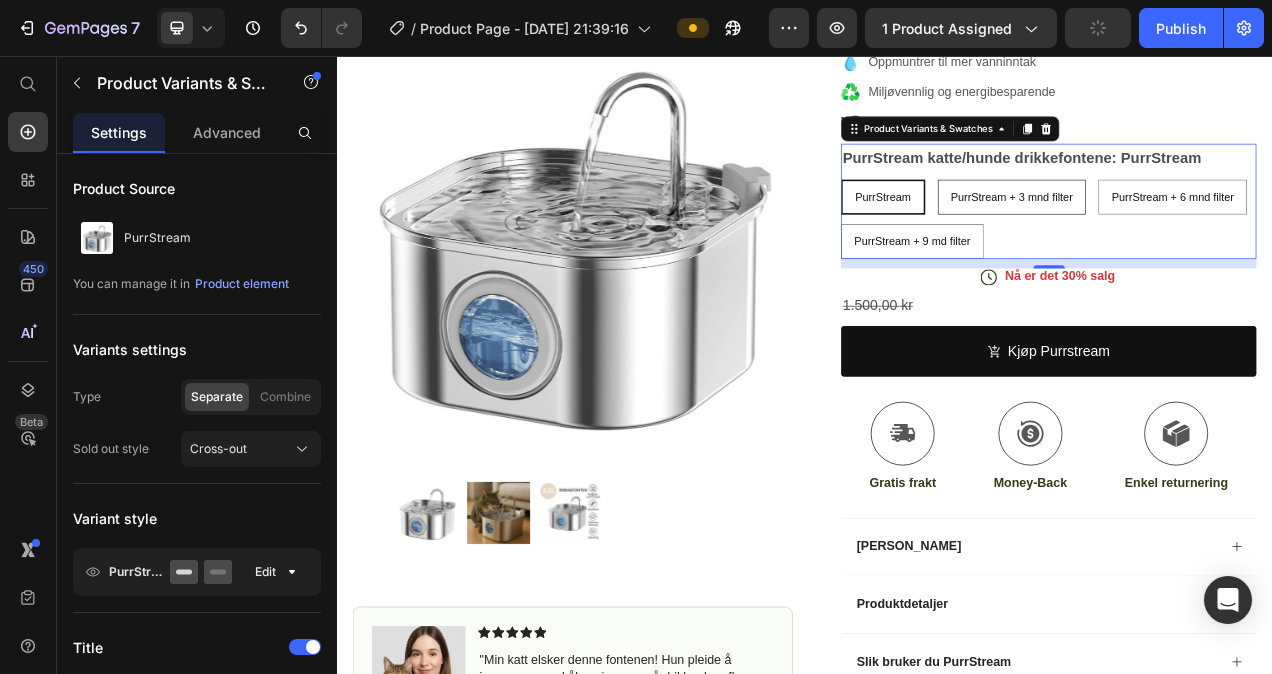 click on "PurrStream + 3 mnd filter" at bounding box center (1203, 237) 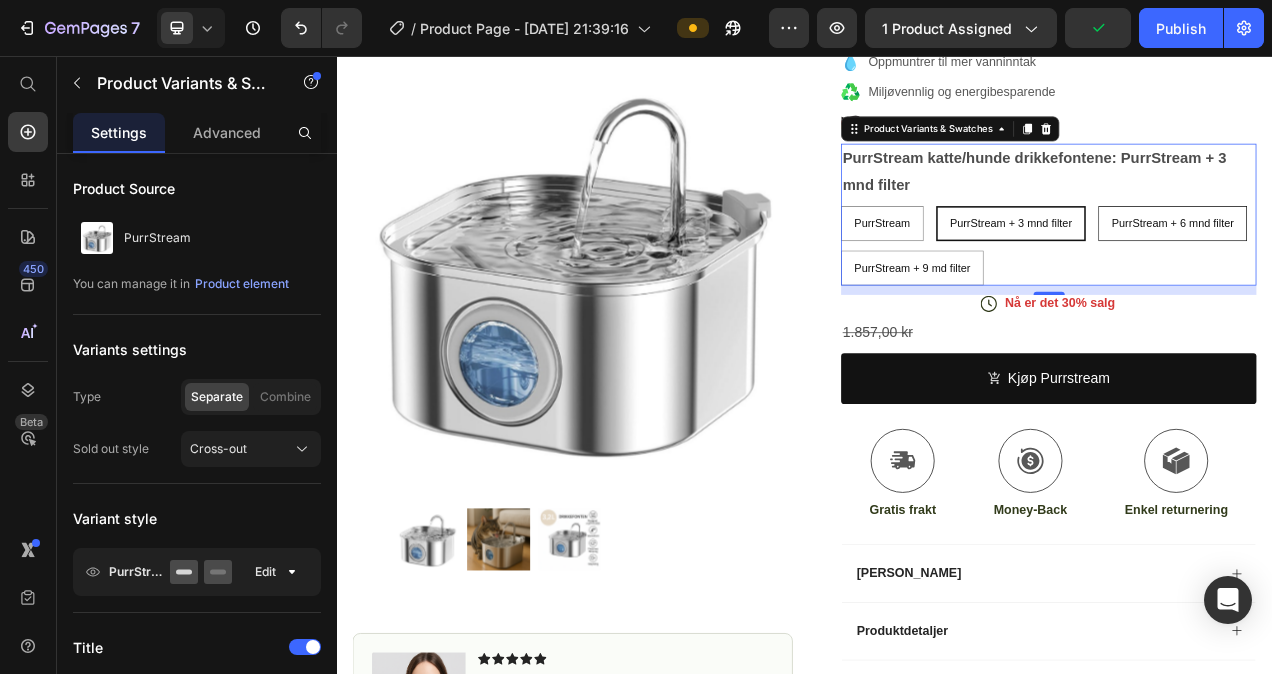 click on "PurrStream + 6 mnd filter" at bounding box center (1409, 271) 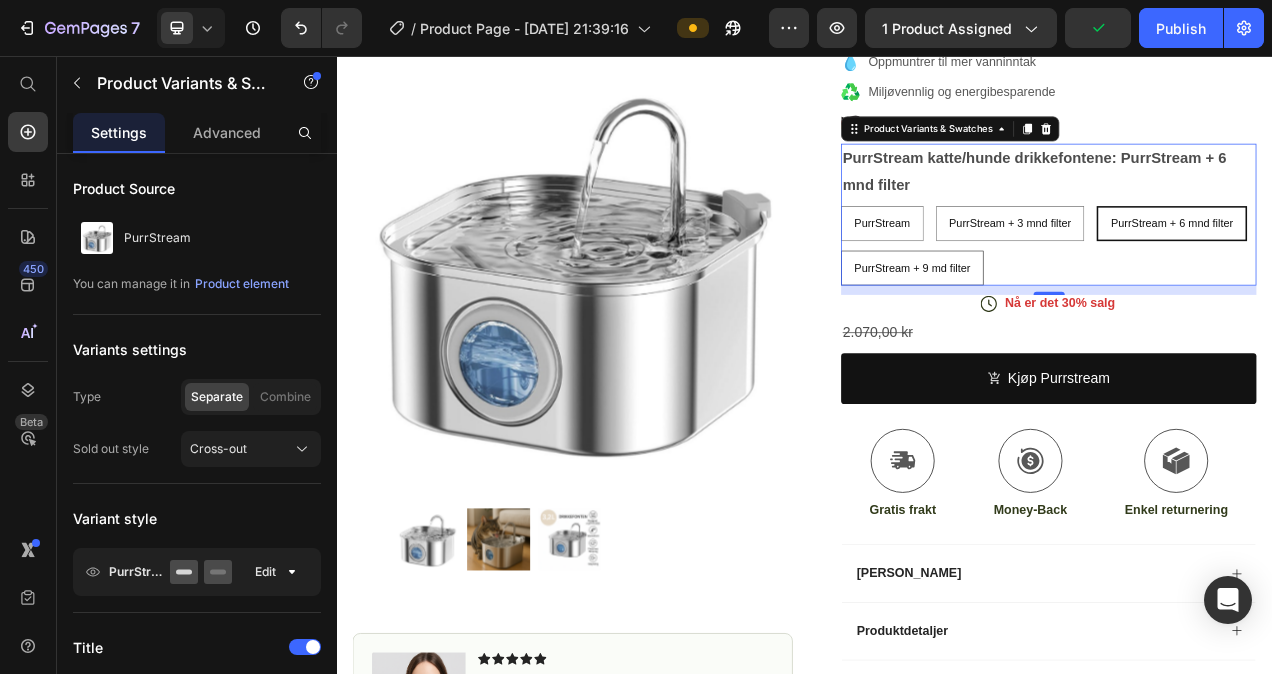 click on "PurrStream + 9 md filter" at bounding box center [1075, 328] 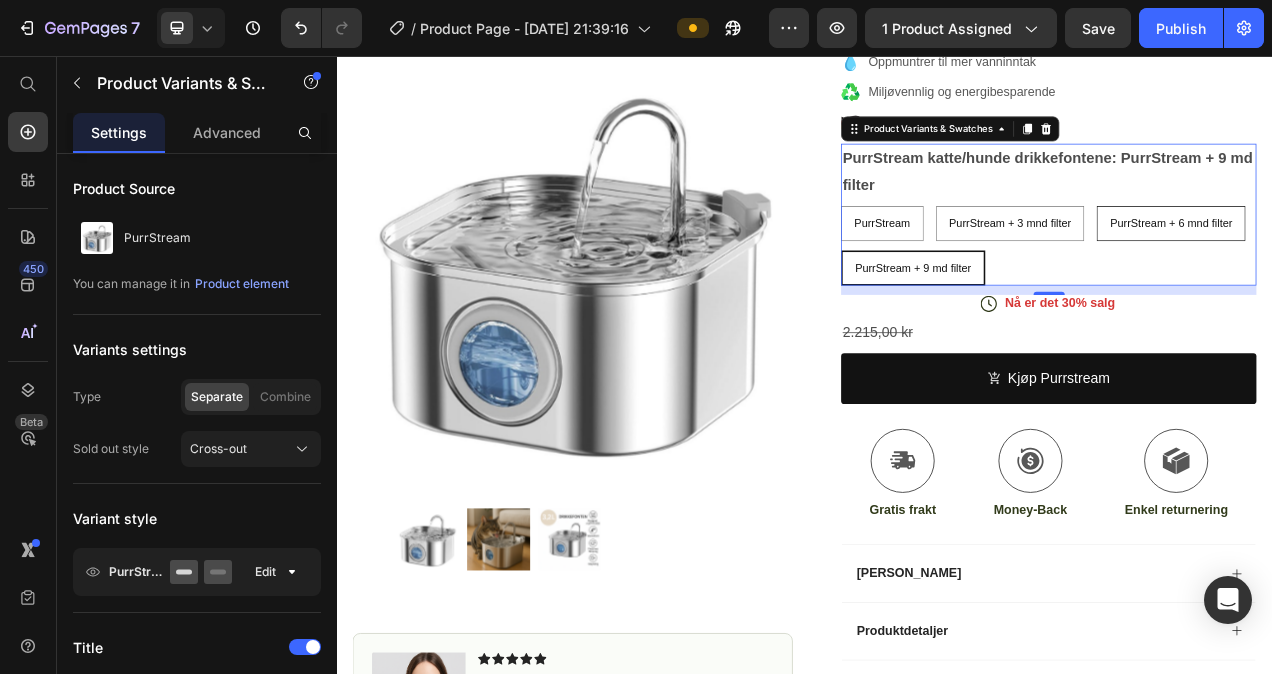 click on "PurrStream + 6 mnd filter" at bounding box center (1407, 271) 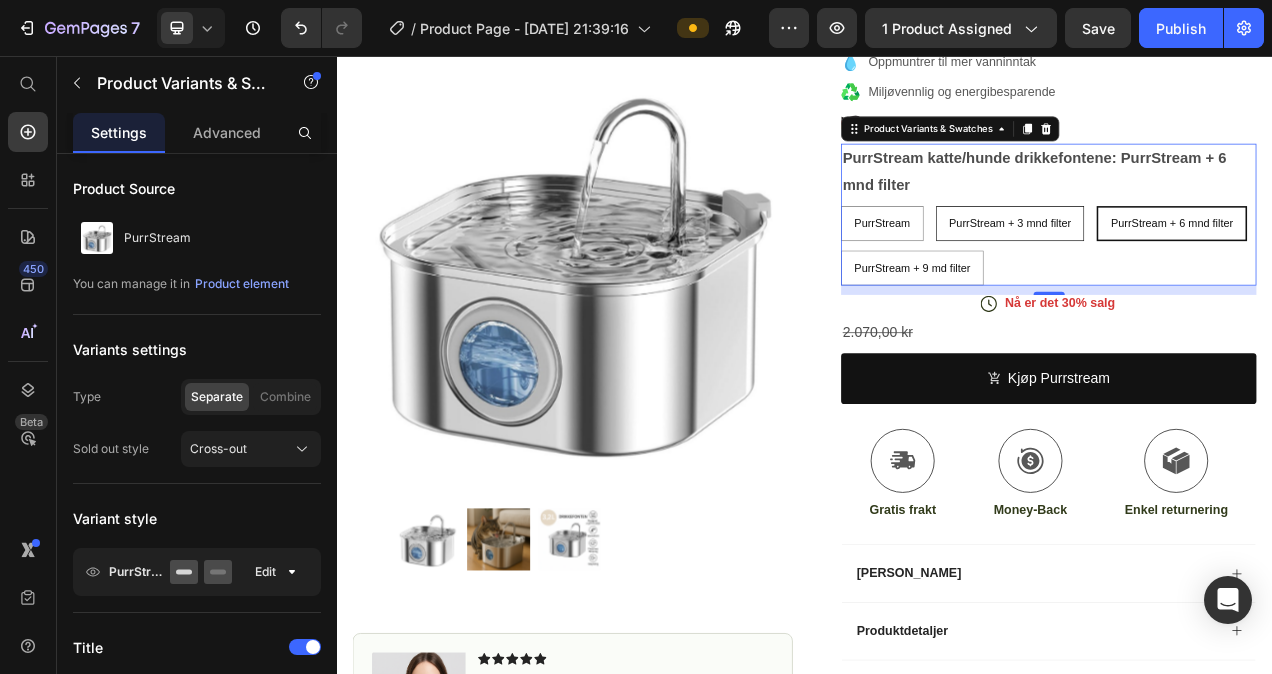 click on "PurrStream + 3 mnd filter" at bounding box center [1201, 271] 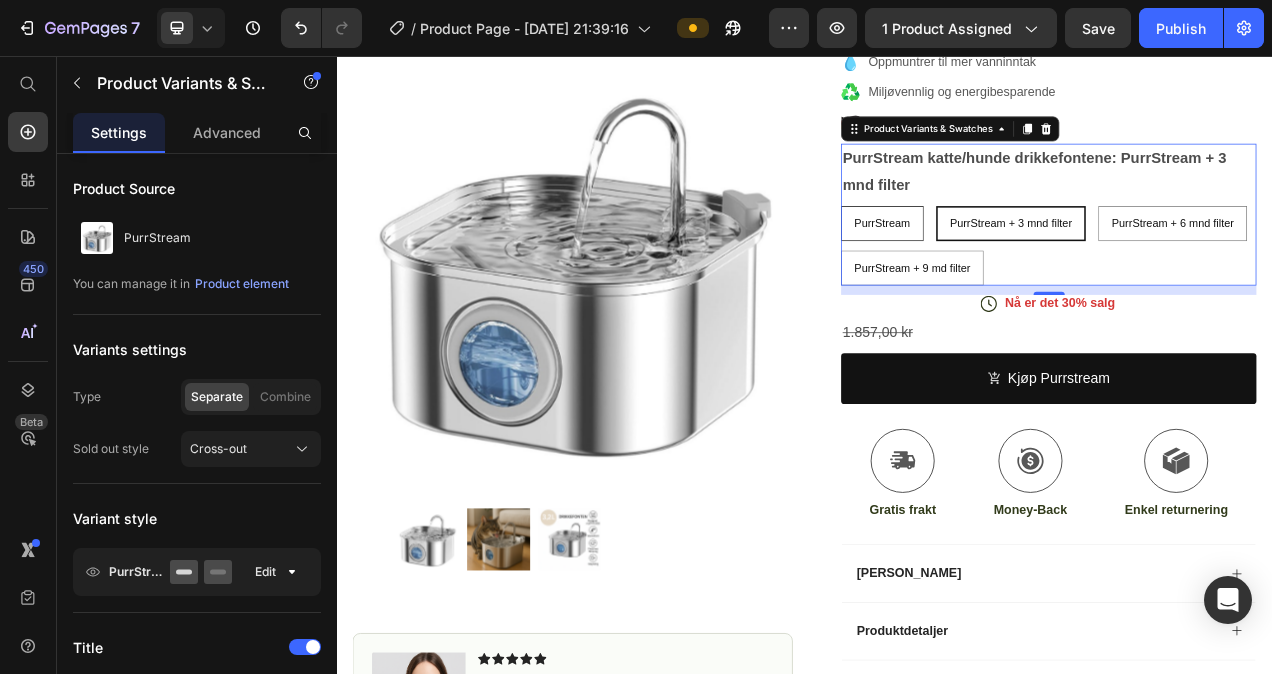 click on "PurrStream" at bounding box center (1037, 271) 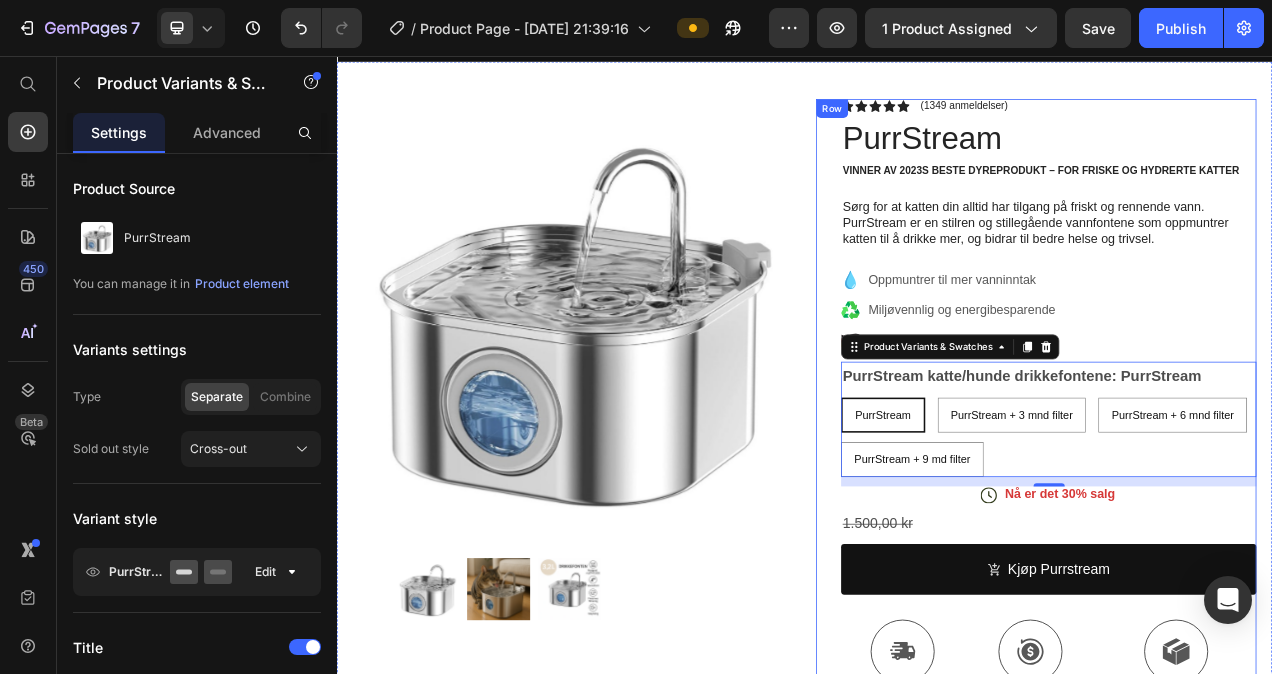 scroll, scrollTop: 64, scrollLeft: 0, axis: vertical 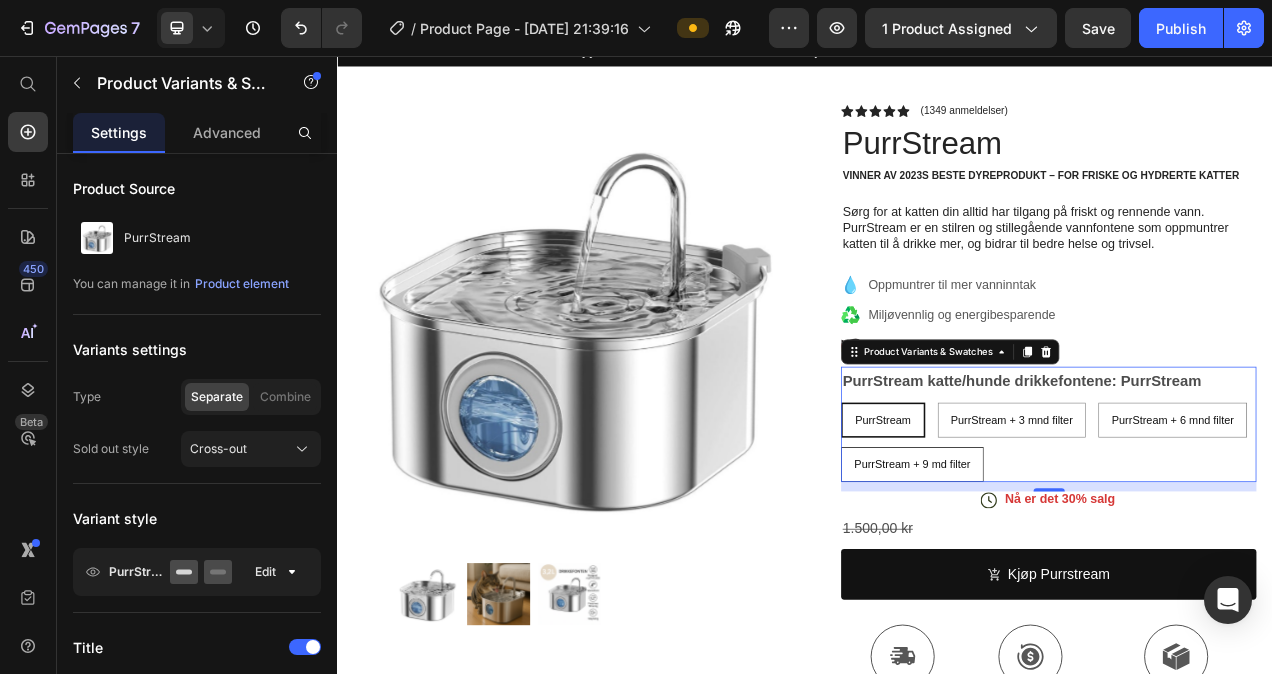 click on "PurrStream + 9 md filter" at bounding box center (1075, 580) 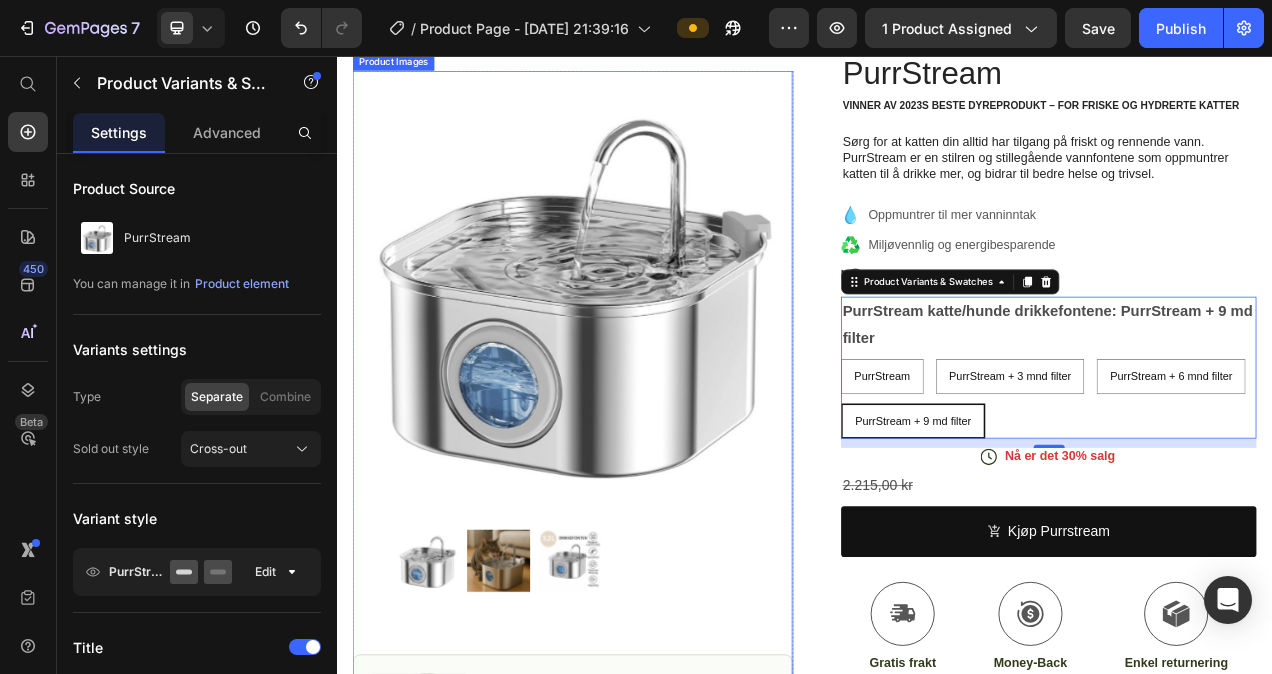 scroll, scrollTop: 166, scrollLeft: 0, axis: vertical 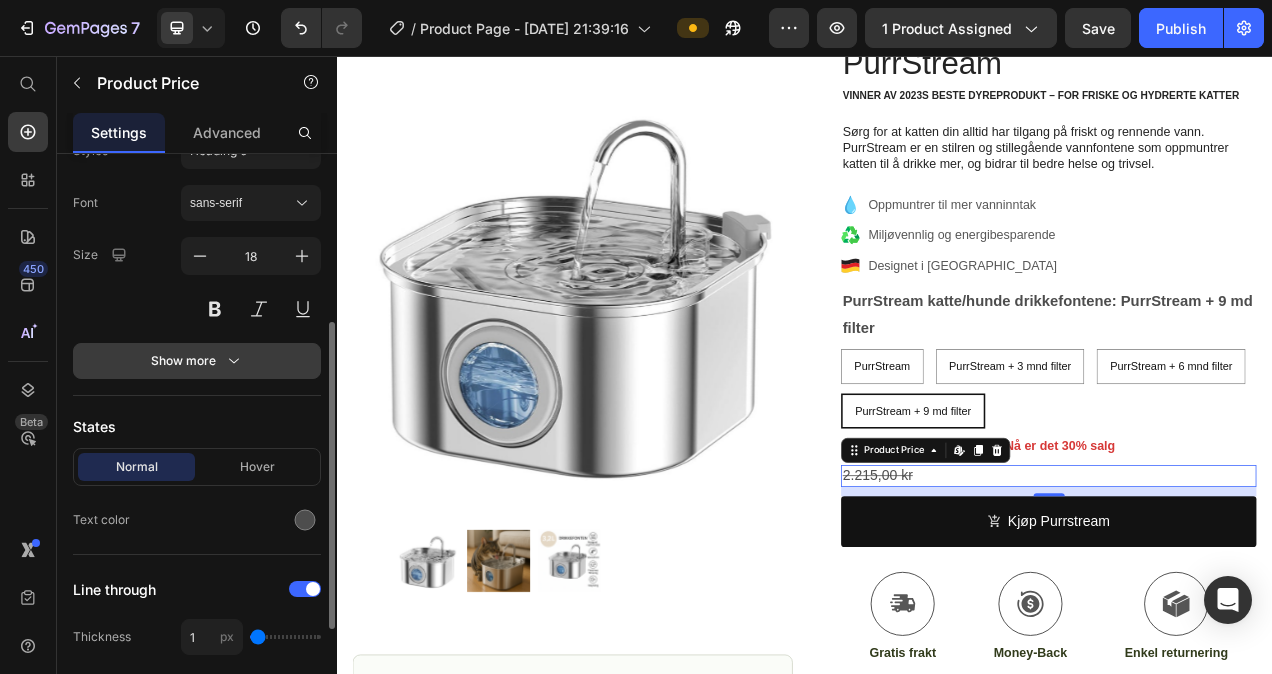 click on "Show more" at bounding box center [197, 361] 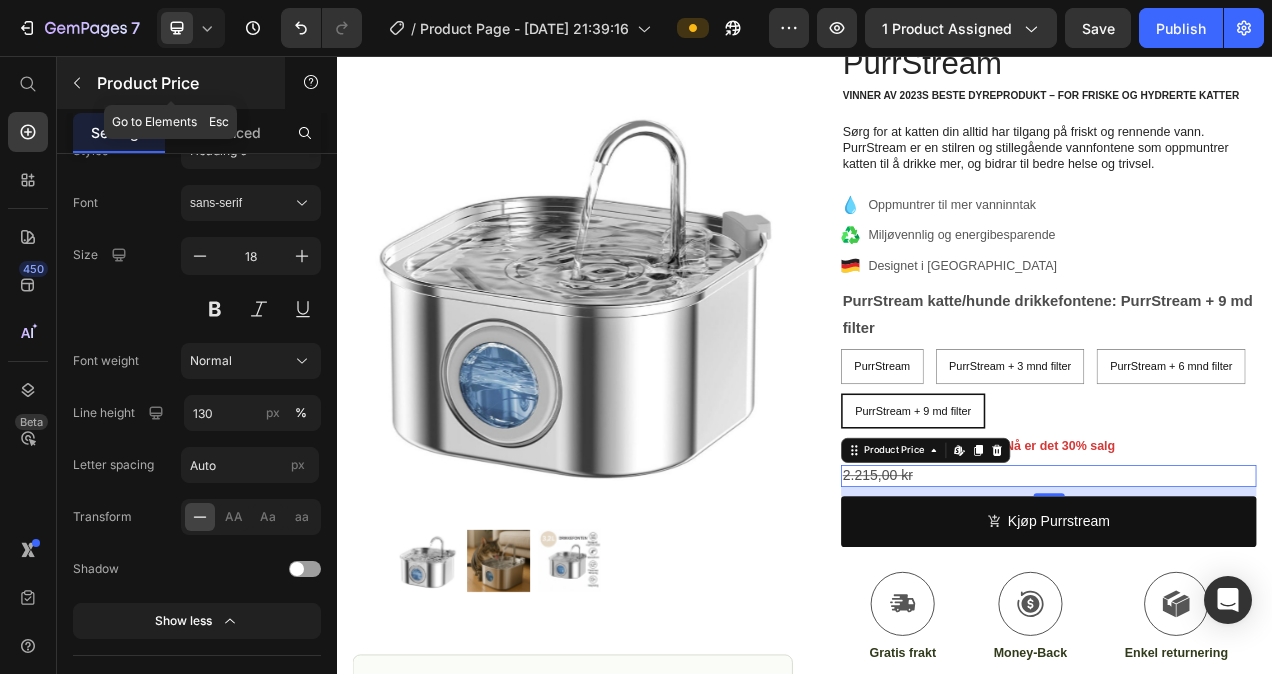 click 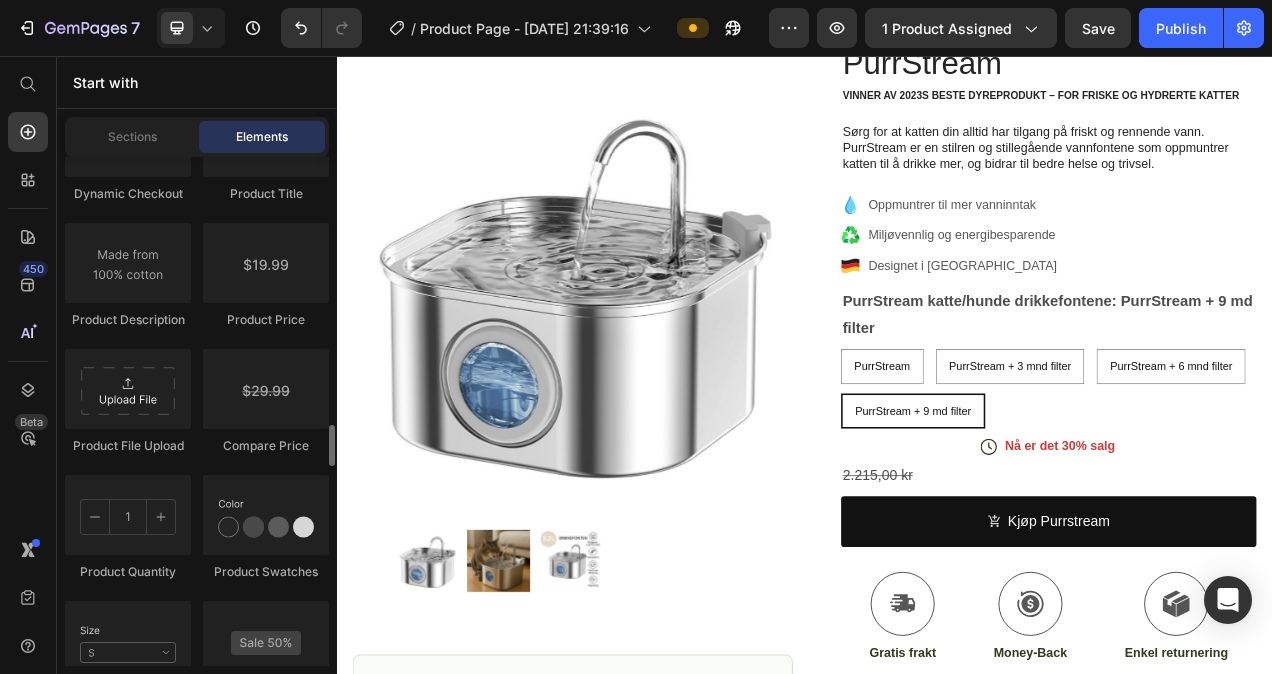 scroll, scrollTop: 3400, scrollLeft: 0, axis: vertical 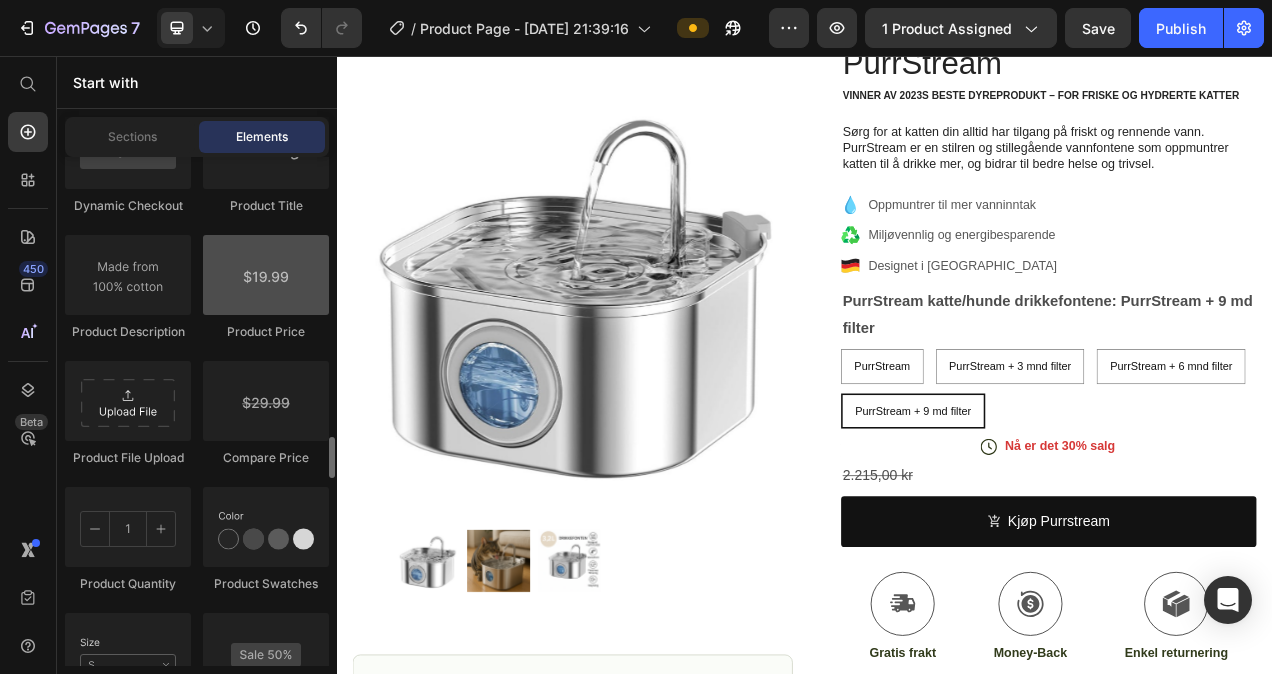 click at bounding box center [266, 275] 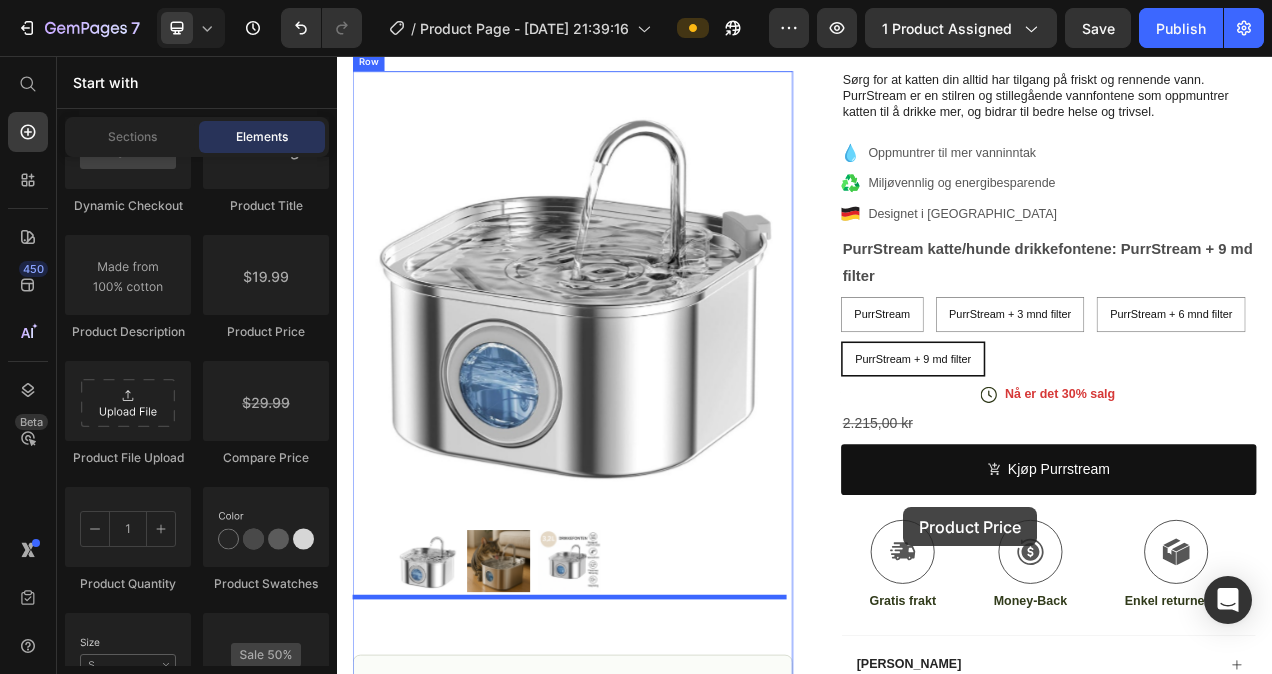 scroll, scrollTop: 267, scrollLeft: 0, axis: vertical 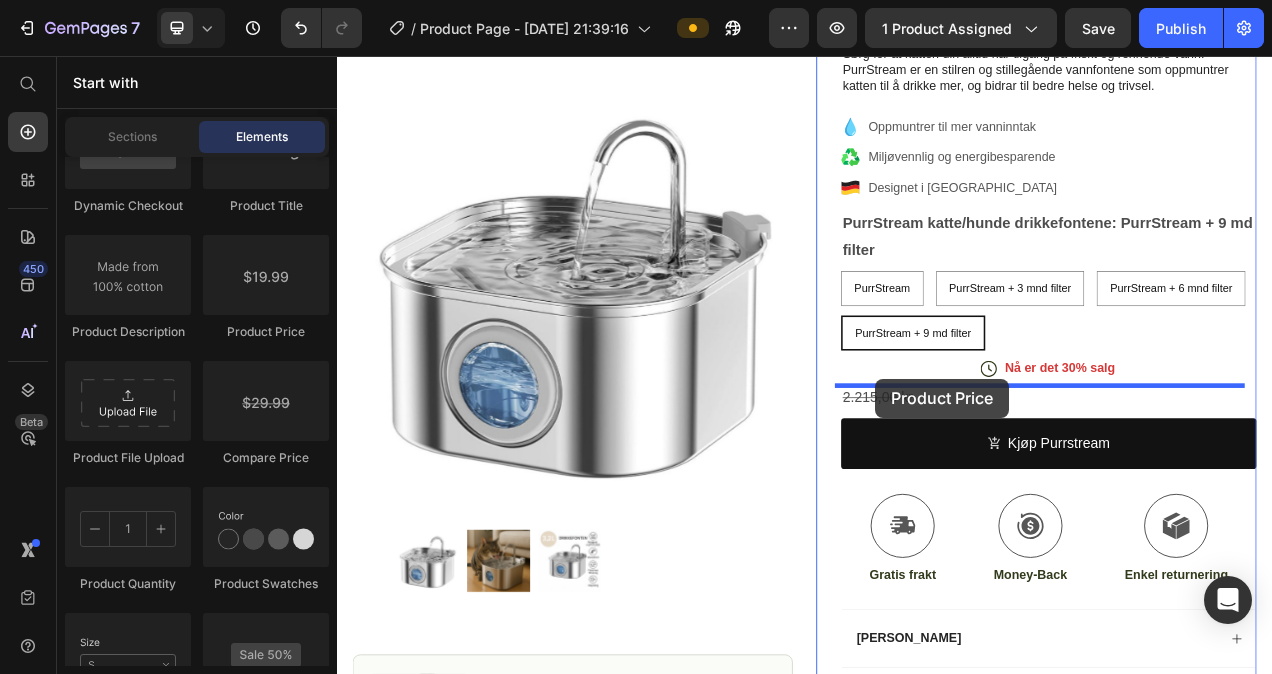 drag, startPoint x: 626, startPoint y: 346, endPoint x: 1027, endPoint y: 470, distance: 419.73444 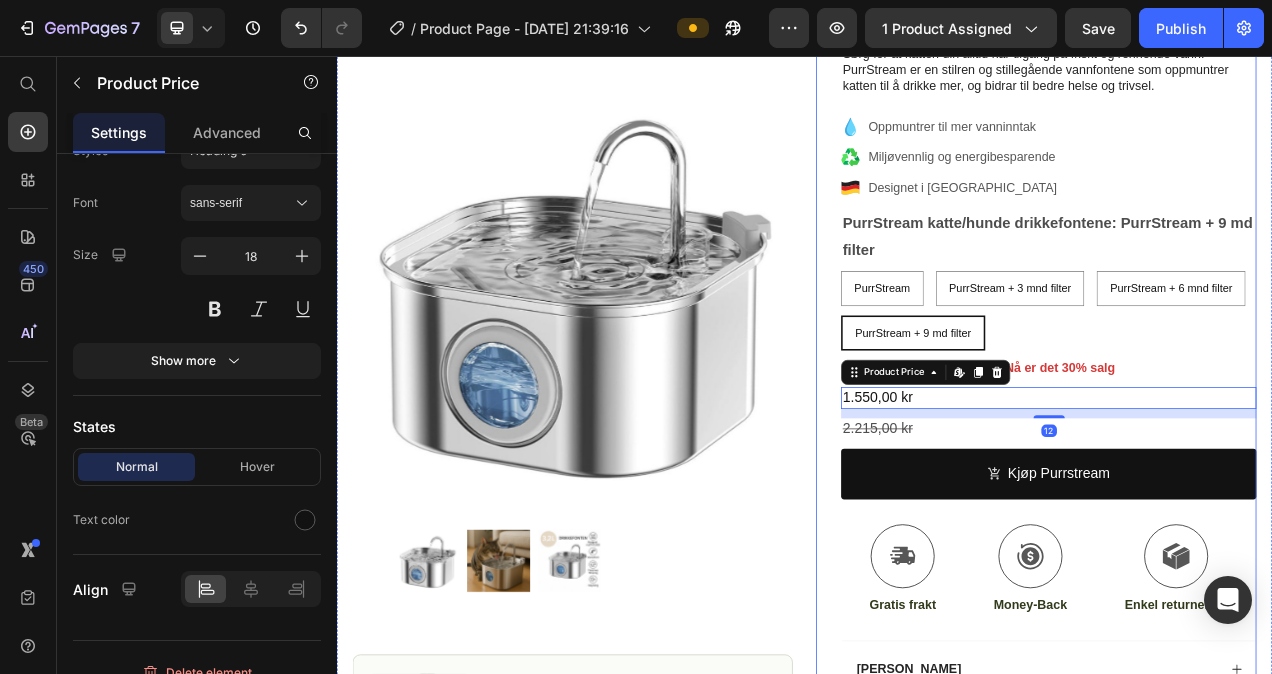 click on "Icon Icon Icon Icon Icon Icon List (1349 anmeldelser) Text Block Row PurrStream Product Title Vinner av 2023s Beste Dyreprodukt – For Friske og Hydrerte Katter Text Block Sørg for at katten din alltid har tilgang på friskt og rennende vann. PurrStream er en stilren og stillegående vannfontene som oppmuntrer katten til å drikke mer, og bidrar til bedre helse og trivsel. Text Block
Oppmuntrer til mer vanninntak
Miljøvennlig og energibesparende
Designet i [GEOGRAPHIC_DATA] Item List PurrStream katte/hunde drikkefontene: PurrStream + 9 md filter PurrStream PurrStream PurrStream PurrStream + 3 mnd filter PurrStream + 3 mnd filter PurrStream + 3 mnd filter PurrStream + 6 mnd filter PurrStream + 6 mnd filter PurrStream + 6 mnd filter PurrStream + 9 md filter PurrStream + 9 md filter PurrStream + 9 md filter Product Variants & Swatches
Icon Nå er det 30% salg Text Block Row 1.550,00 kr Product Price   Edit content in Shopify 12 2.215,00 kr" at bounding box center [1234, 542] 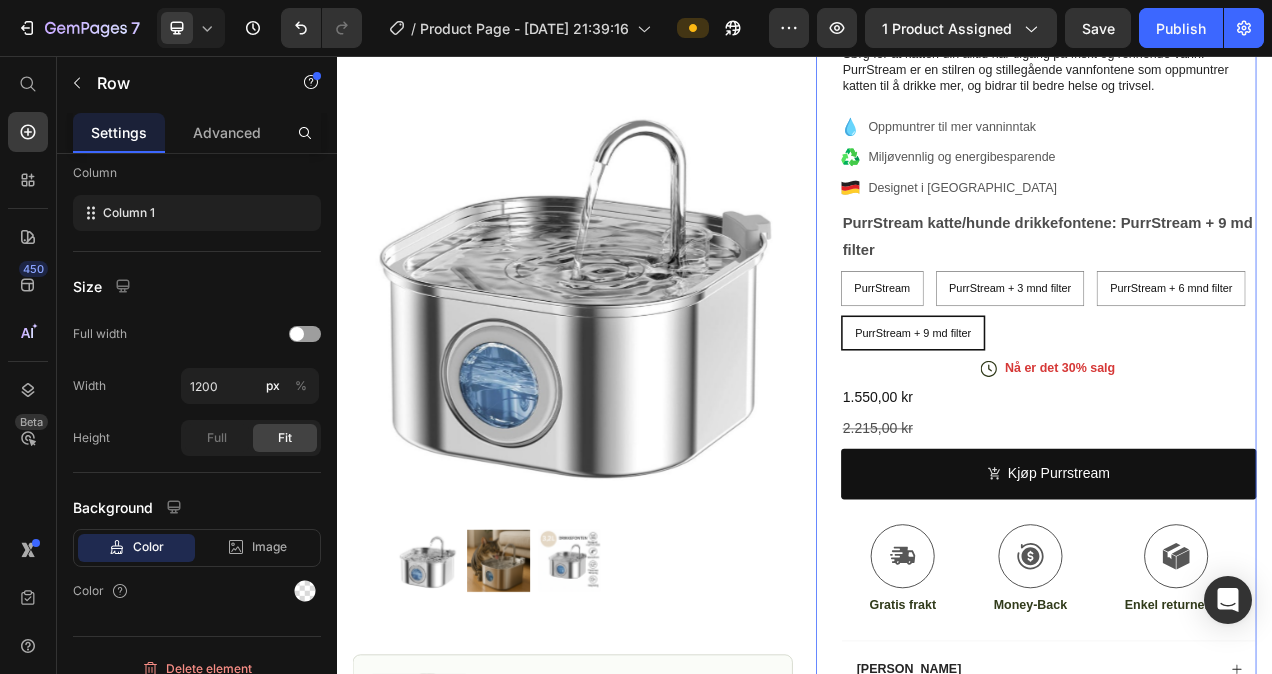 scroll, scrollTop: 0, scrollLeft: 0, axis: both 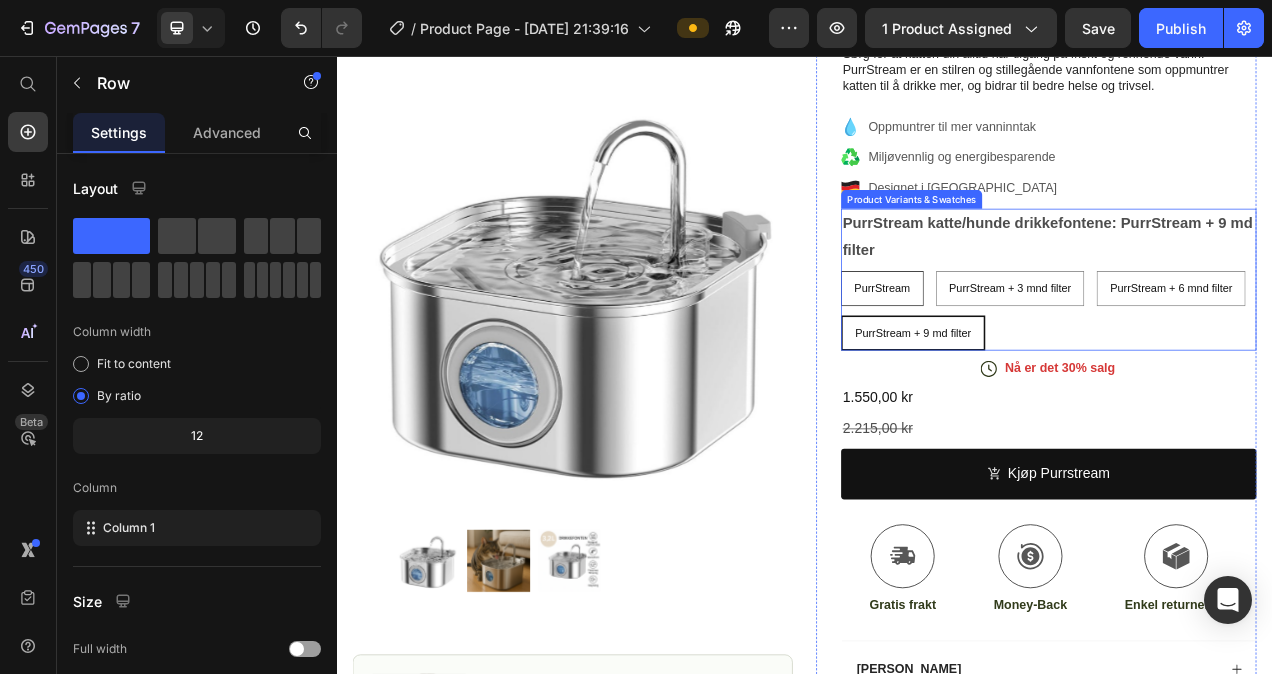click on "PurrStream" at bounding box center (1037, 354) 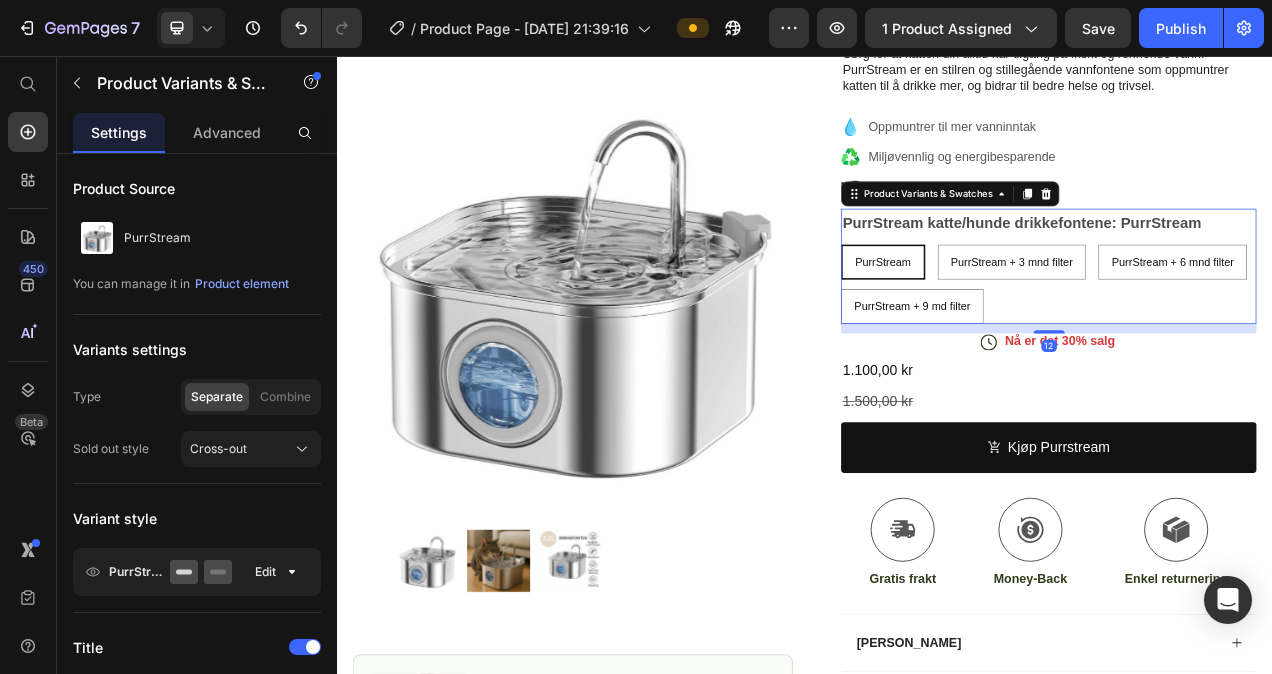 click on "PurrStream + 3 mnd filter" at bounding box center [1203, 266] 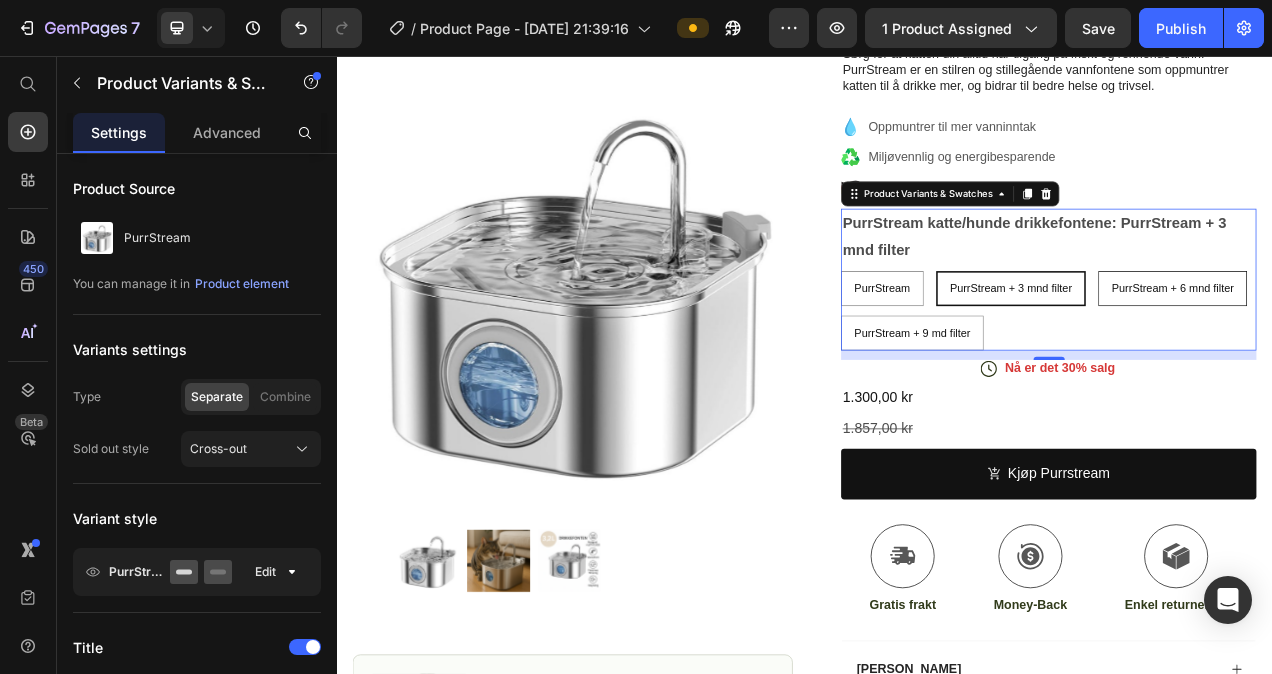 click on "PurrStream + 6 mnd filter" at bounding box center [1409, 354] 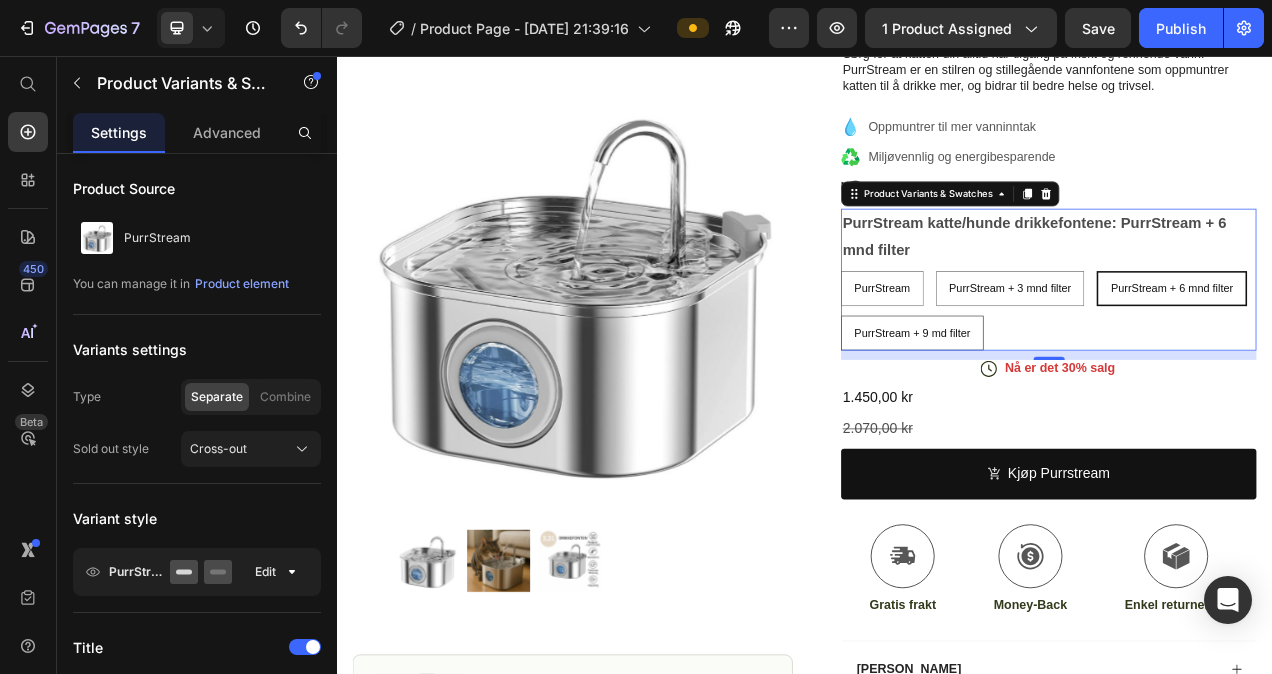 click on "PurrStream + 9 md filter" at bounding box center [1075, 411] 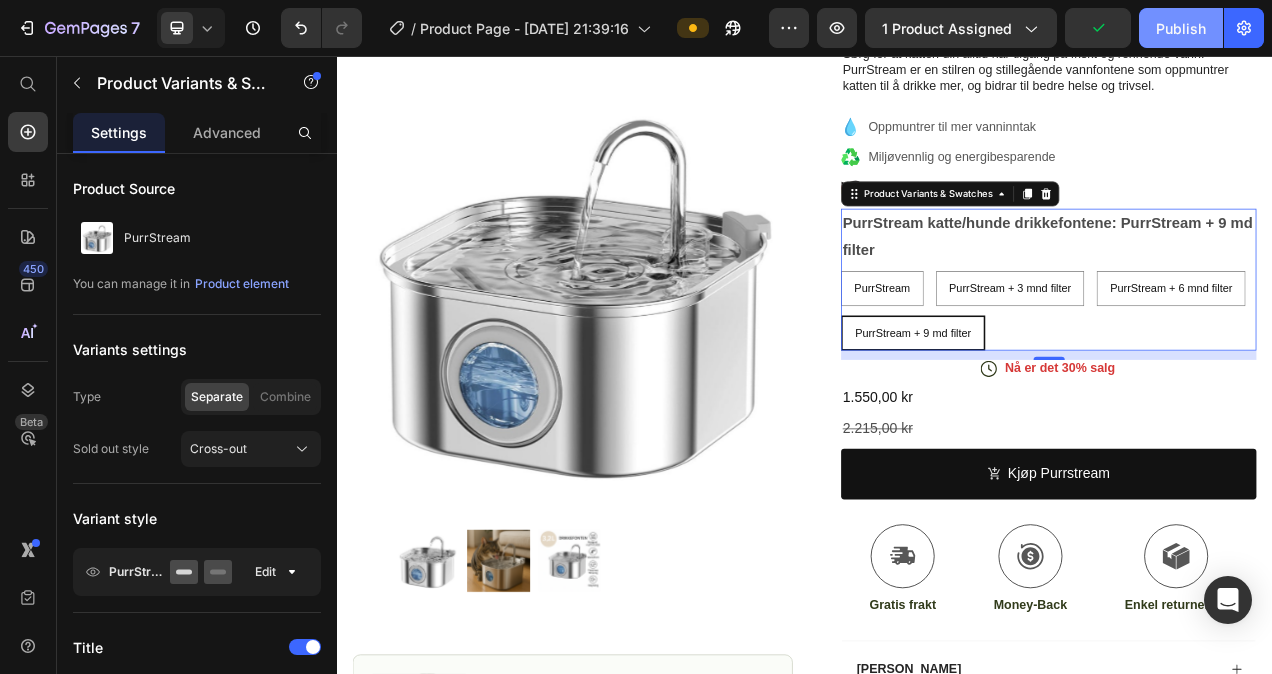 click on "Publish" 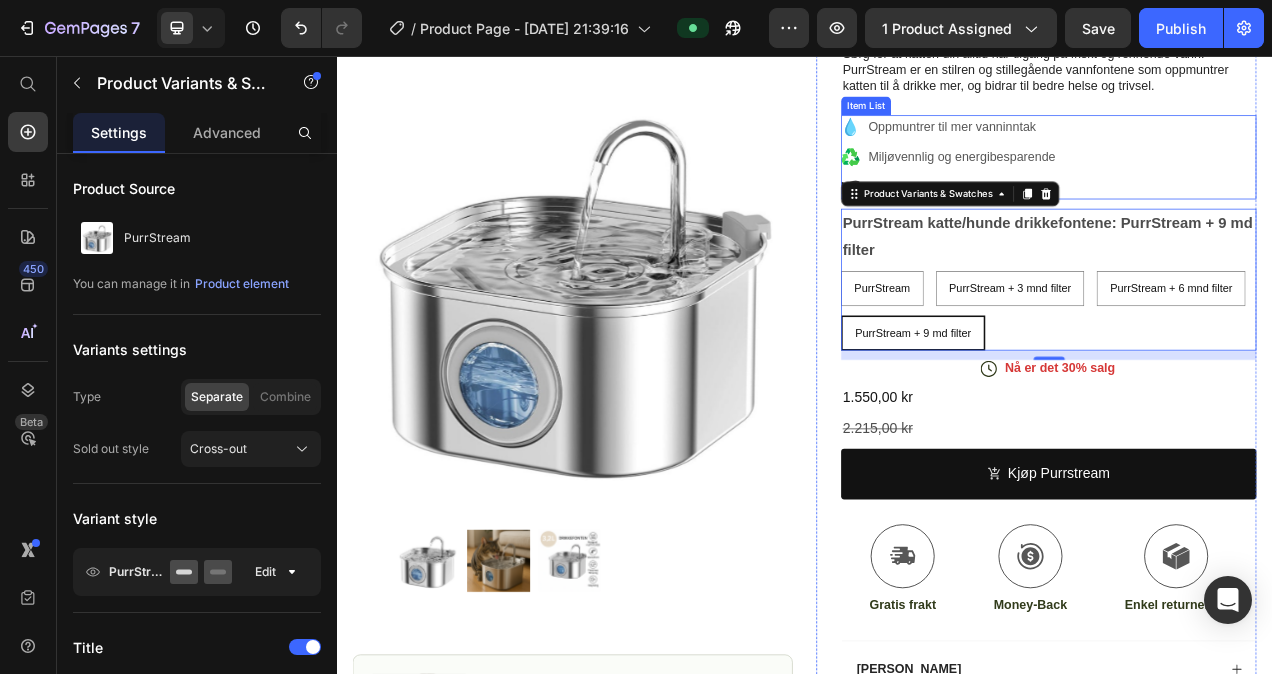 scroll, scrollTop: 0, scrollLeft: 0, axis: both 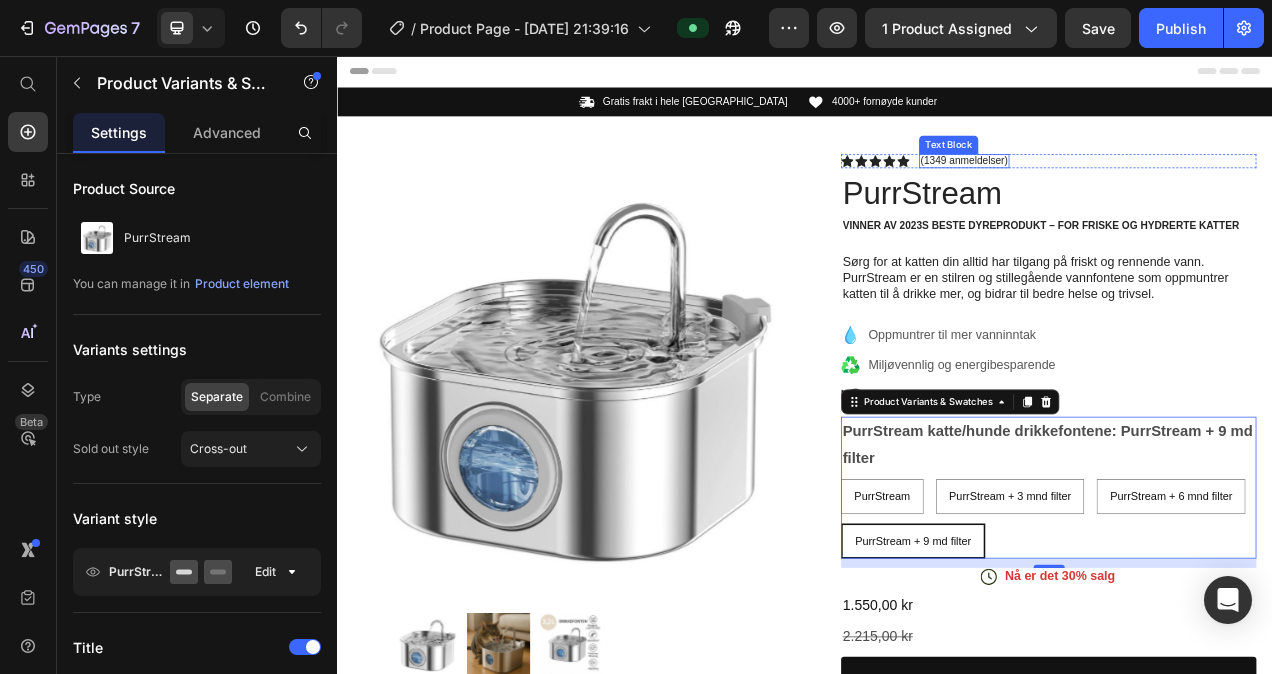 click on "(1349 anmeldelser)" at bounding box center (1142, 190) 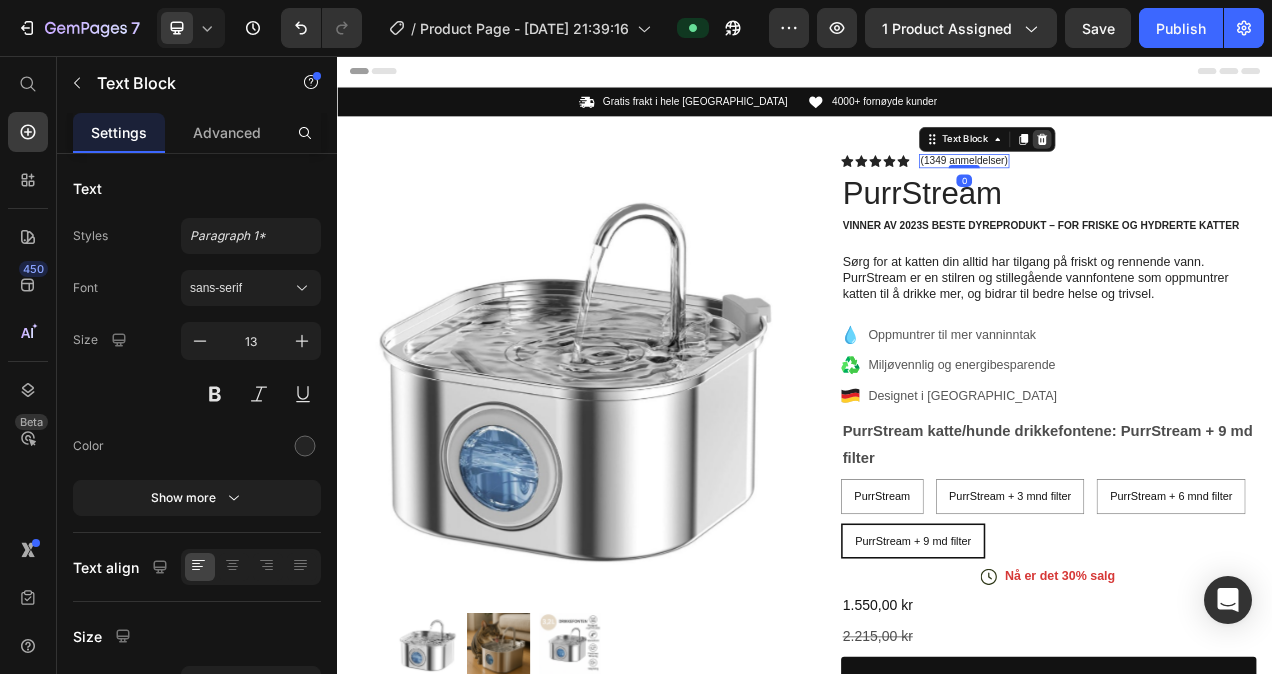 click 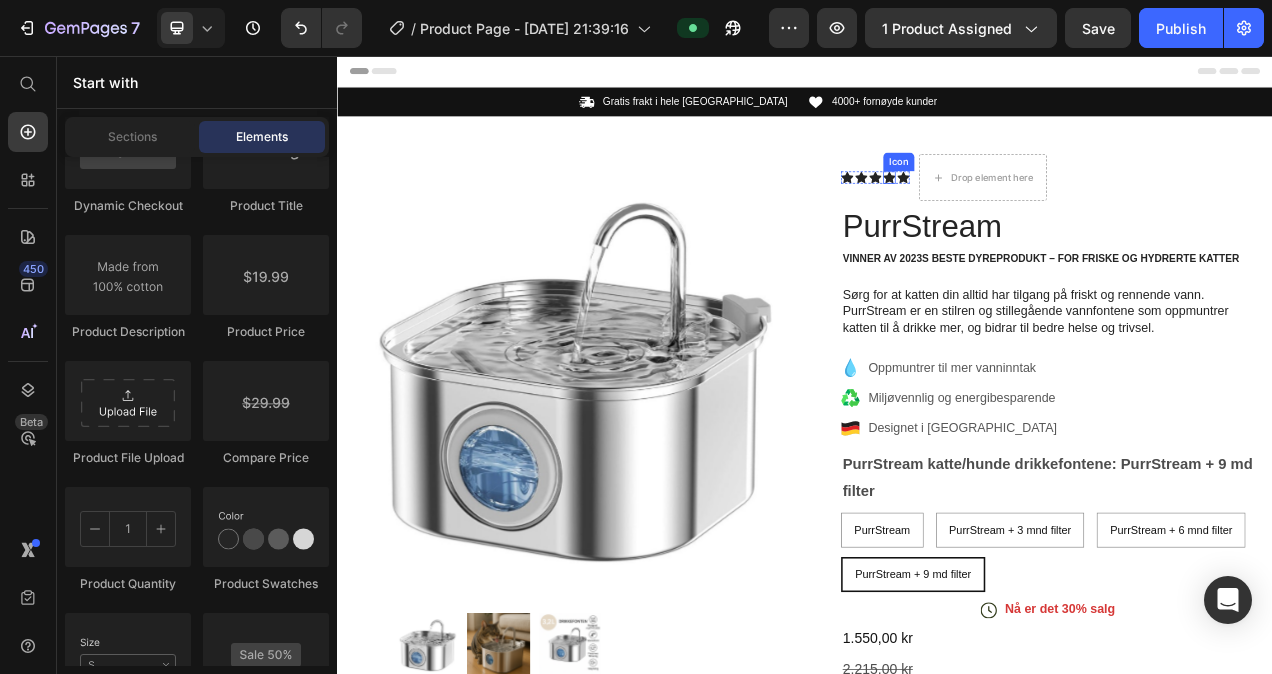 click 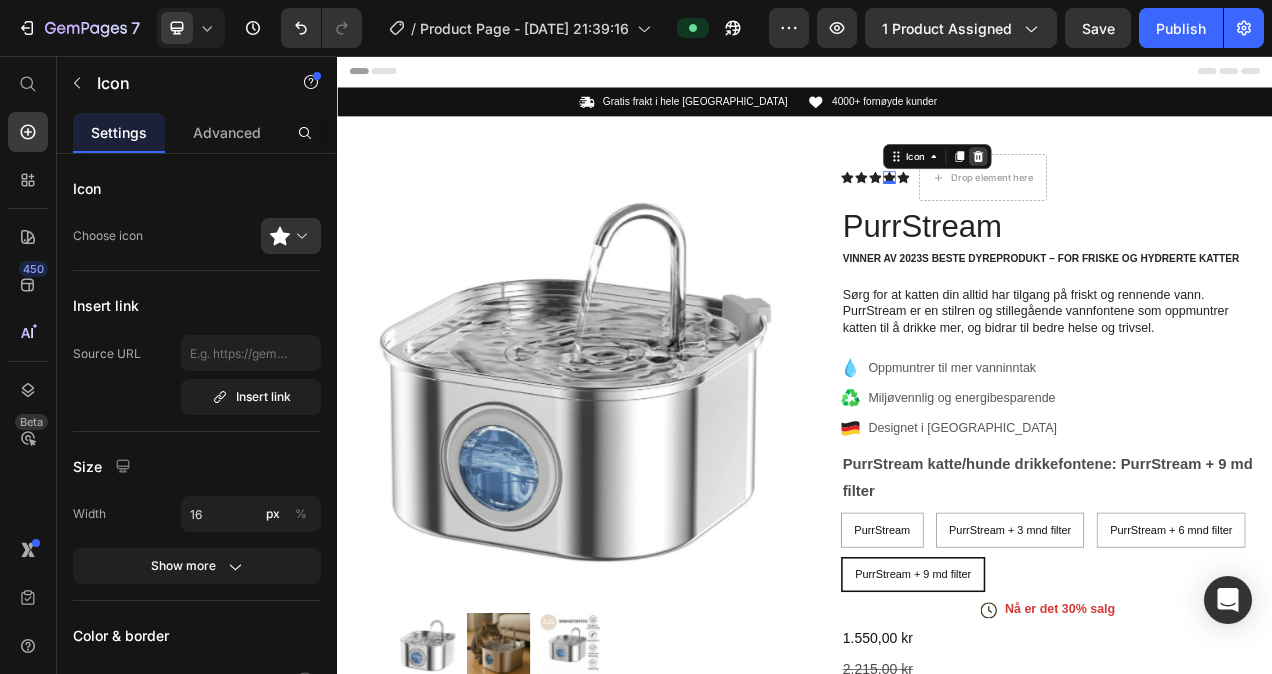 click at bounding box center (1160, 185) 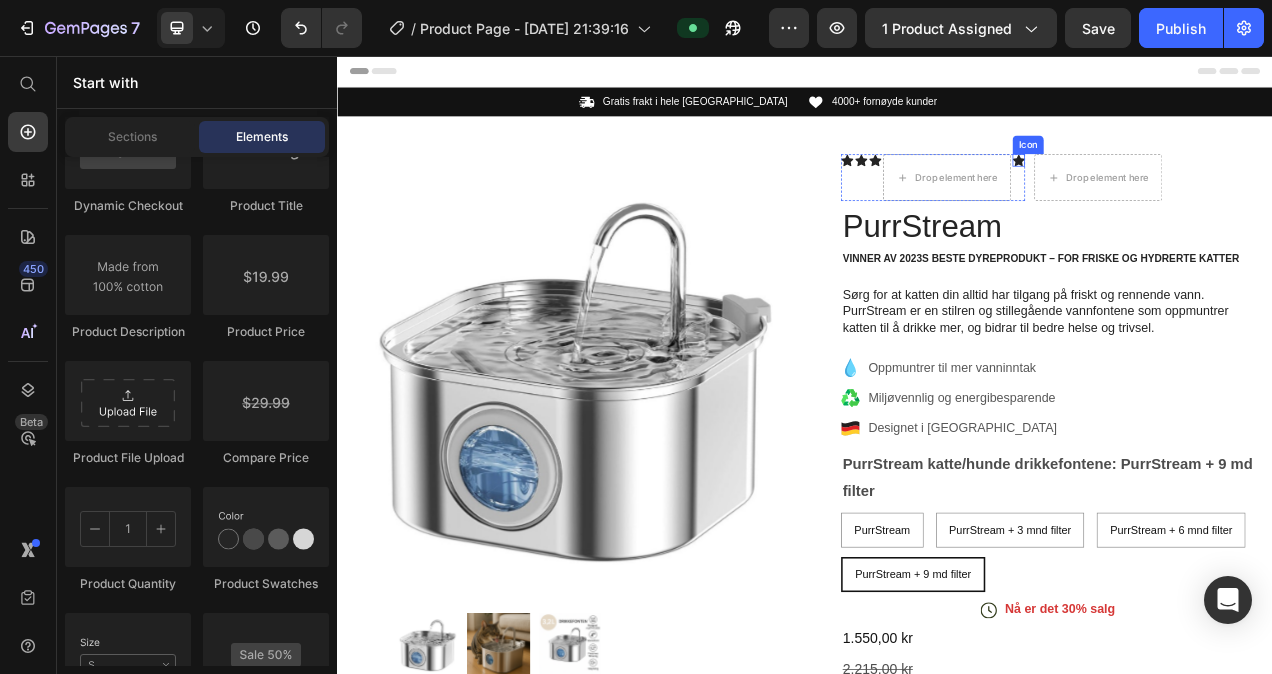 click 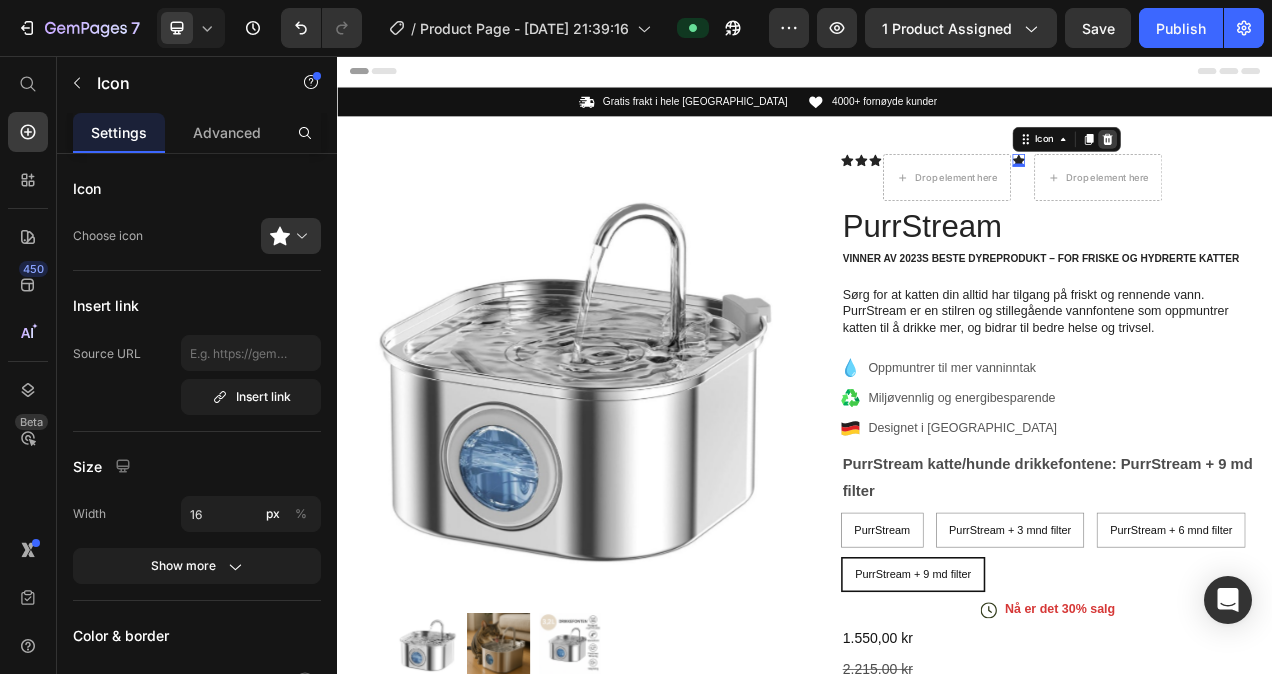 click at bounding box center [1326, 163] 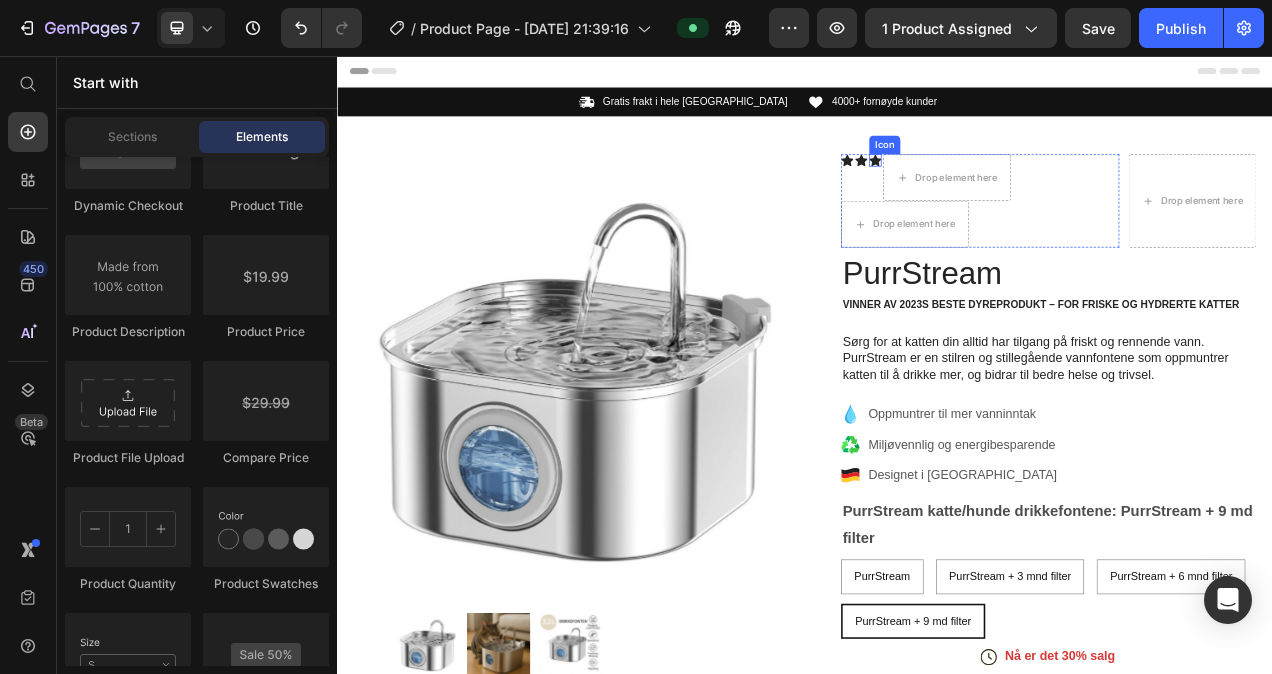 click on "Icon" at bounding box center (1028, 190) 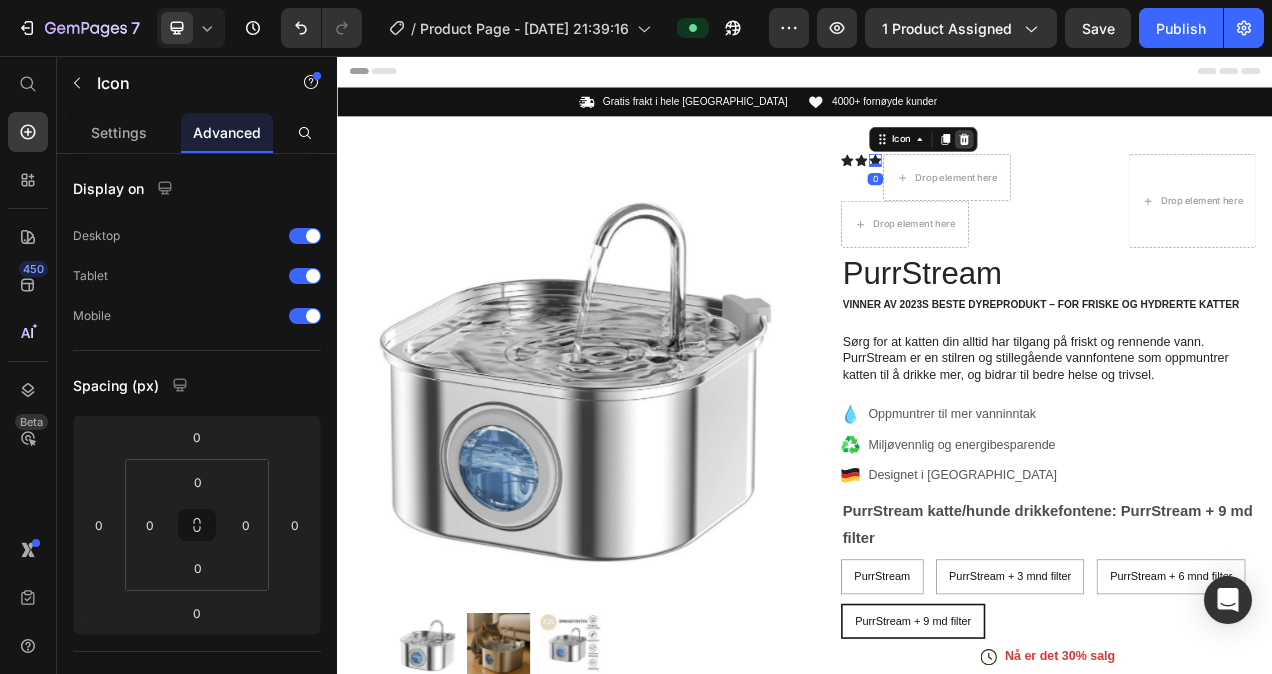 click 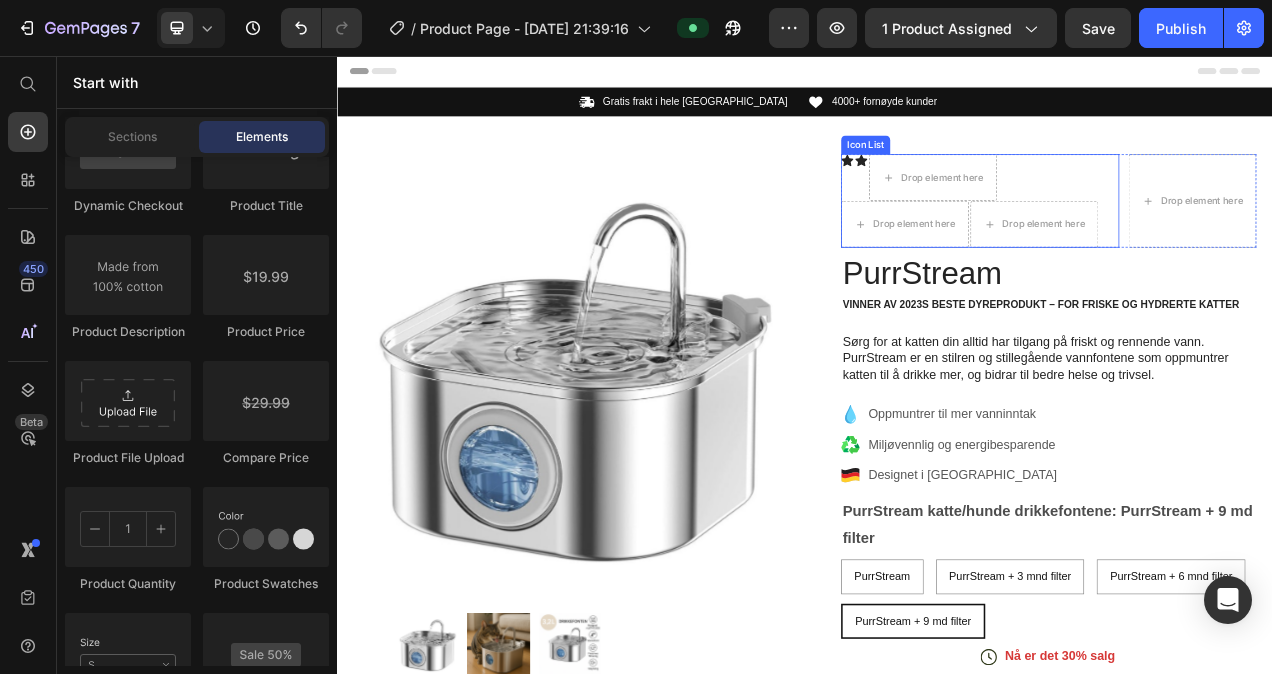 click on "Icon Icon
Drop element here
Drop element here
Drop element here" at bounding box center [1162, 242] 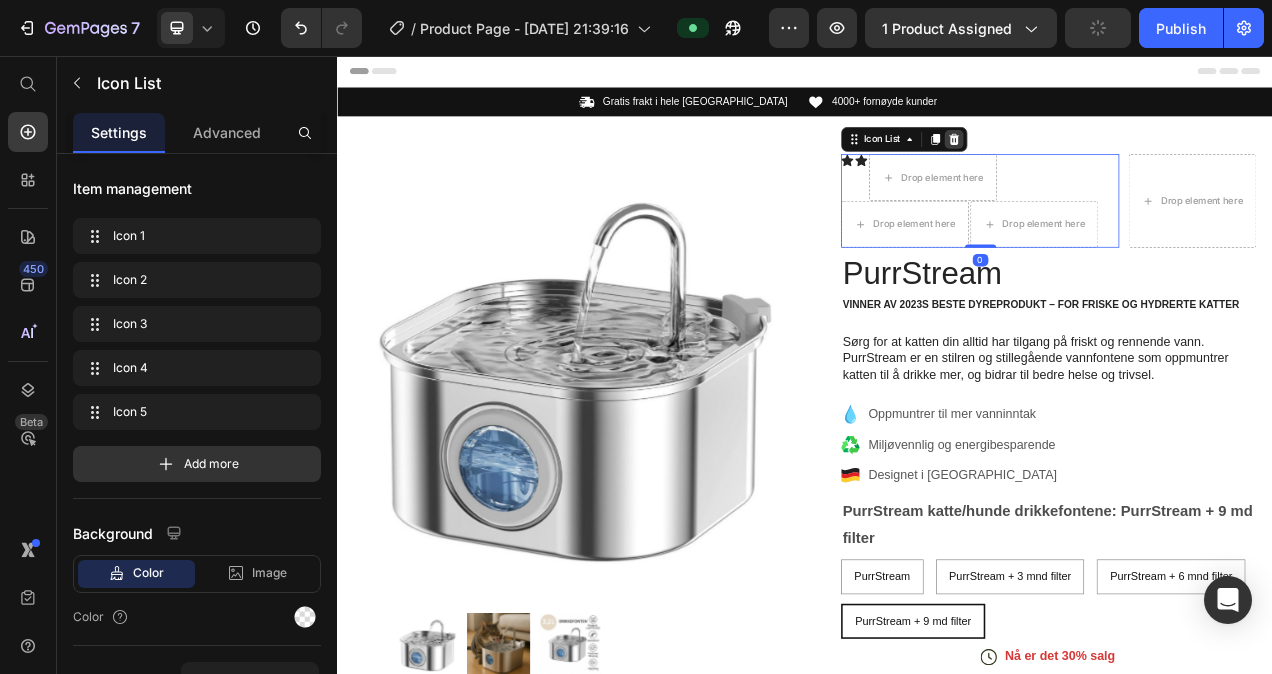 click at bounding box center (1129, 163) 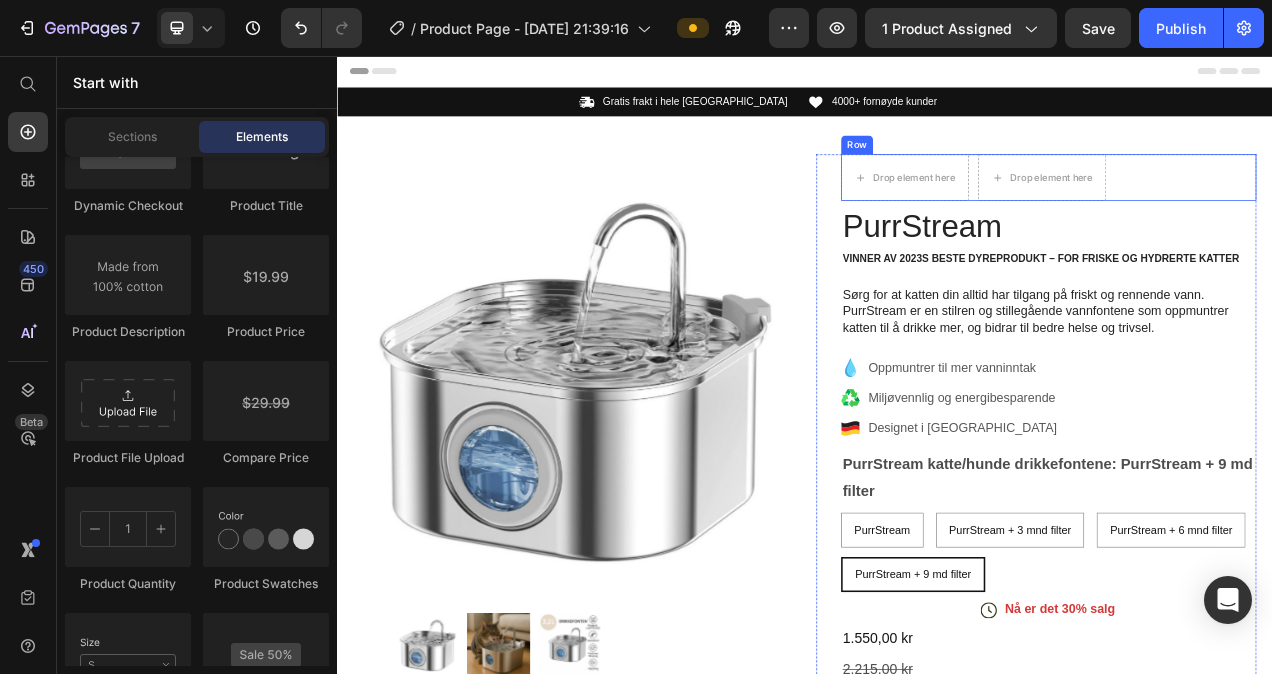 click on "Drop element here
Drop element here Row" at bounding box center [1250, 212] 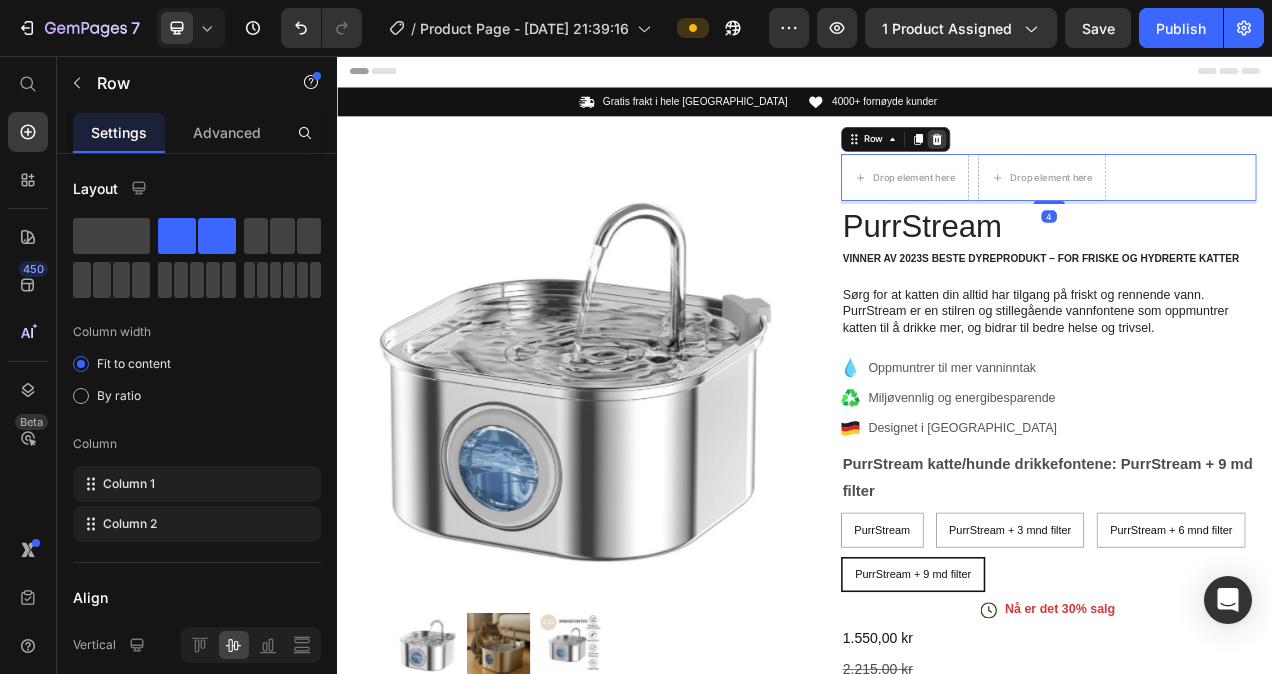 click 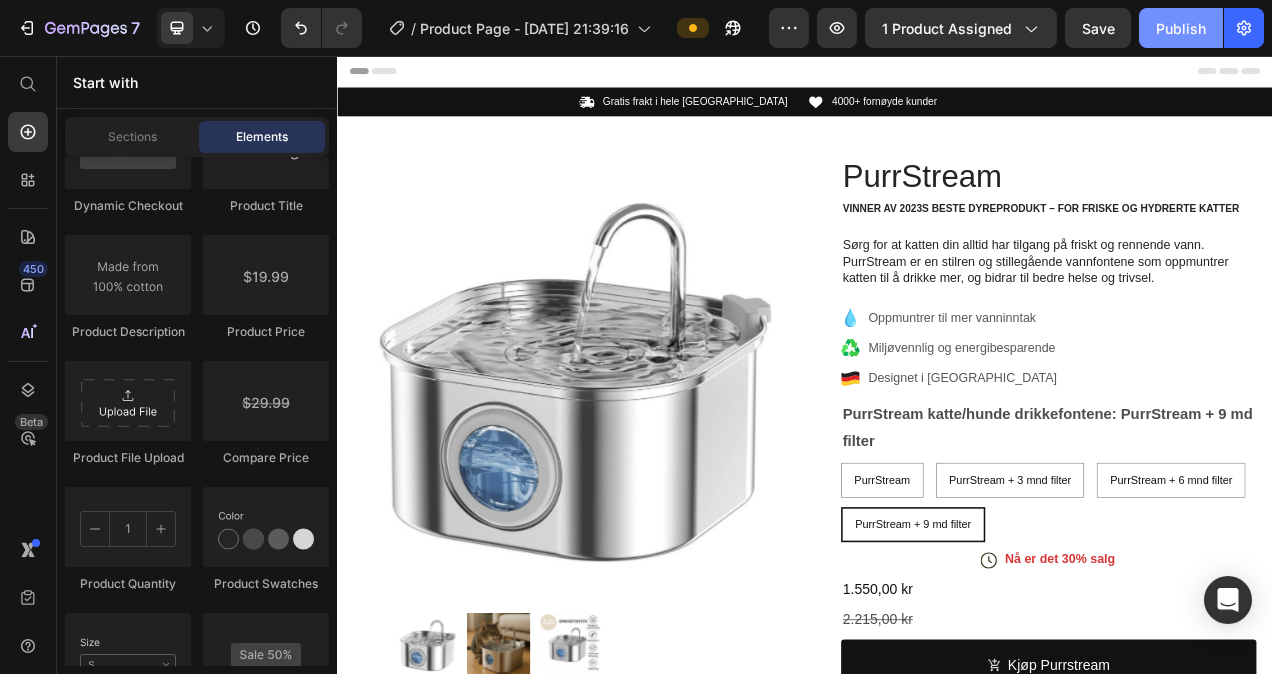 click on "Publish" 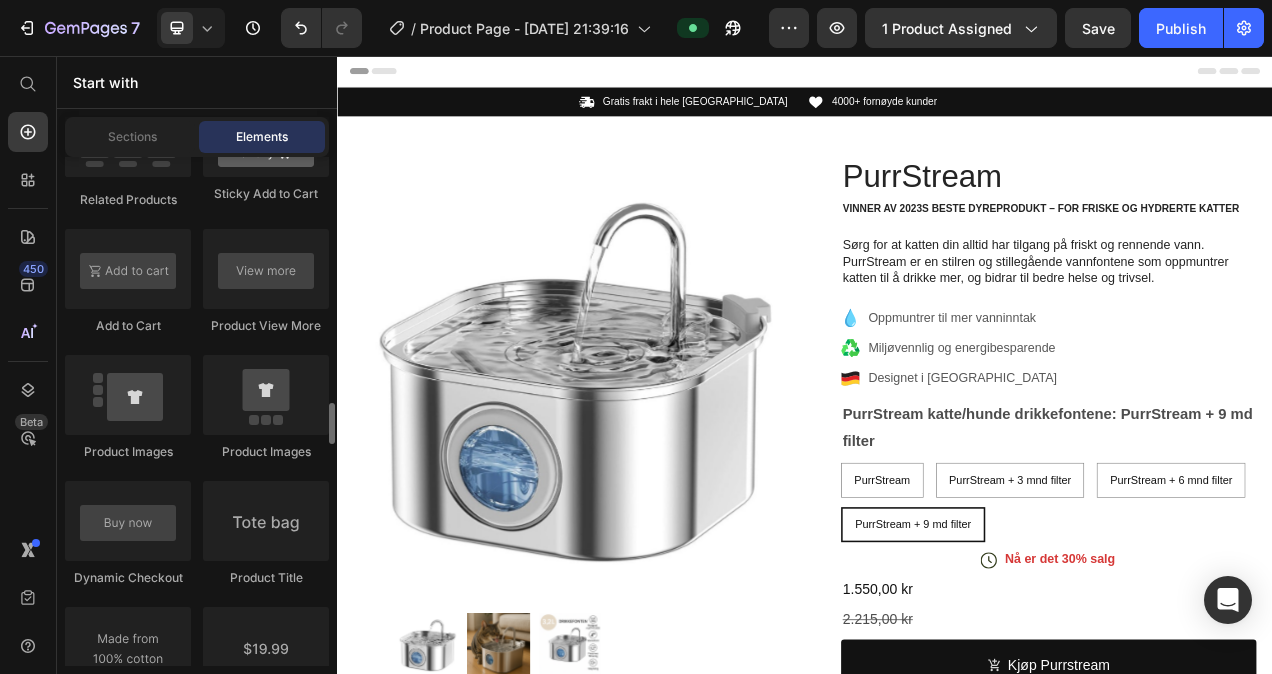 scroll, scrollTop: 3025, scrollLeft: 0, axis: vertical 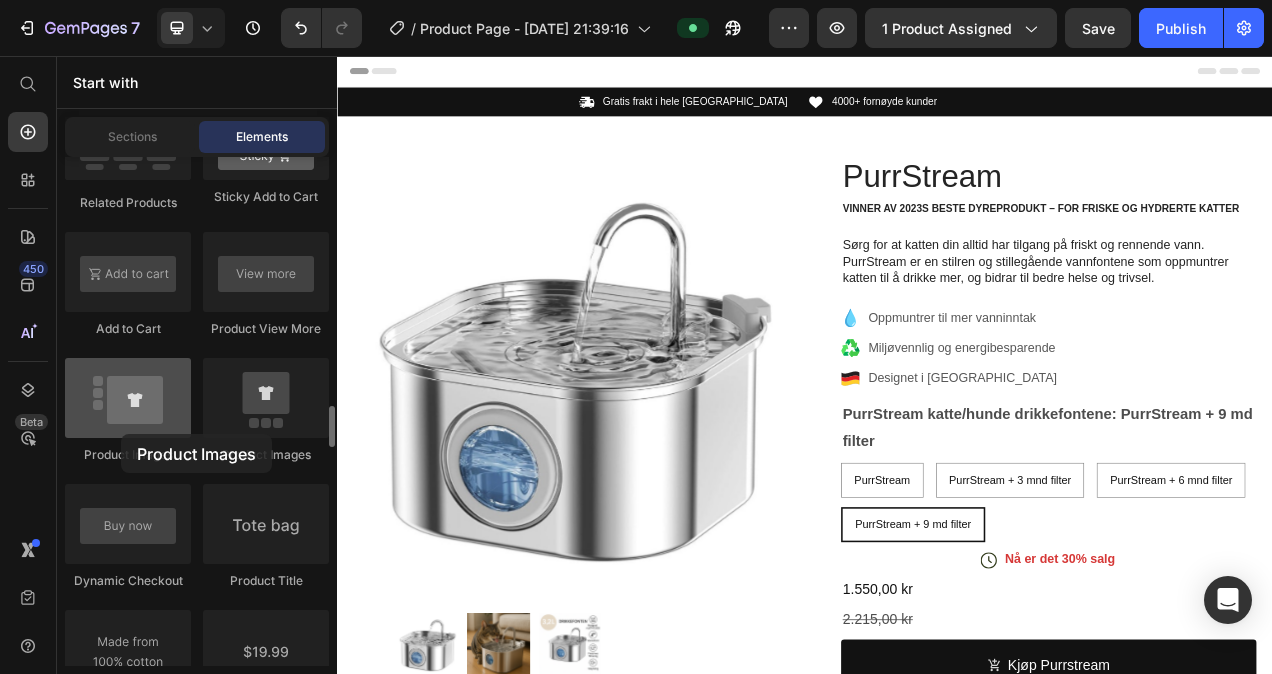 click at bounding box center [128, 398] 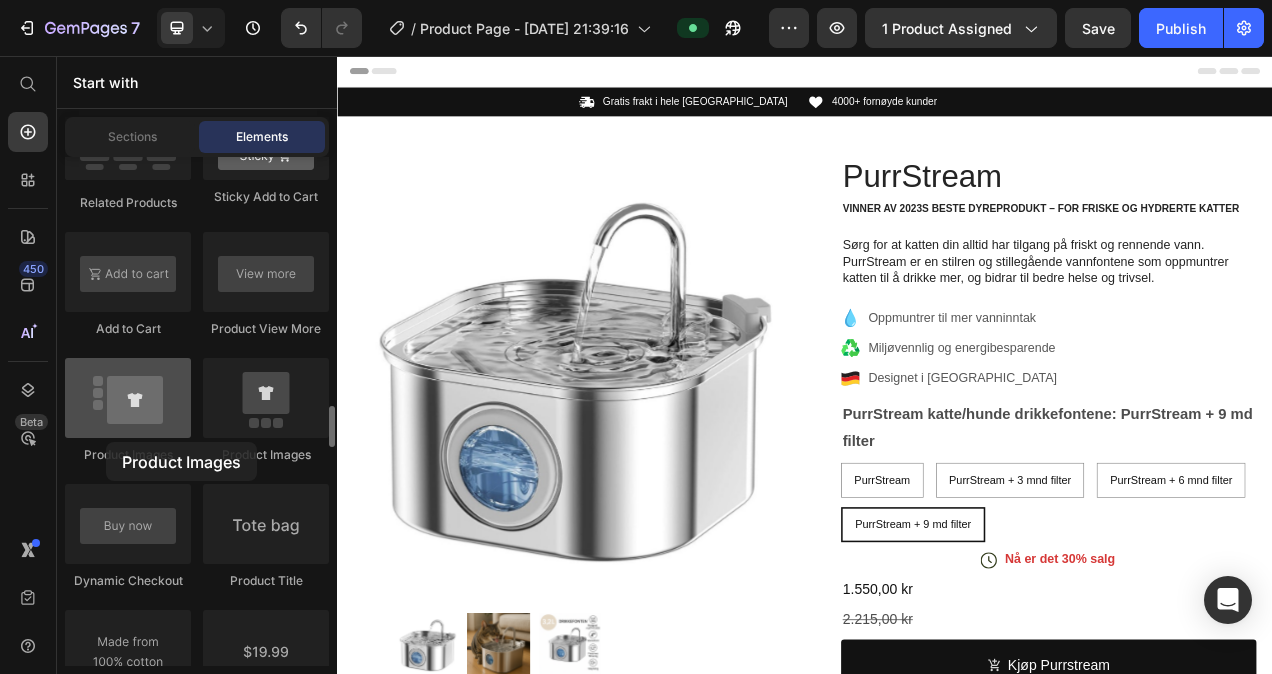 drag, startPoint x: 121, startPoint y: 434, endPoint x: 110, endPoint y: 438, distance: 11.7046995 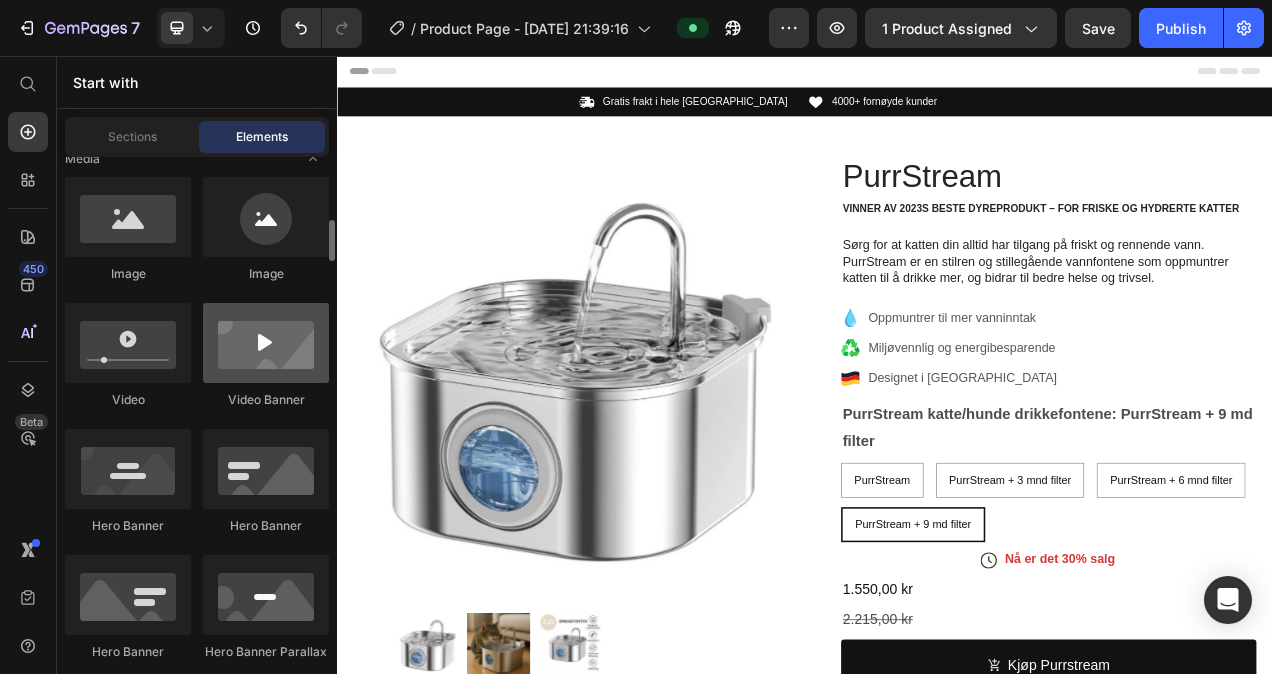 scroll, scrollTop: 766, scrollLeft: 0, axis: vertical 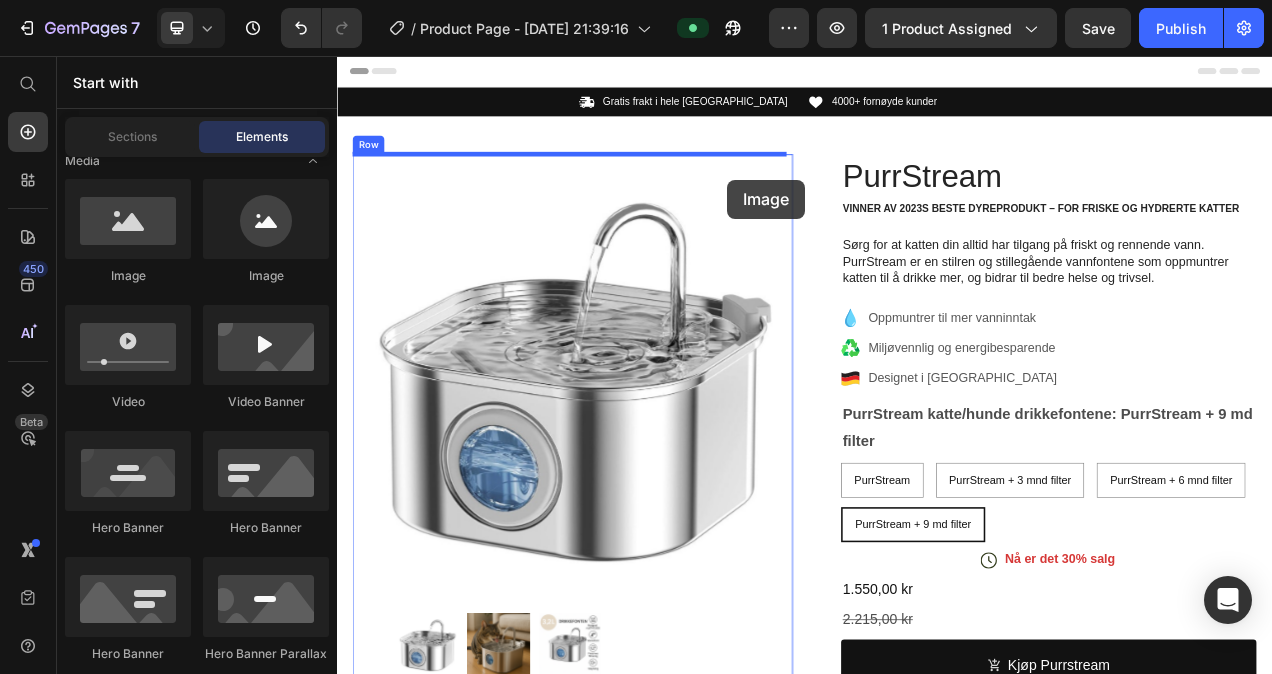 drag, startPoint x: 606, startPoint y: 299, endPoint x: 837, endPoint y: 215, distance: 245.79869 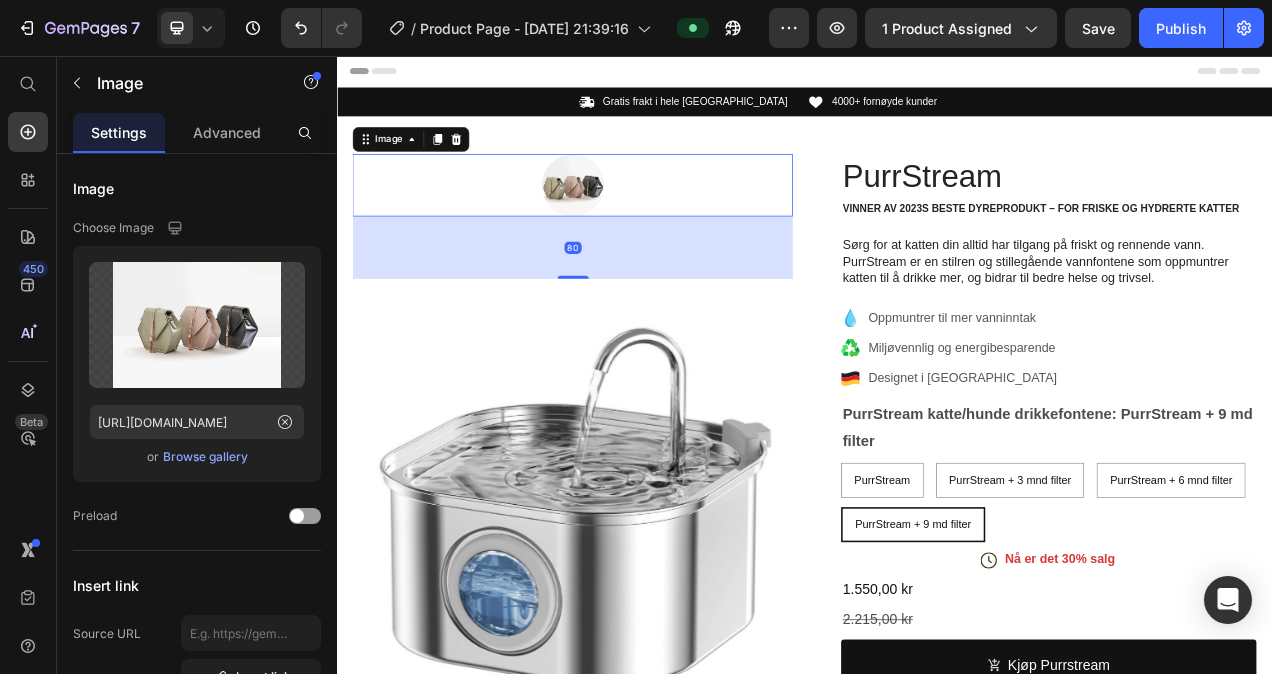 click at bounding box center [639, 222] 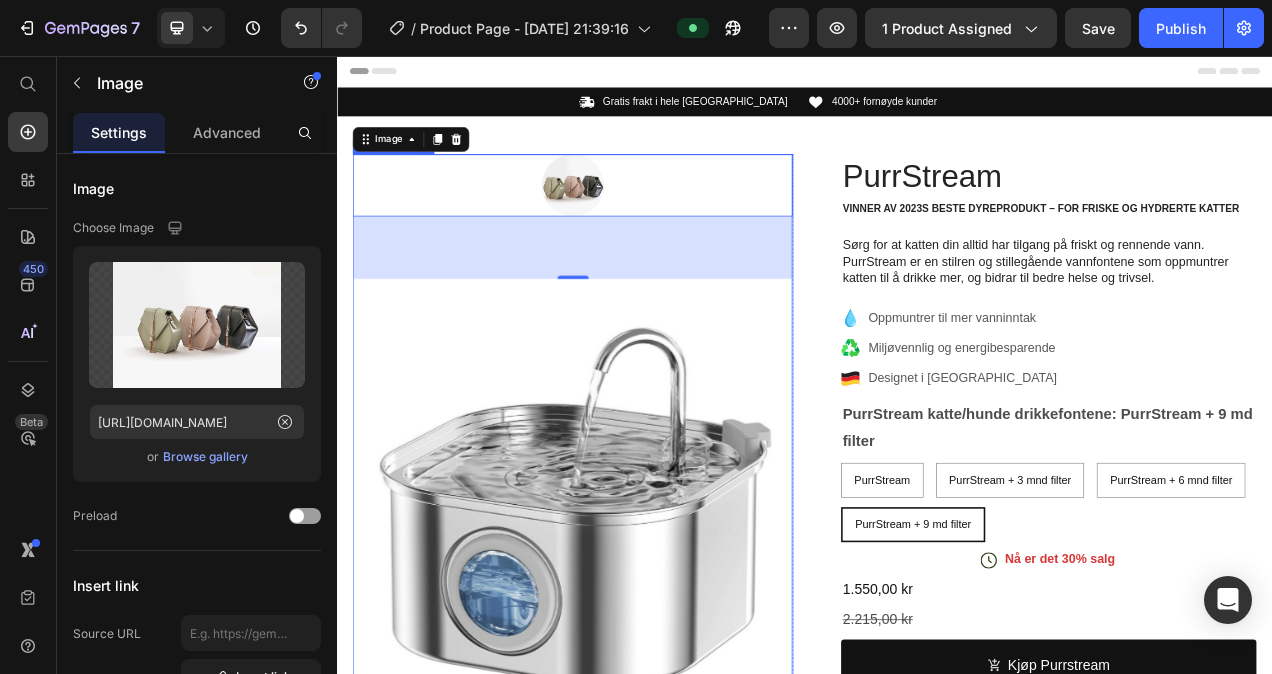 scroll, scrollTop: 27, scrollLeft: 0, axis: vertical 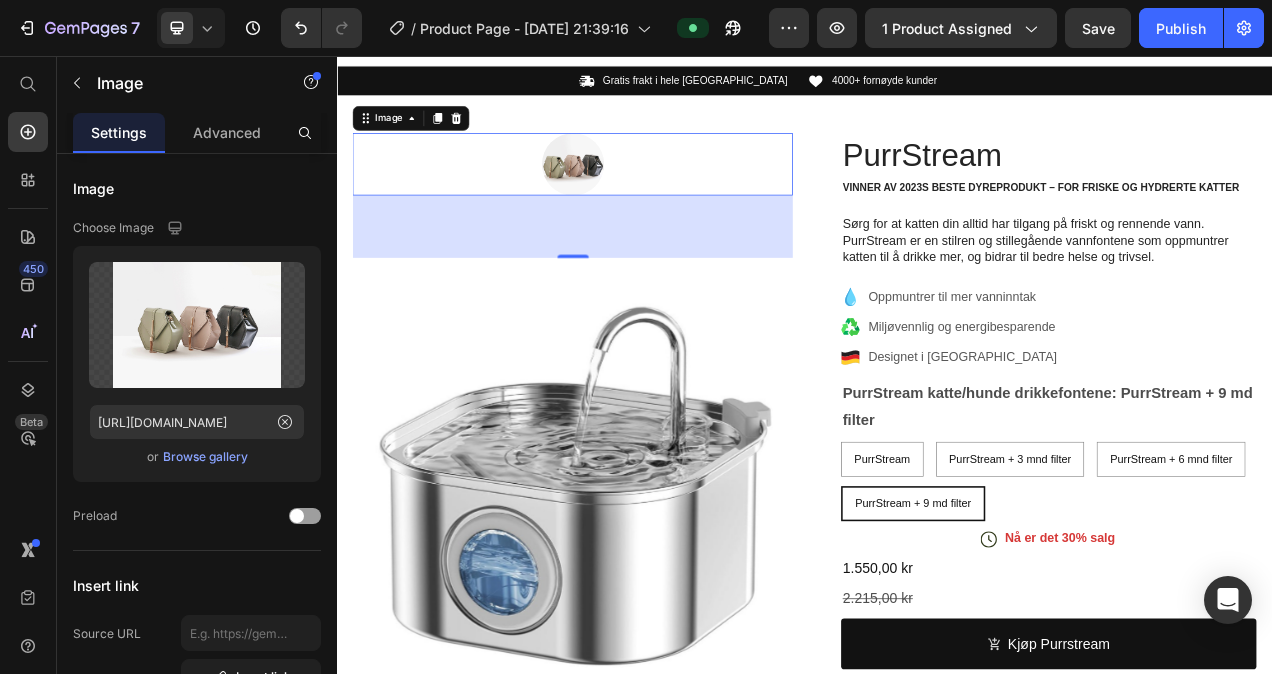 drag, startPoint x: 628, startPoint y: 309, endPoint x: 629, endPoint y: 298, distance: 11.045361 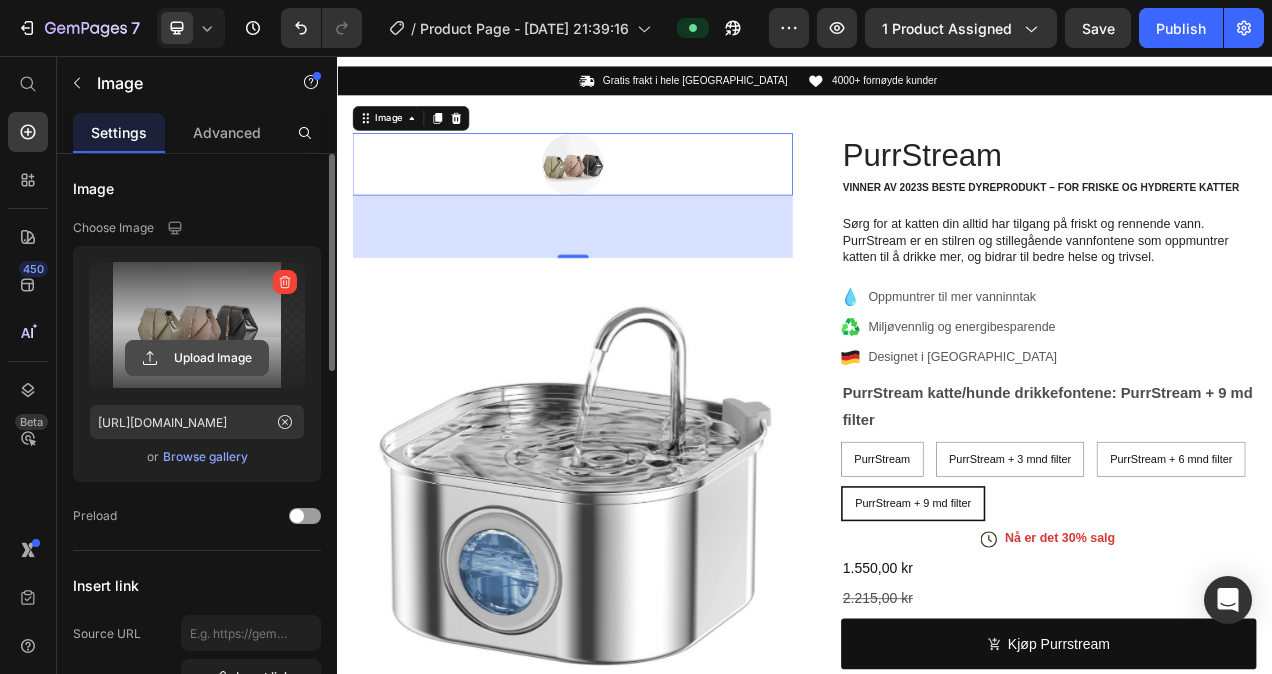 click 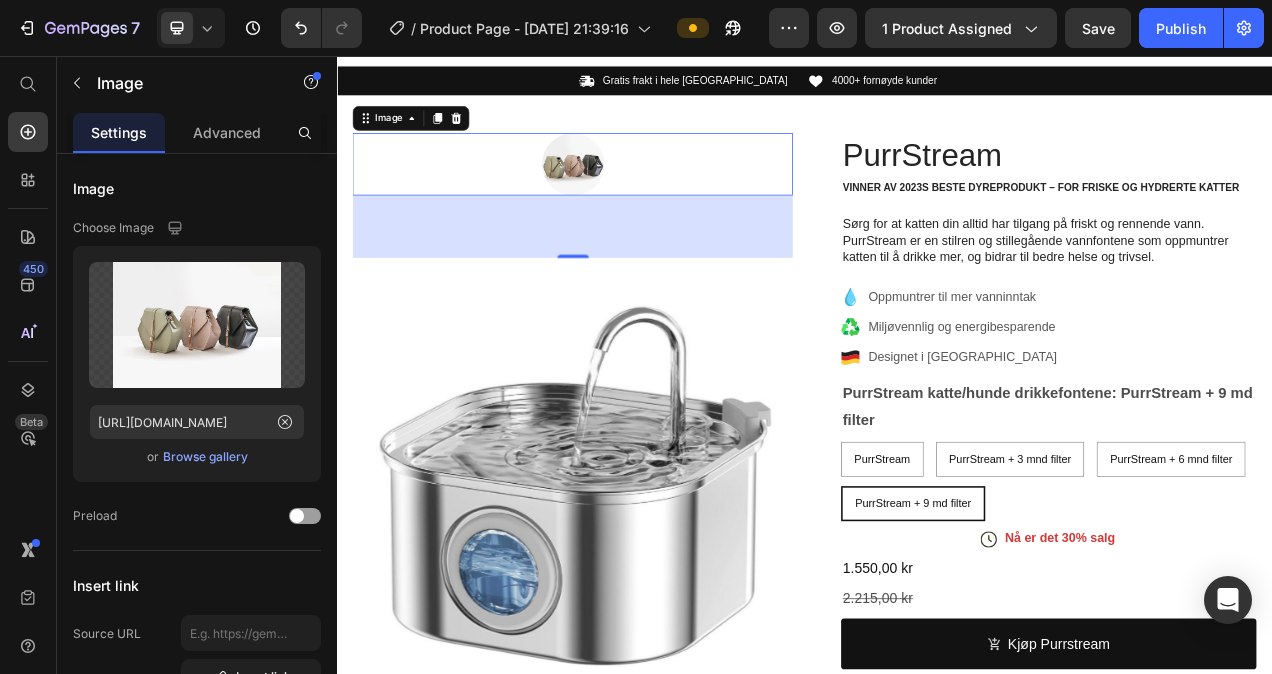 click on "80" at bounding box center [639, 275] 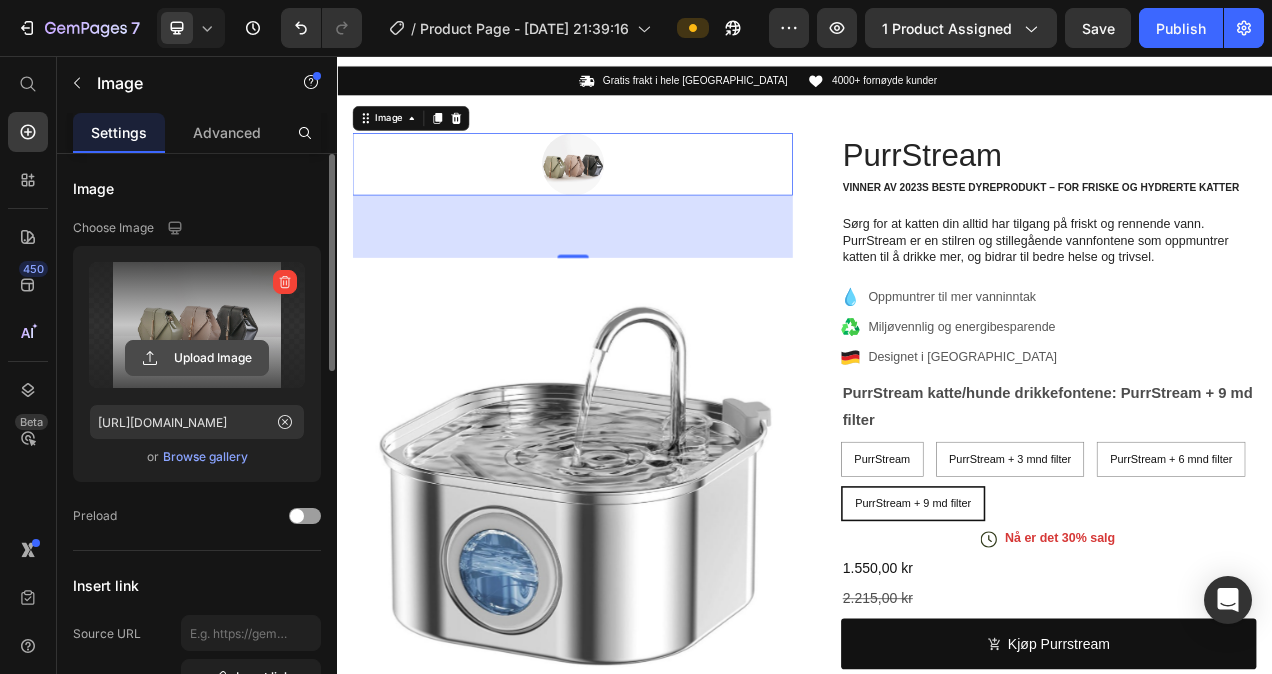 click 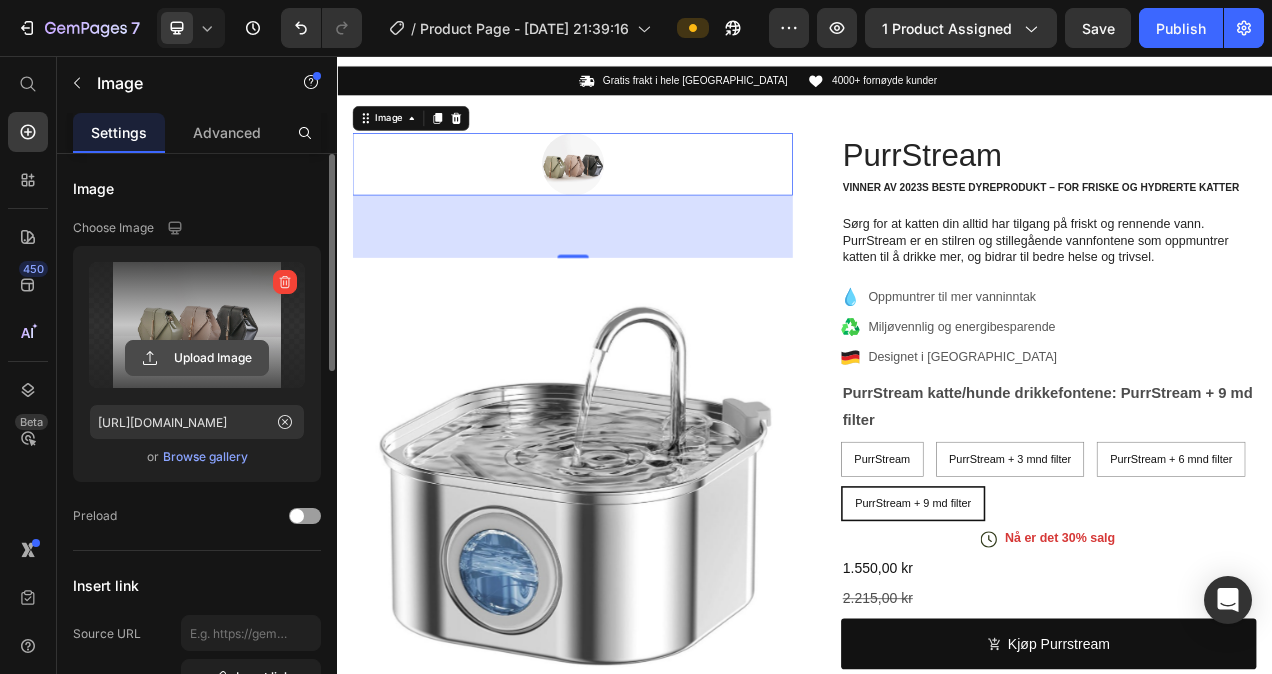 click 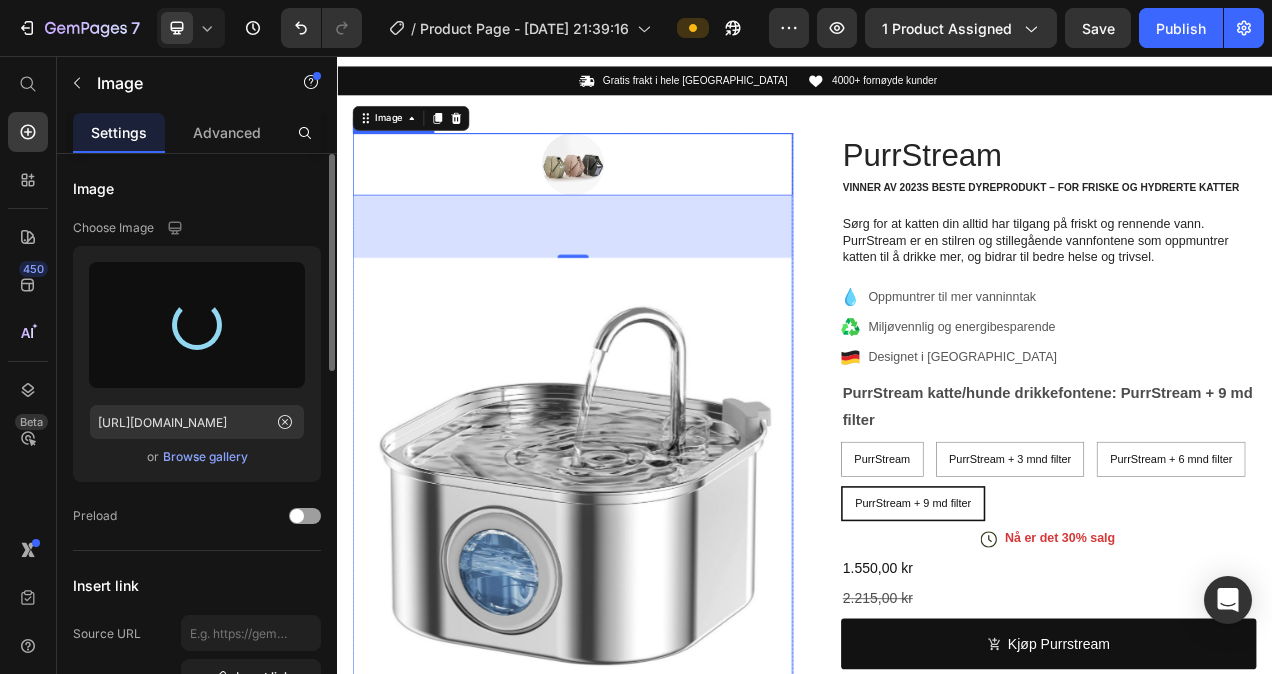 type on "[URL][DOMAIN_NAME]" 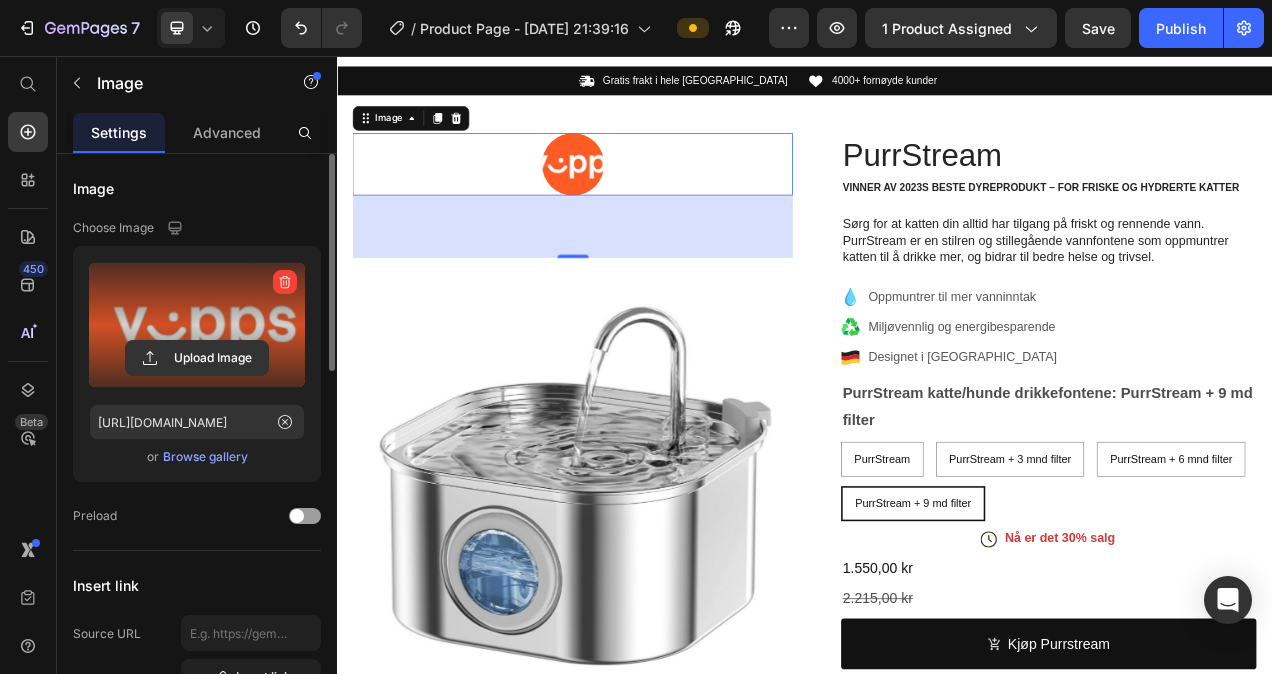 click at bounding box center [639, 195] 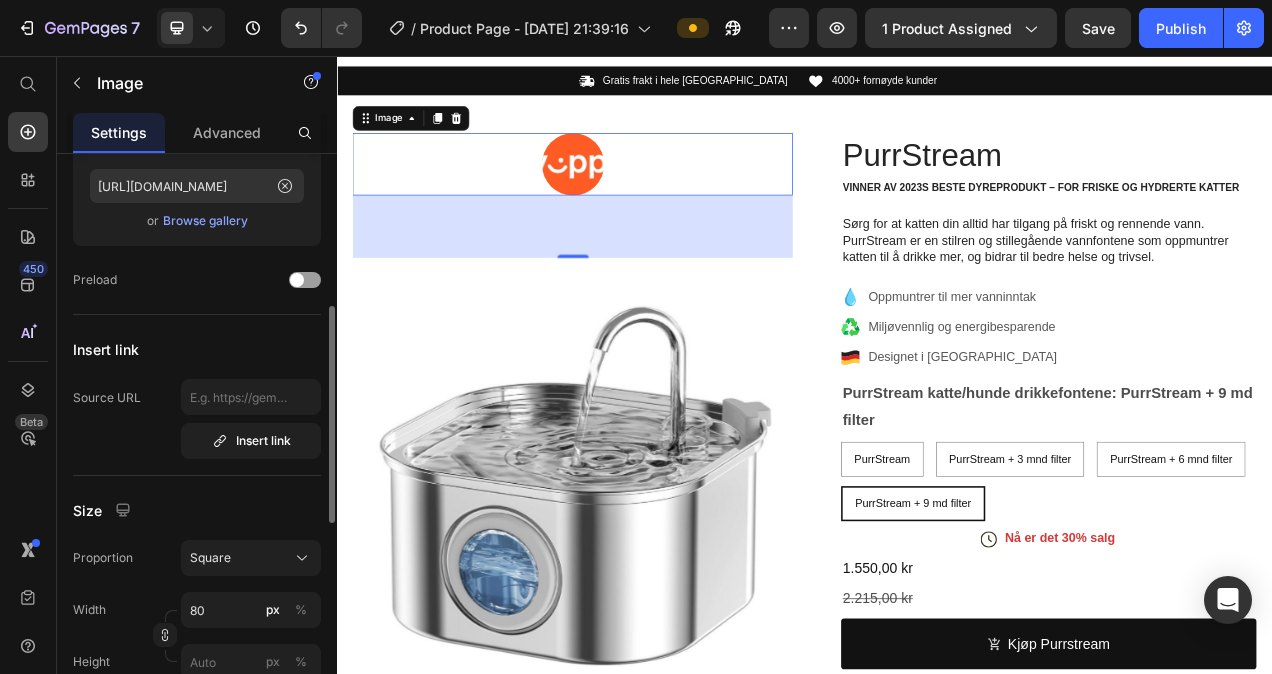 scroll, scrollTop: 293, scrollLeft: 0, axis: vertical 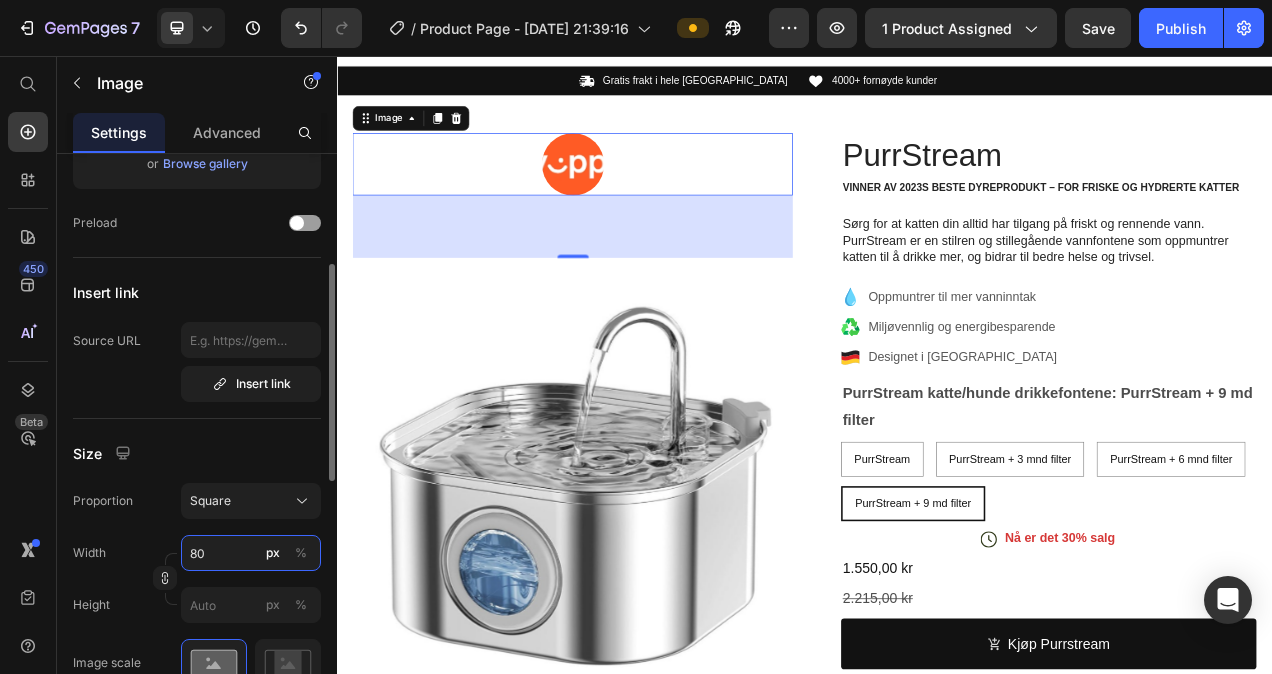 click on "80" at bounding box center (251, 553) 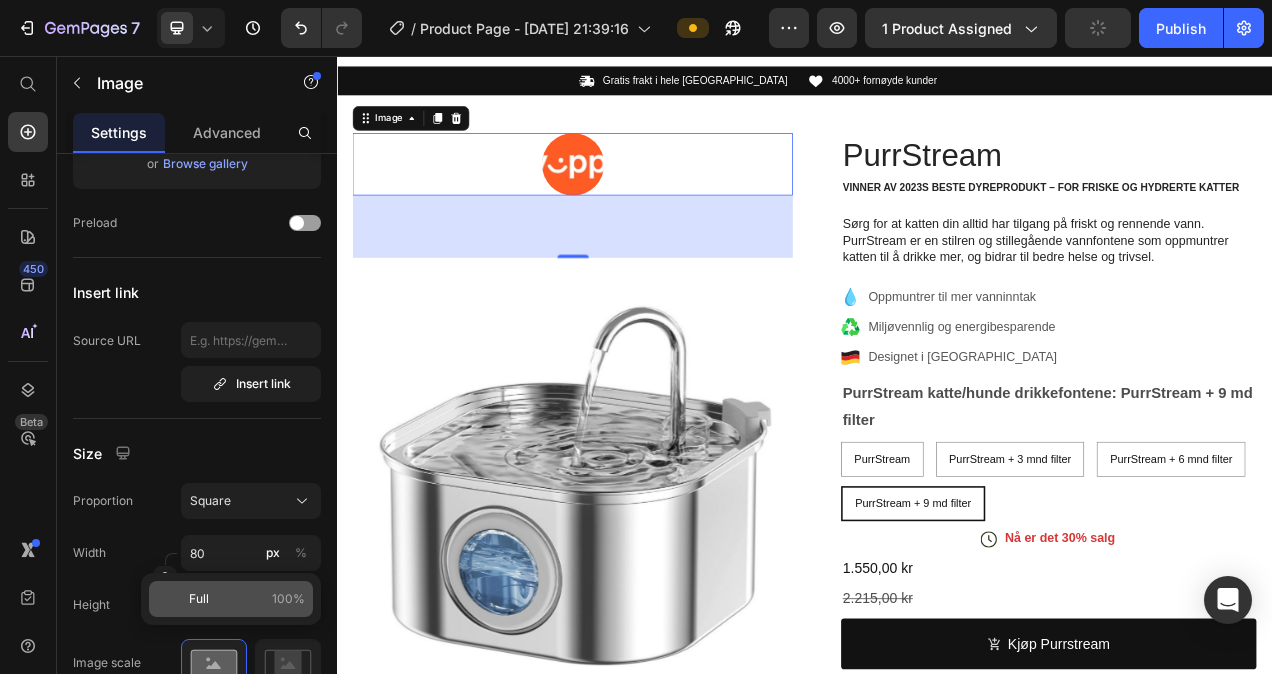 click on "Full 100%" at bounding box center (247, 599) 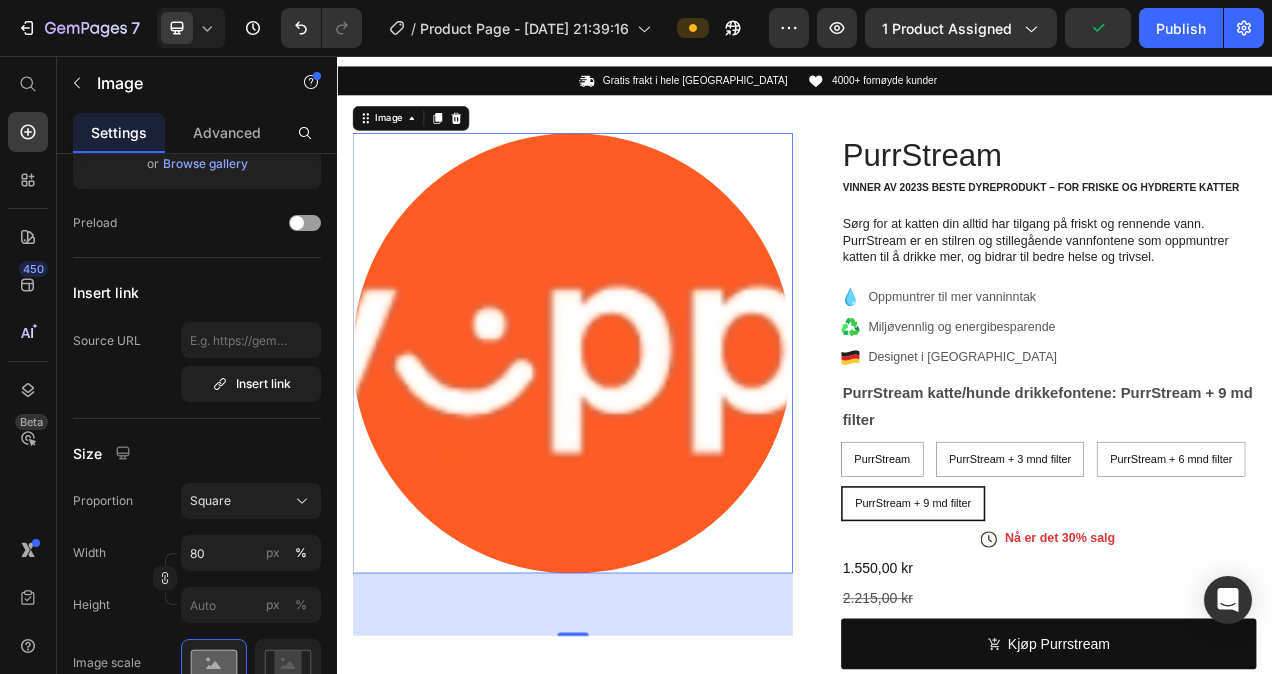 type on "100" 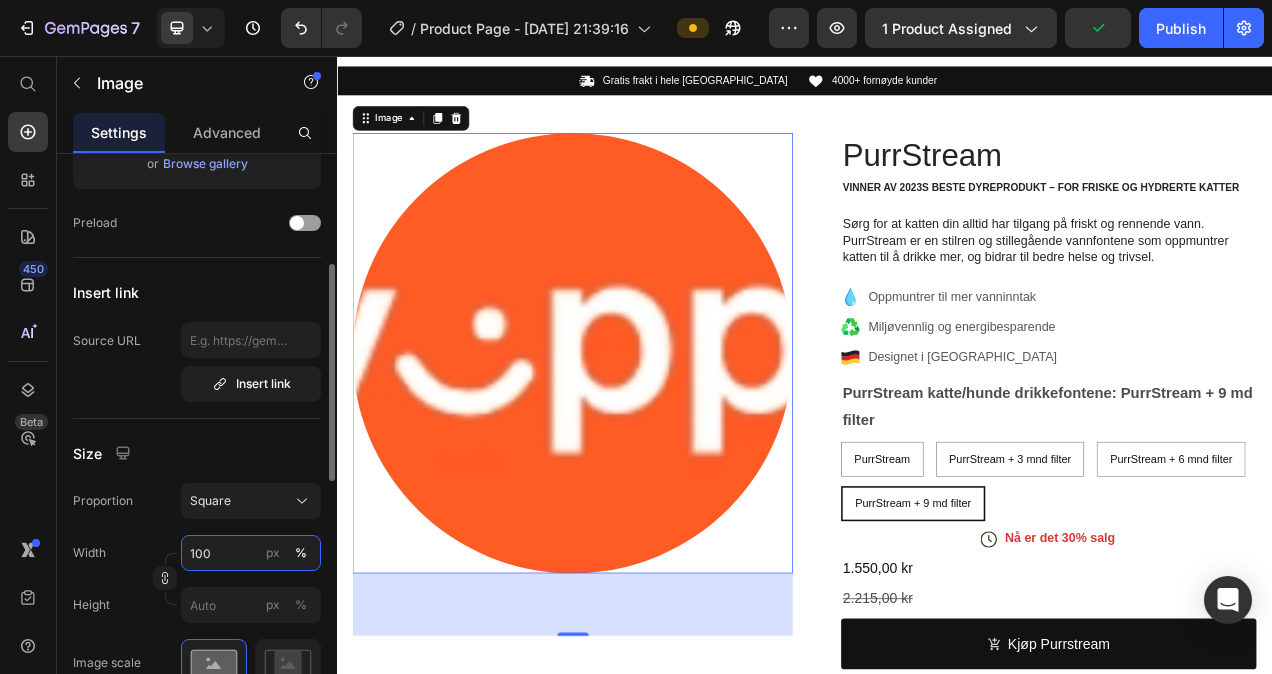 click on "100" at bounding box center [251, 553] 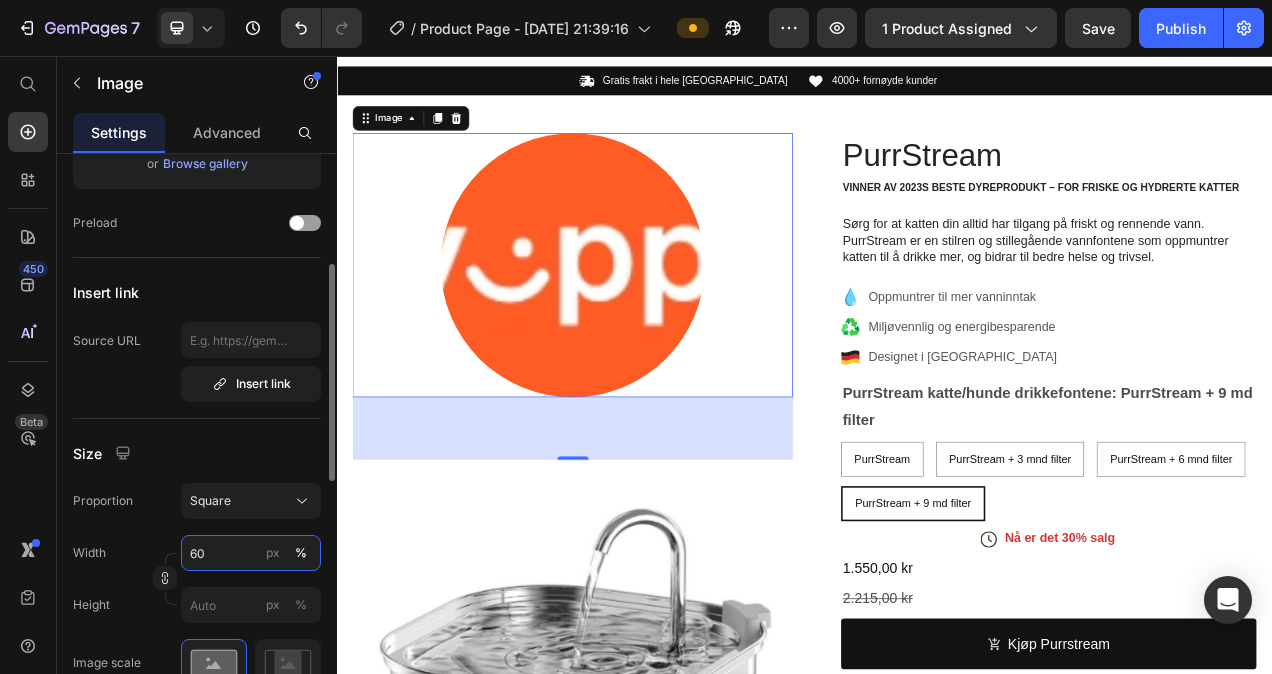 type on "6" 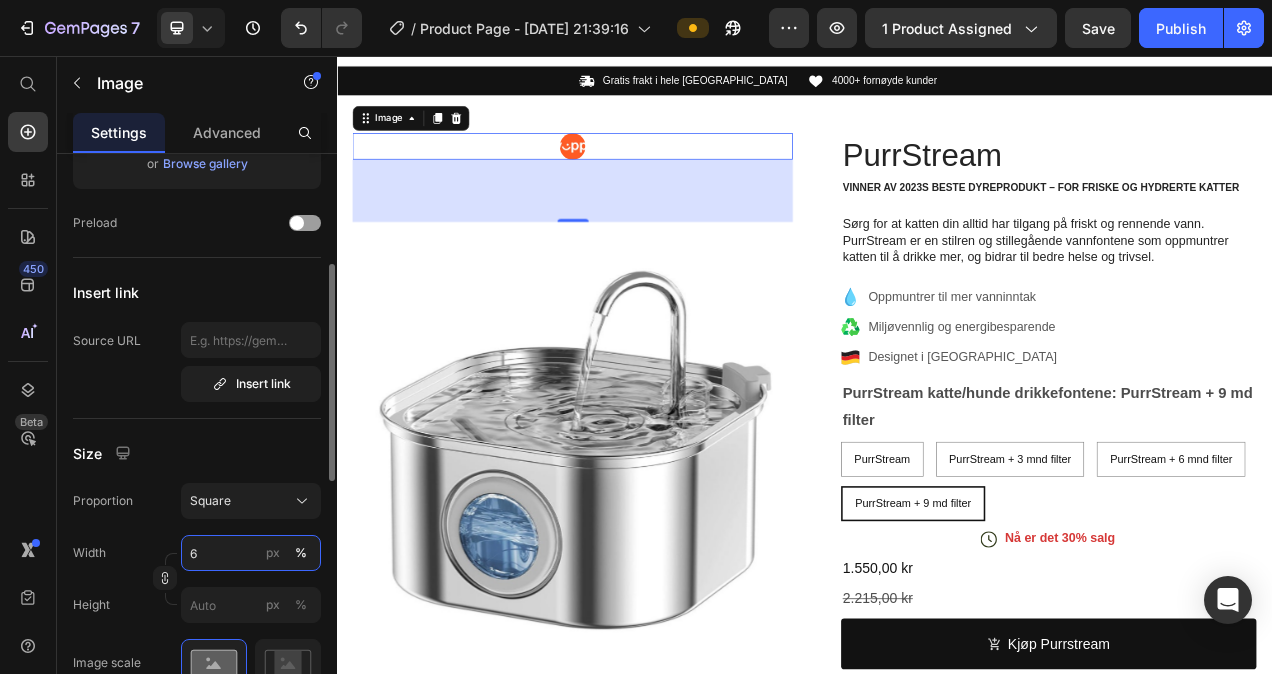 click on "6" at bounding box center (251, 553) 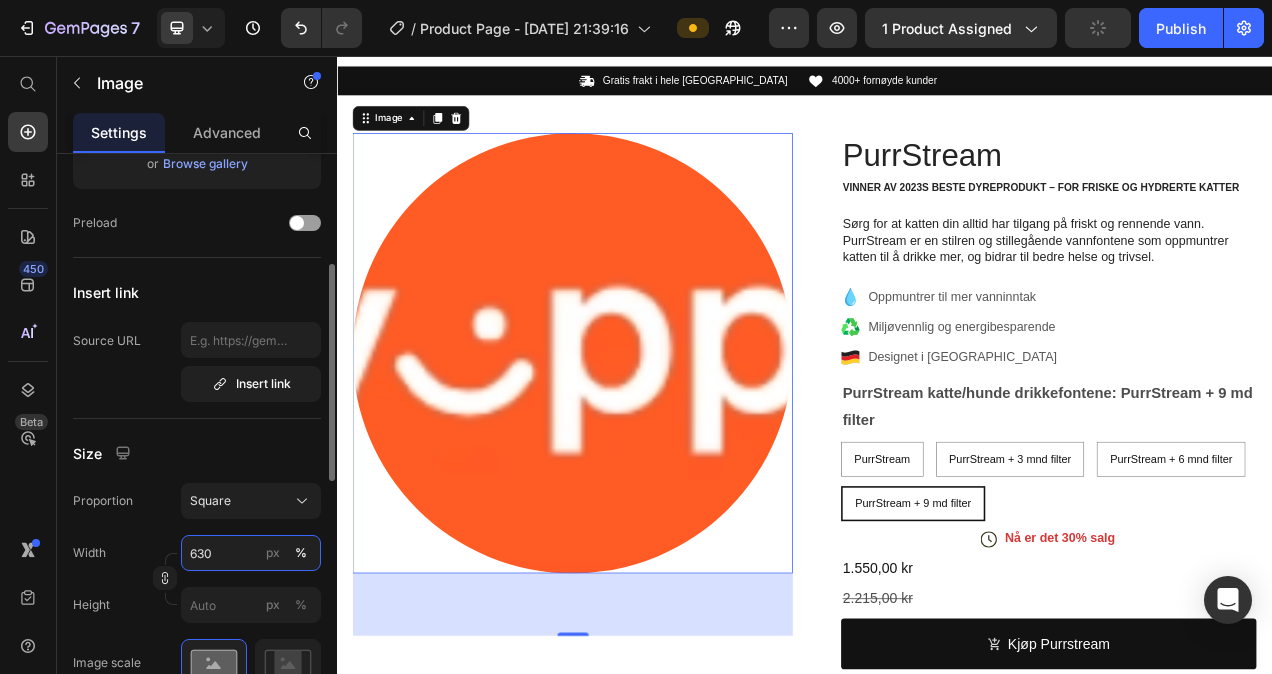 type on "6" 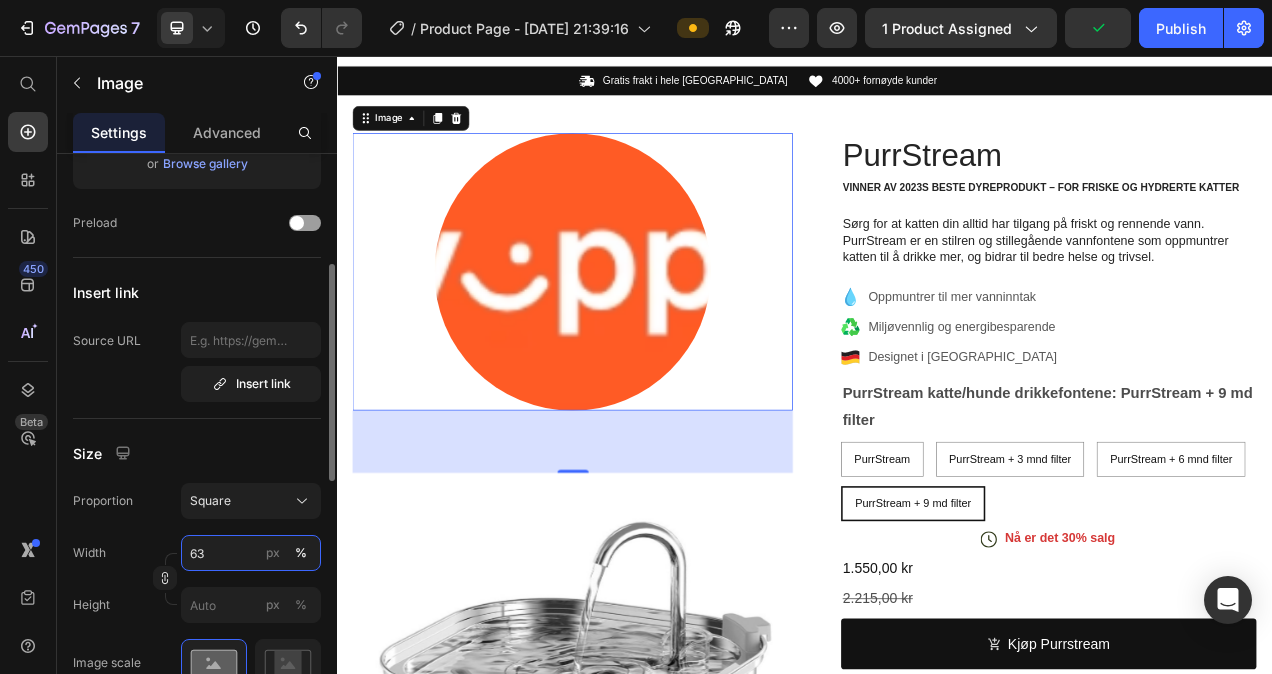 type on "6" 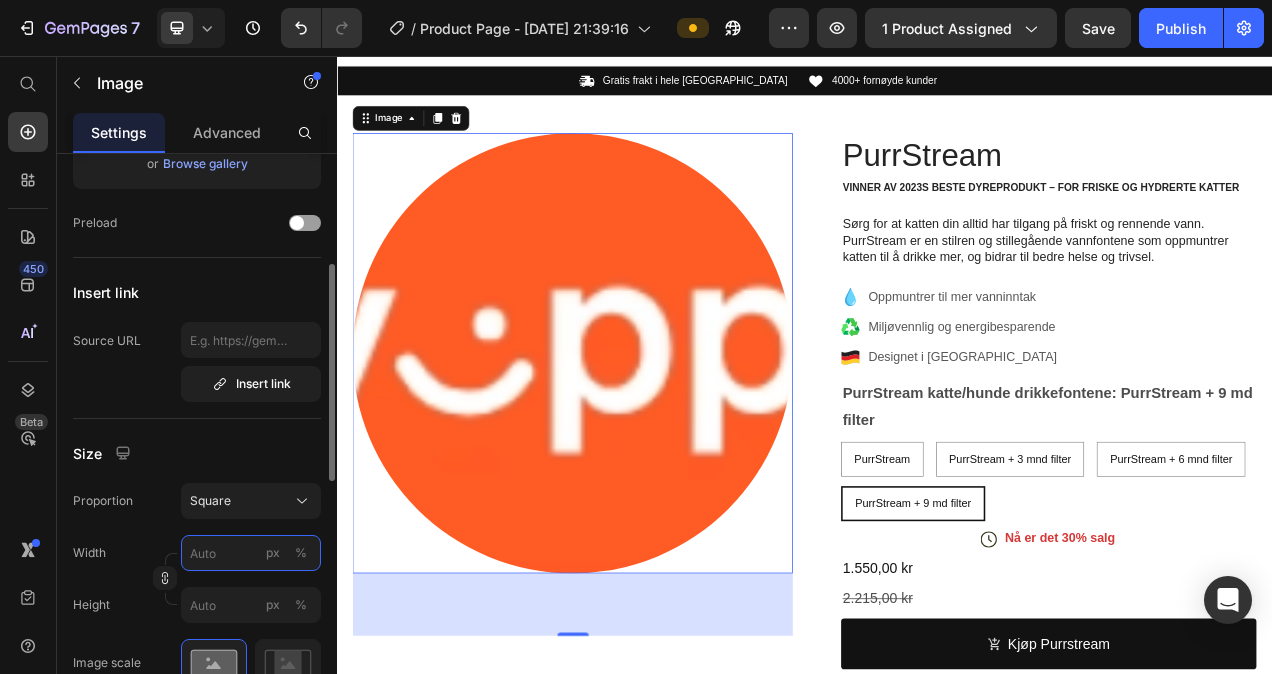 type on "3" 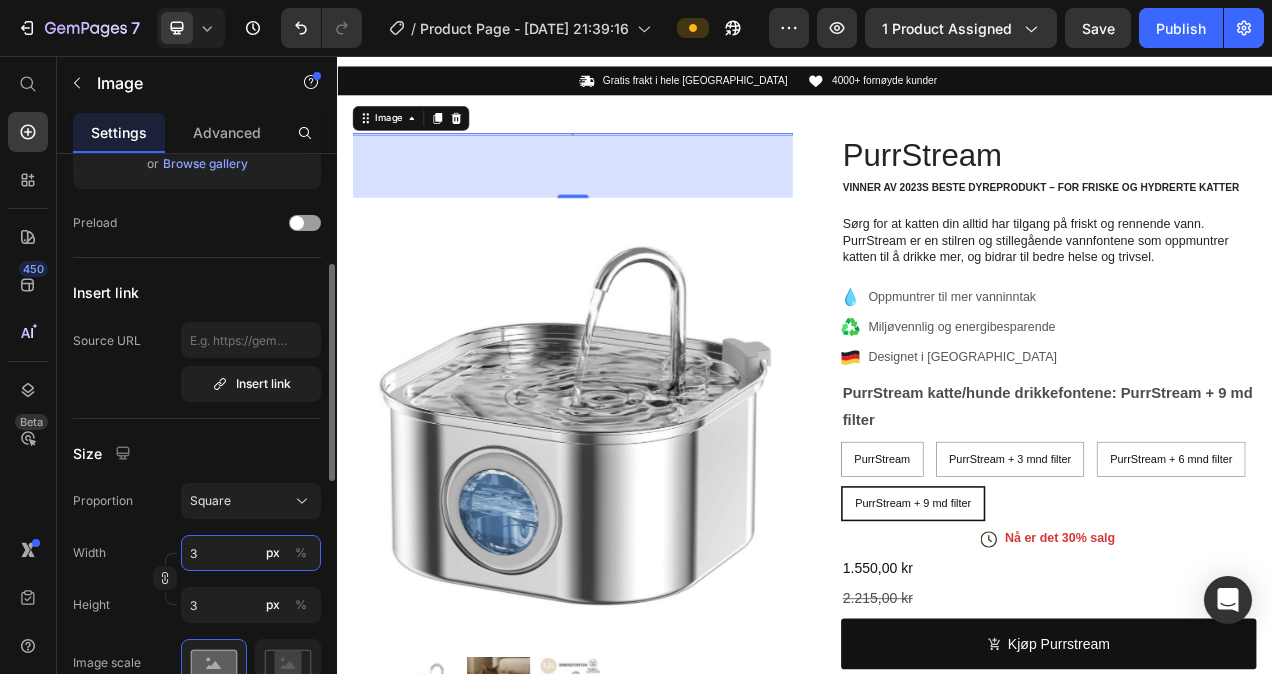 type 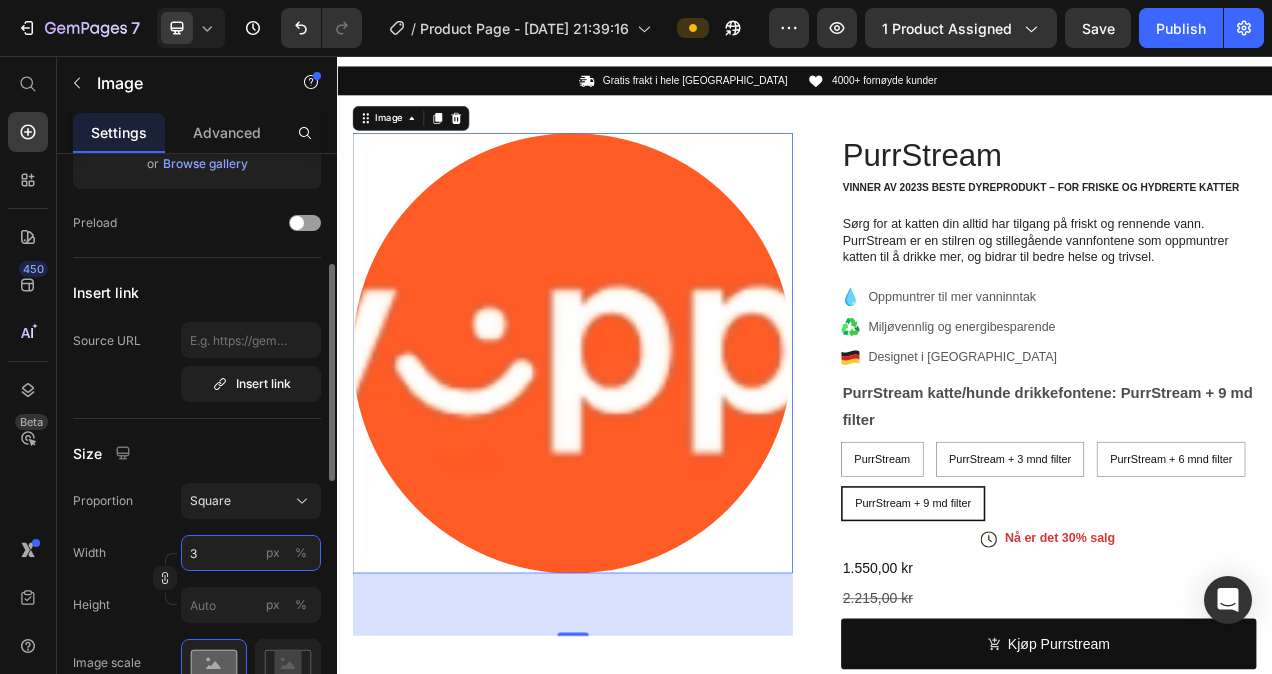 type on "33" 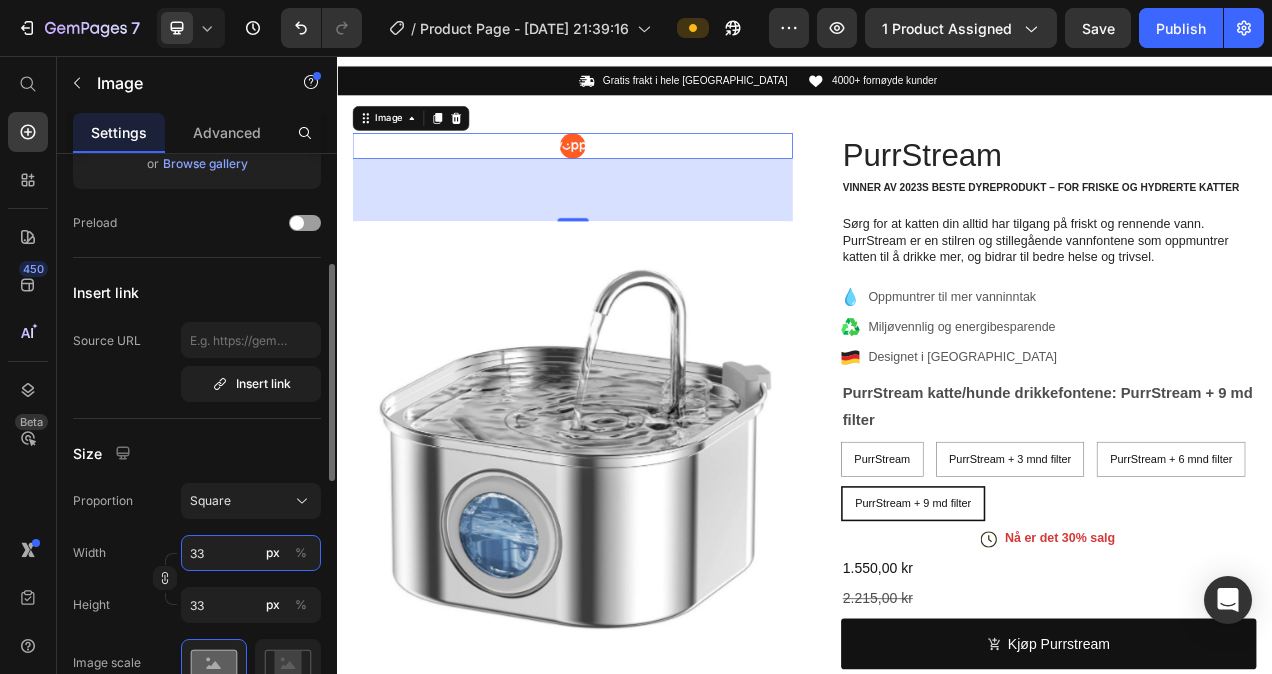 type on "330" 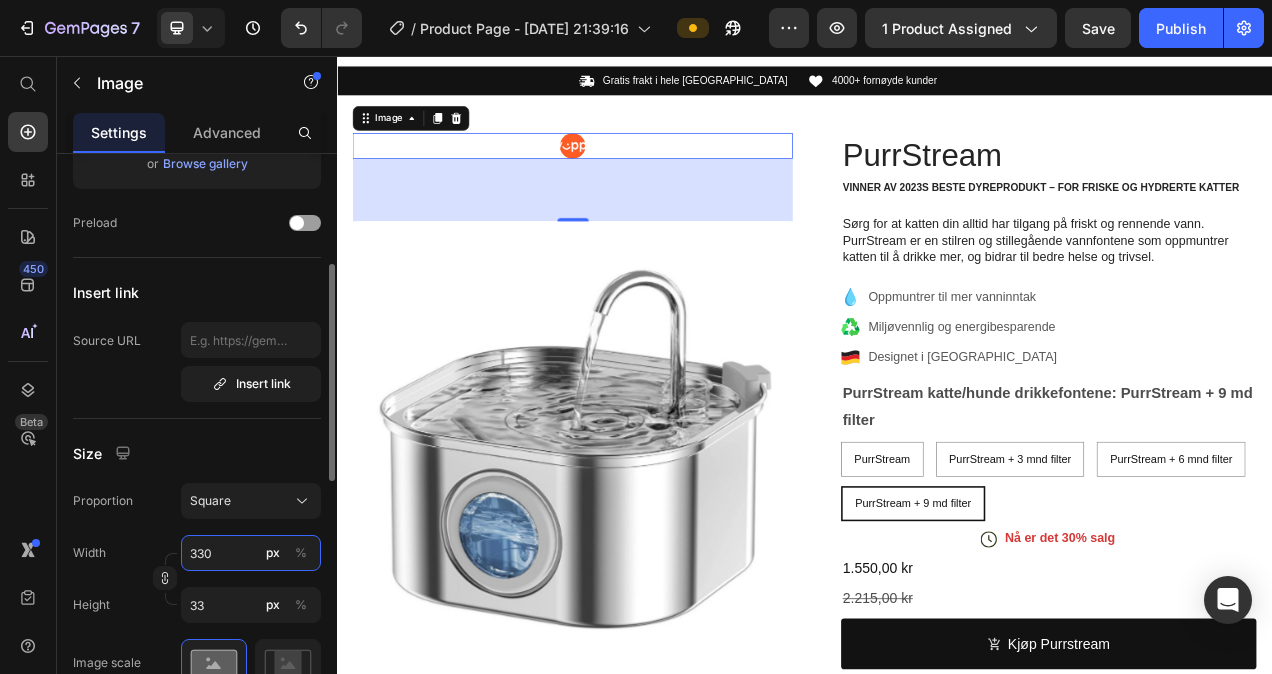 type on "330" 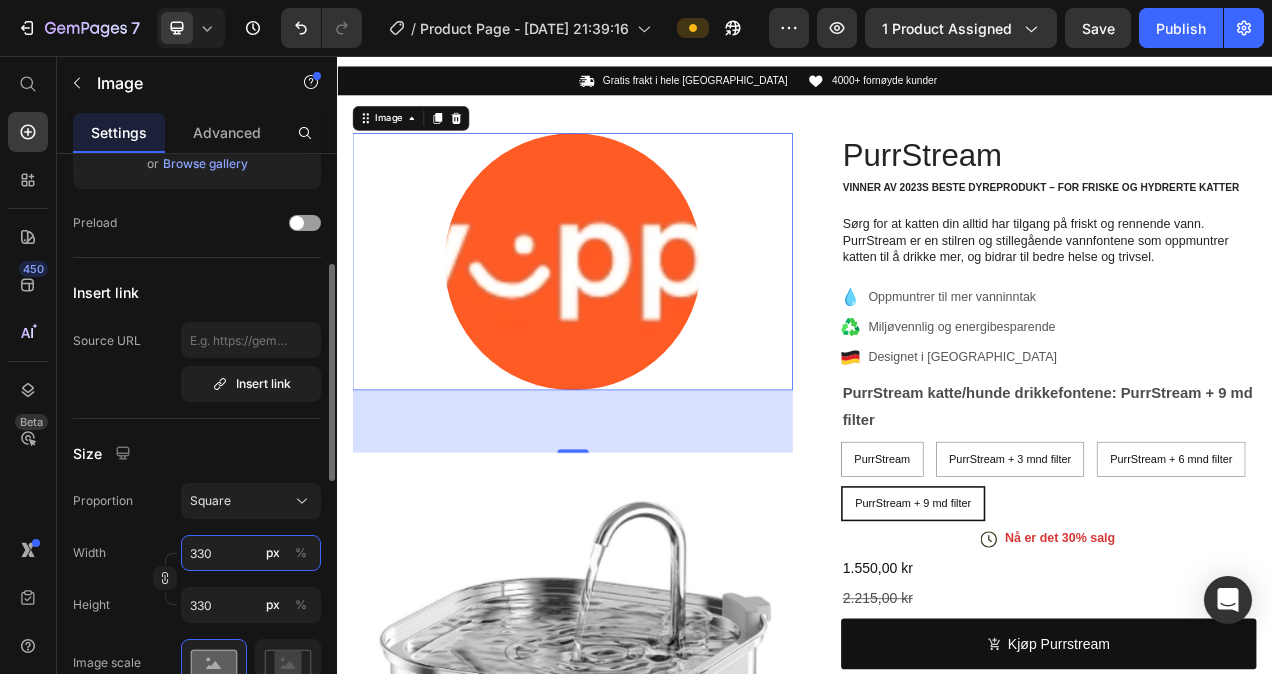 type on "33" 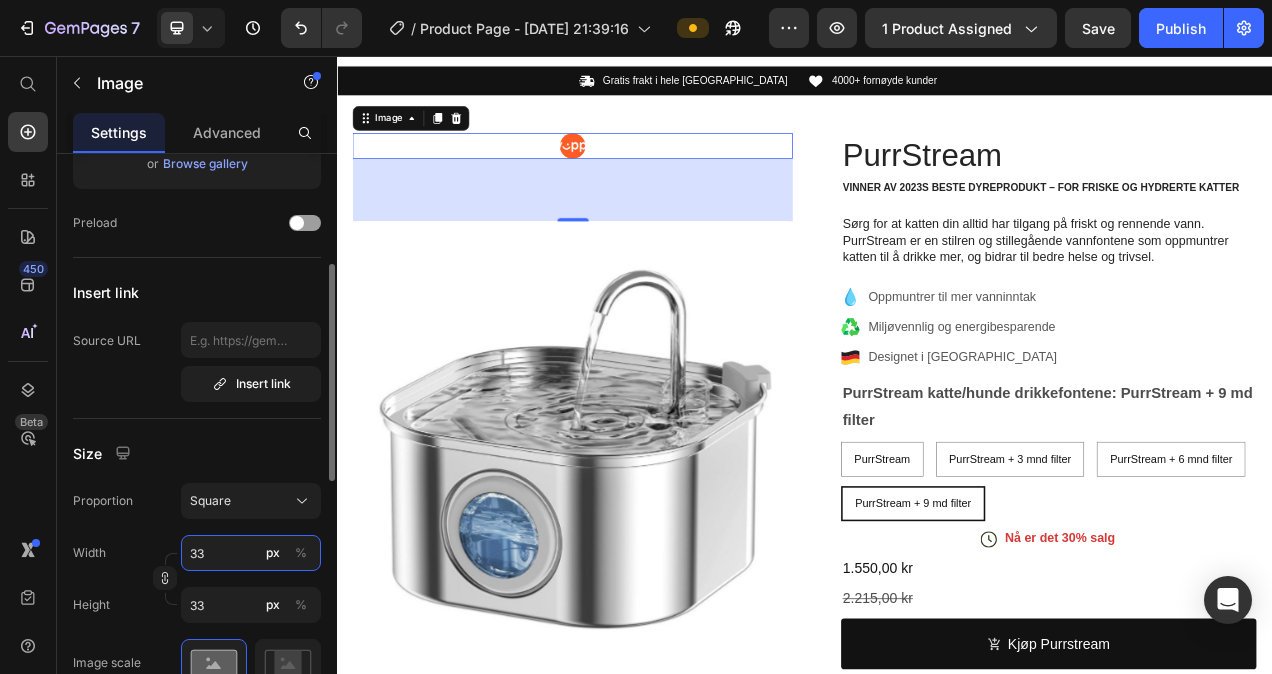 type on "3" 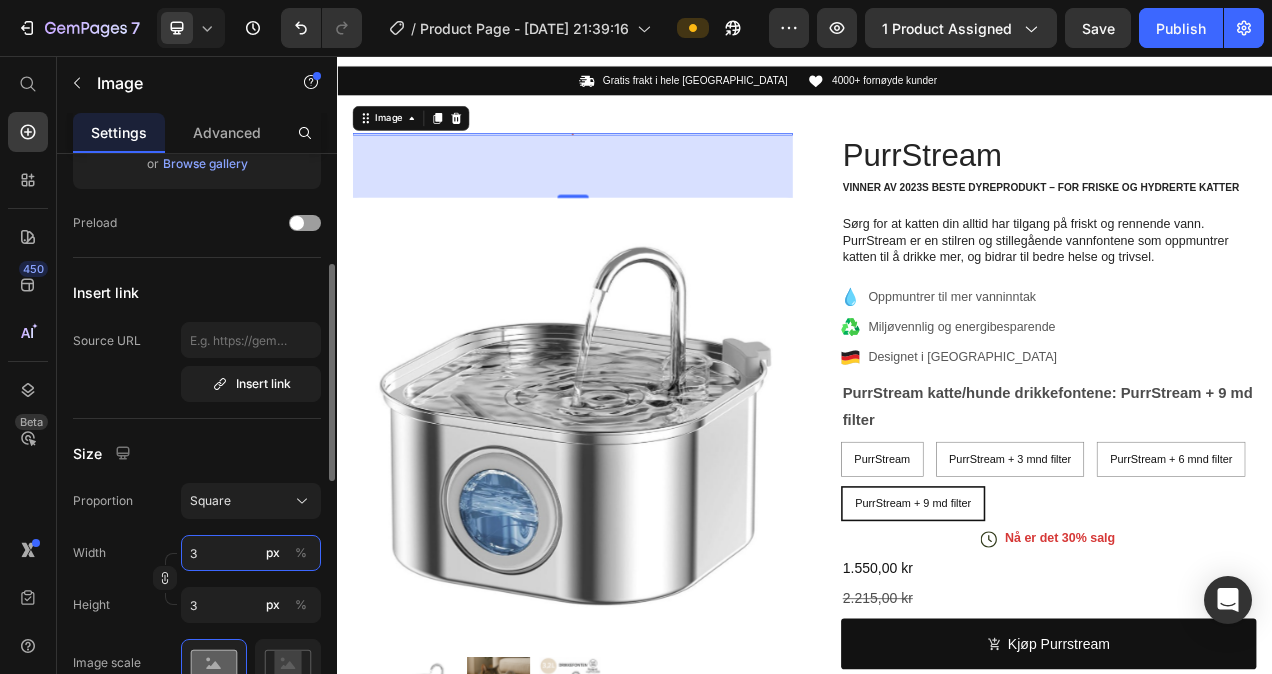 type on "30" 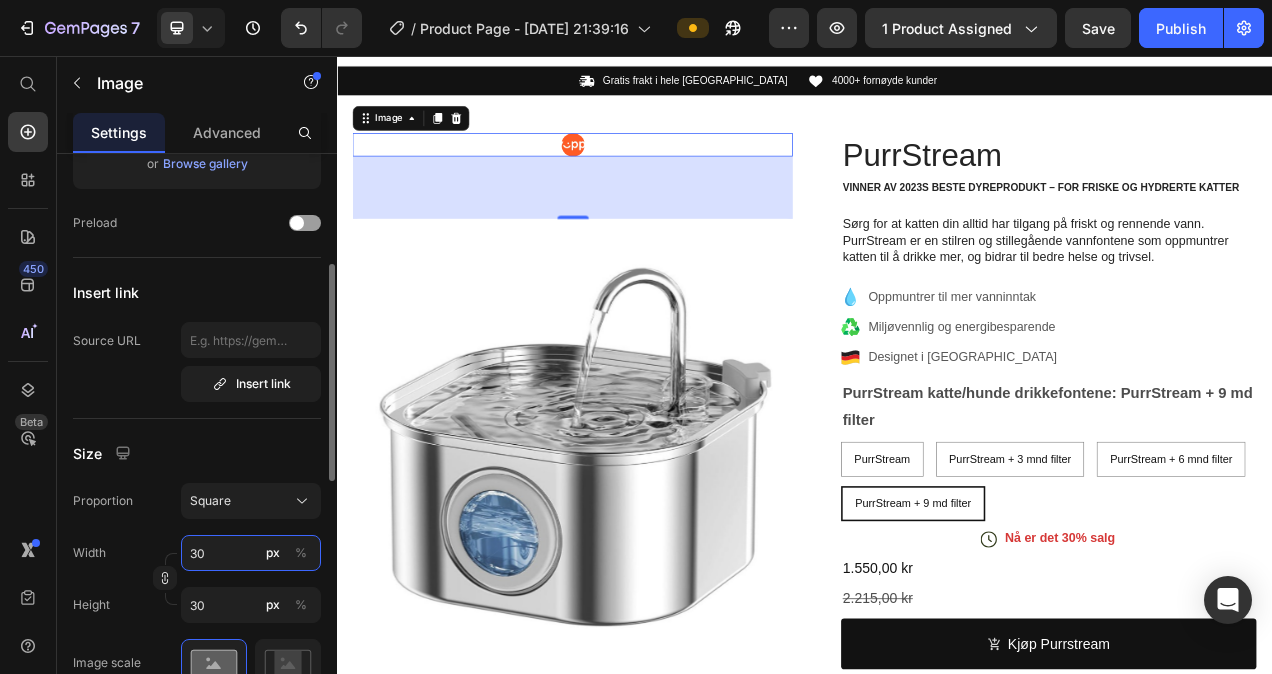 type on "3" 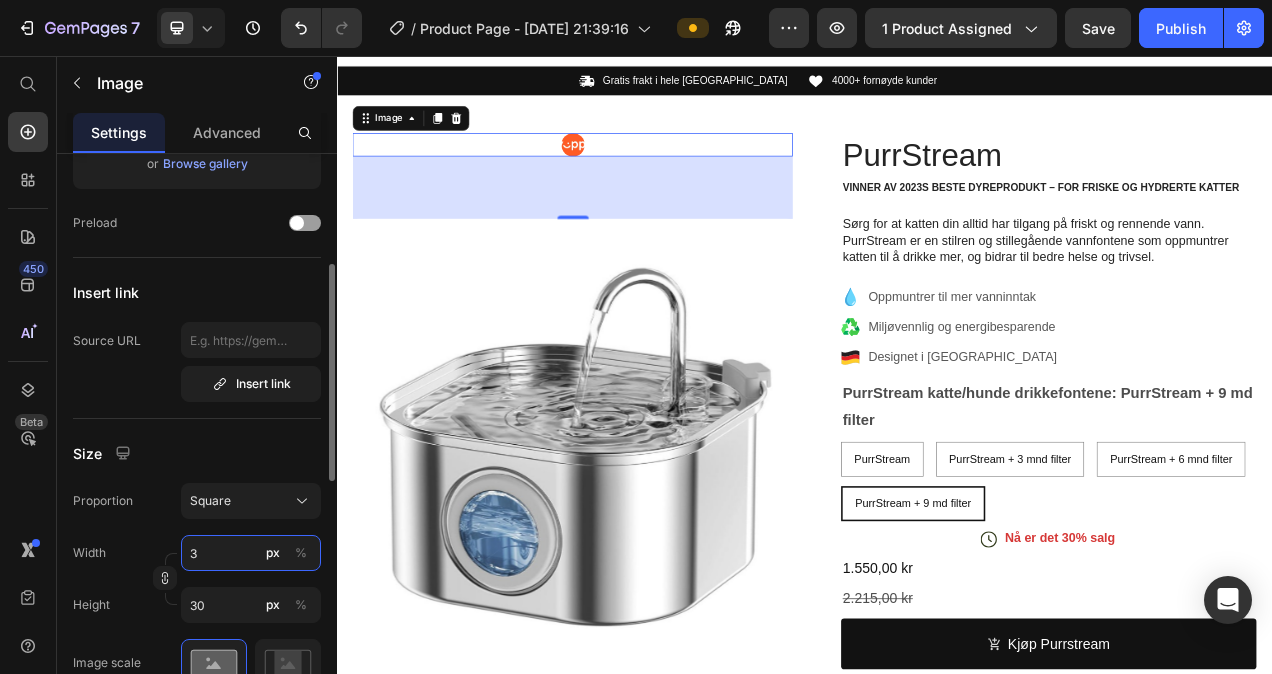 type on "3" 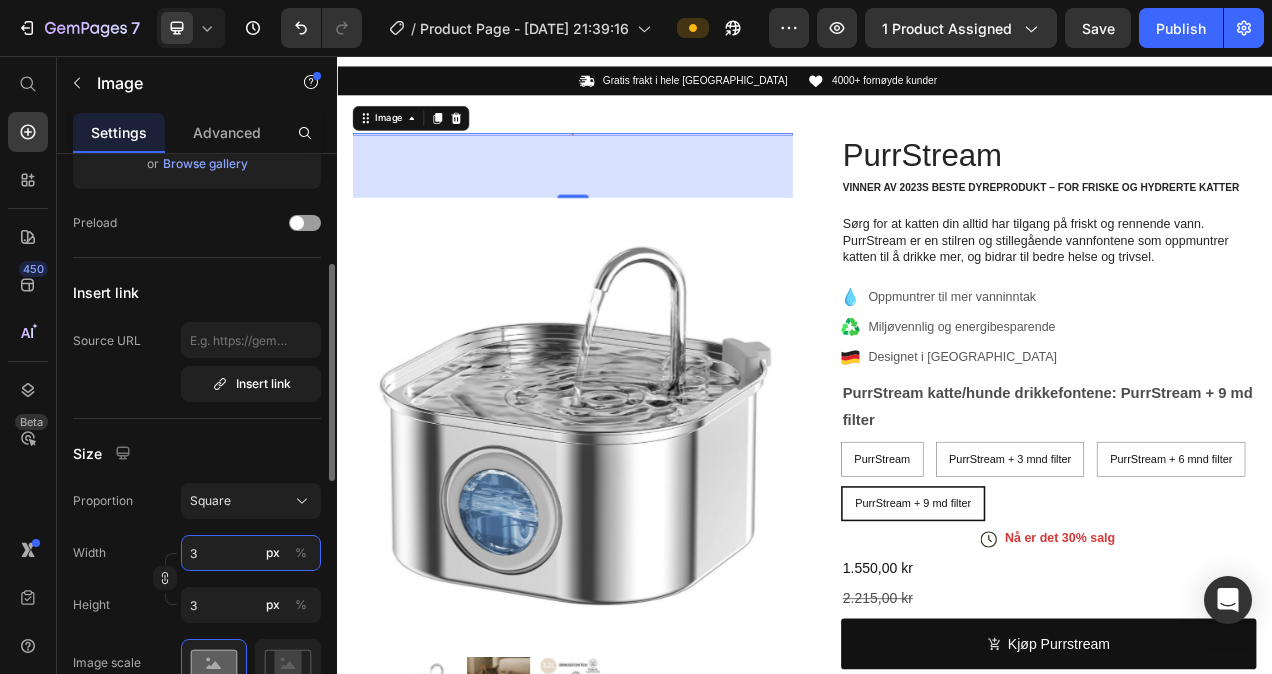 type 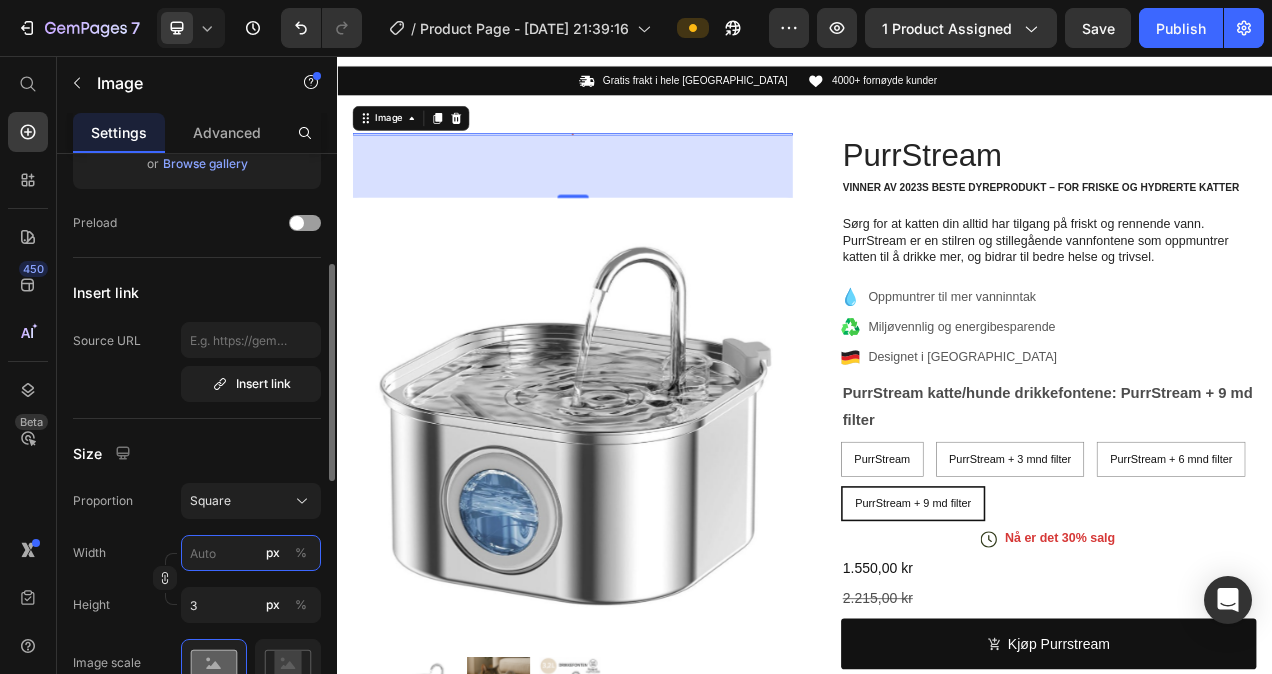 type 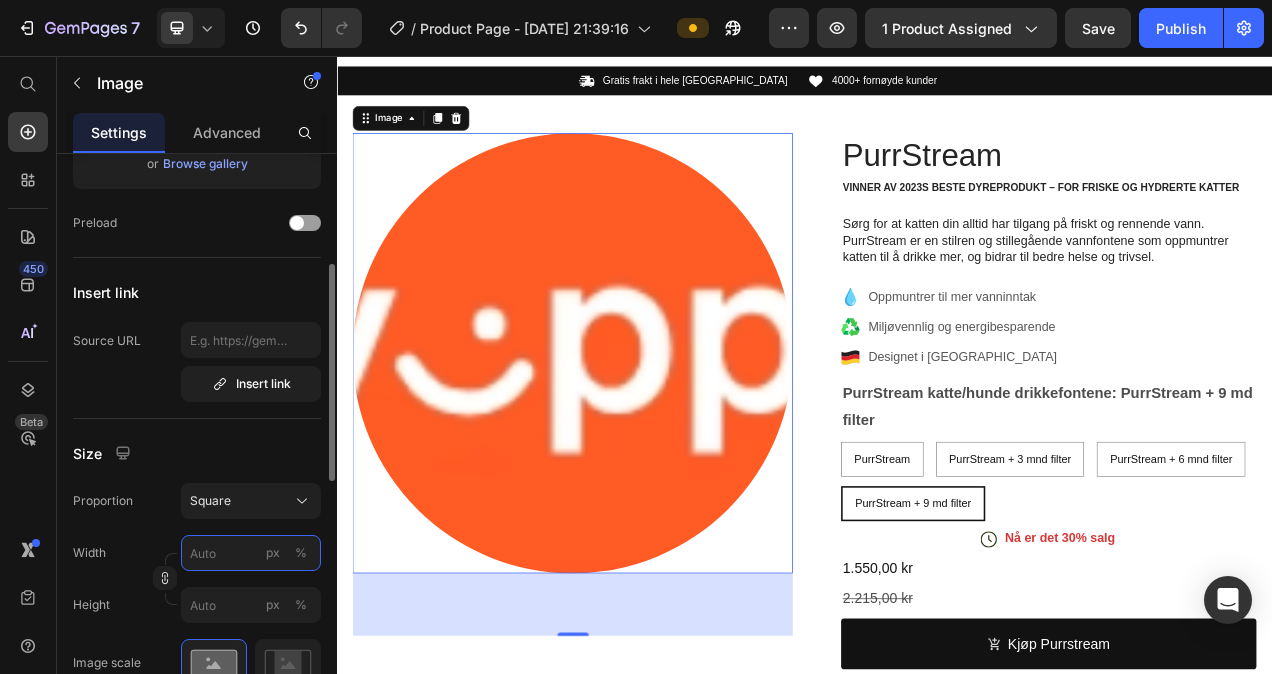 type on "3" 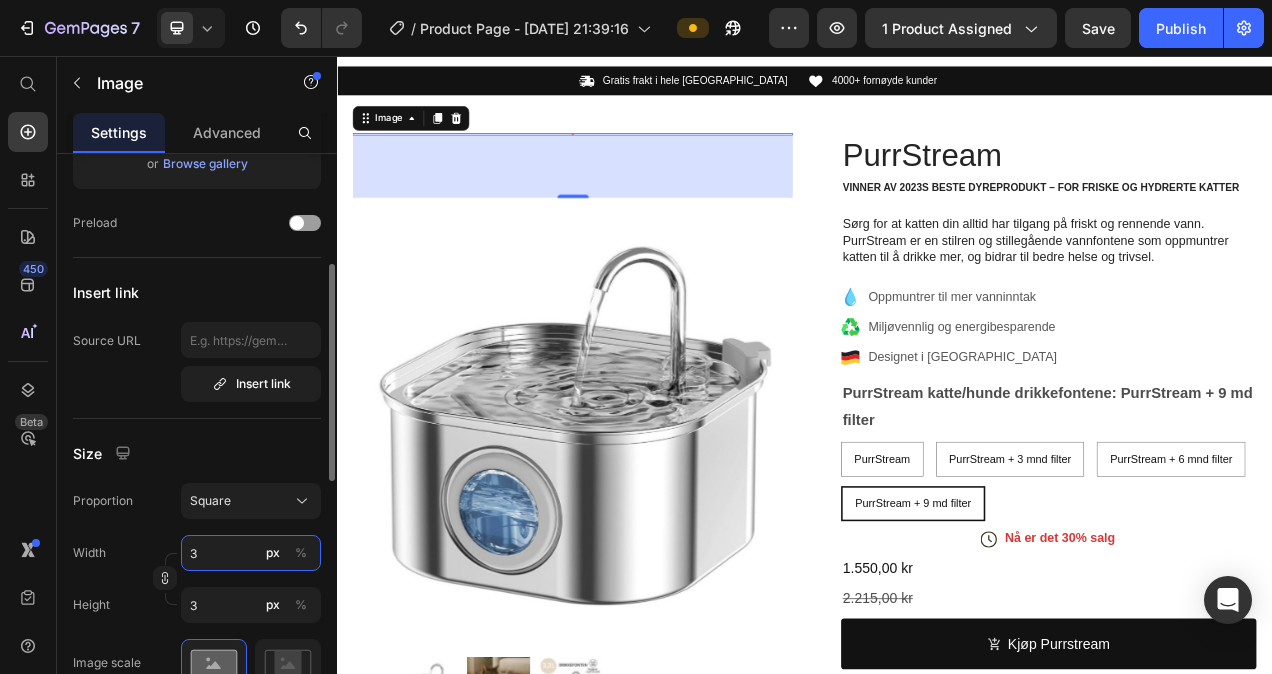 type on "34" 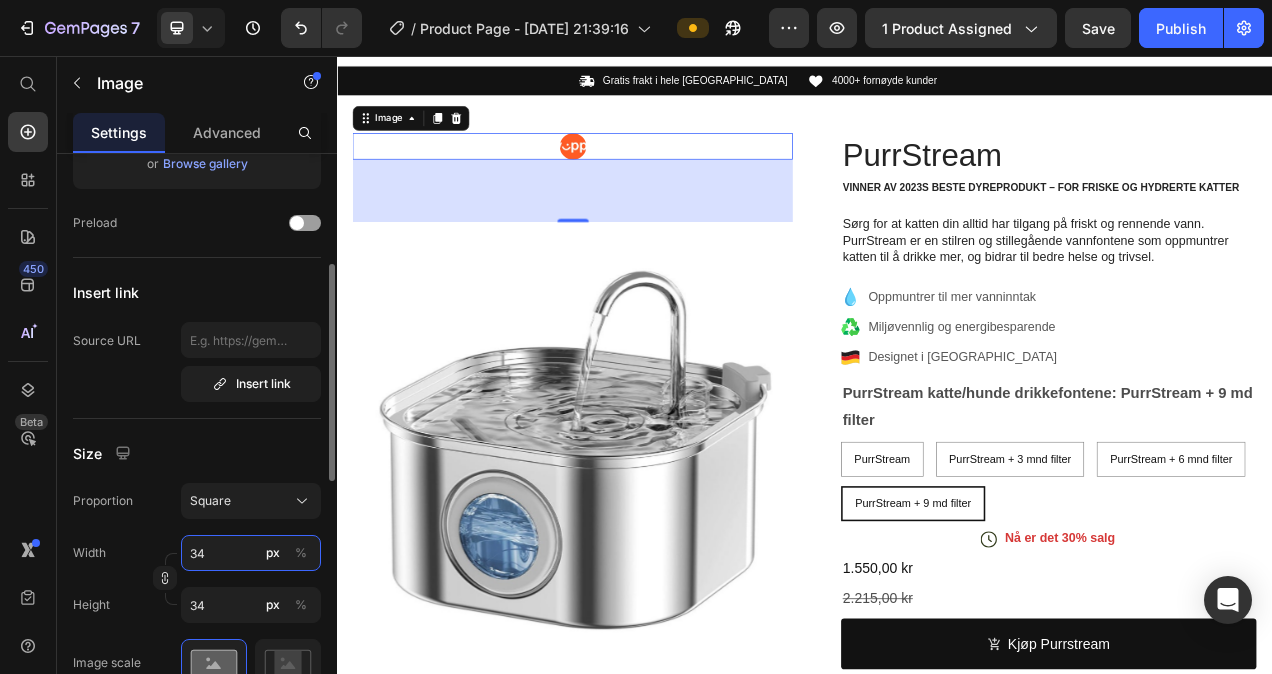 type on "340" 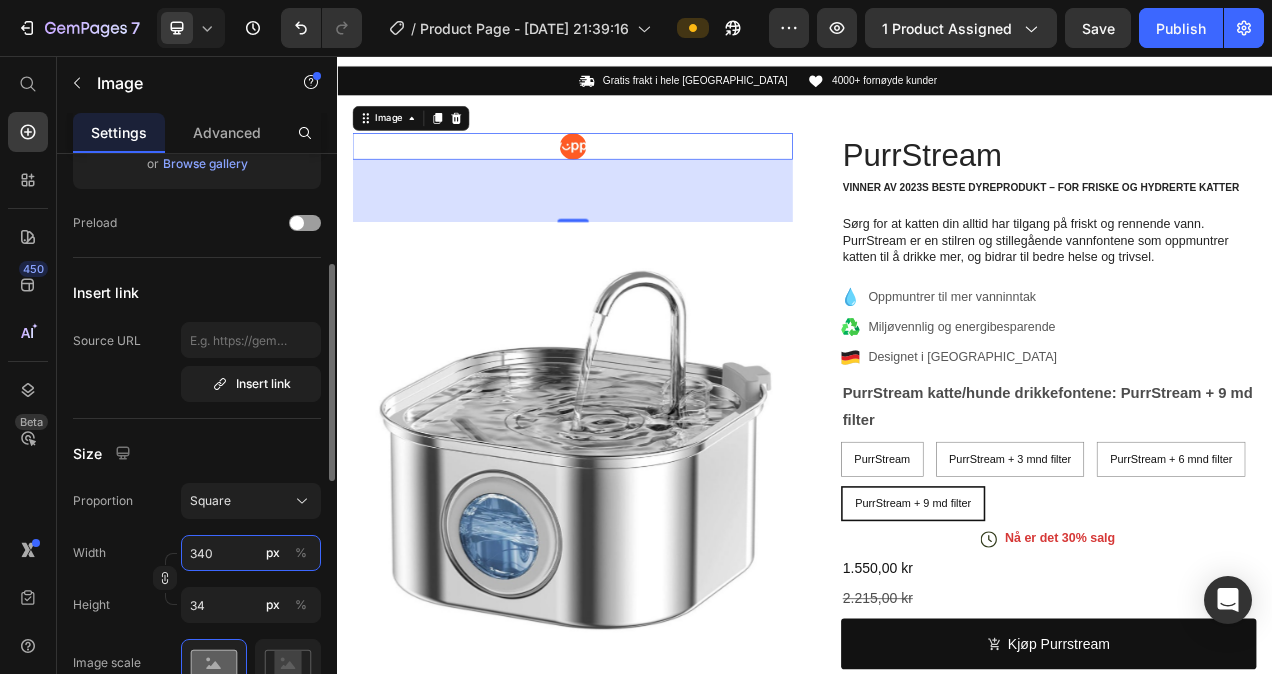 type on "340" 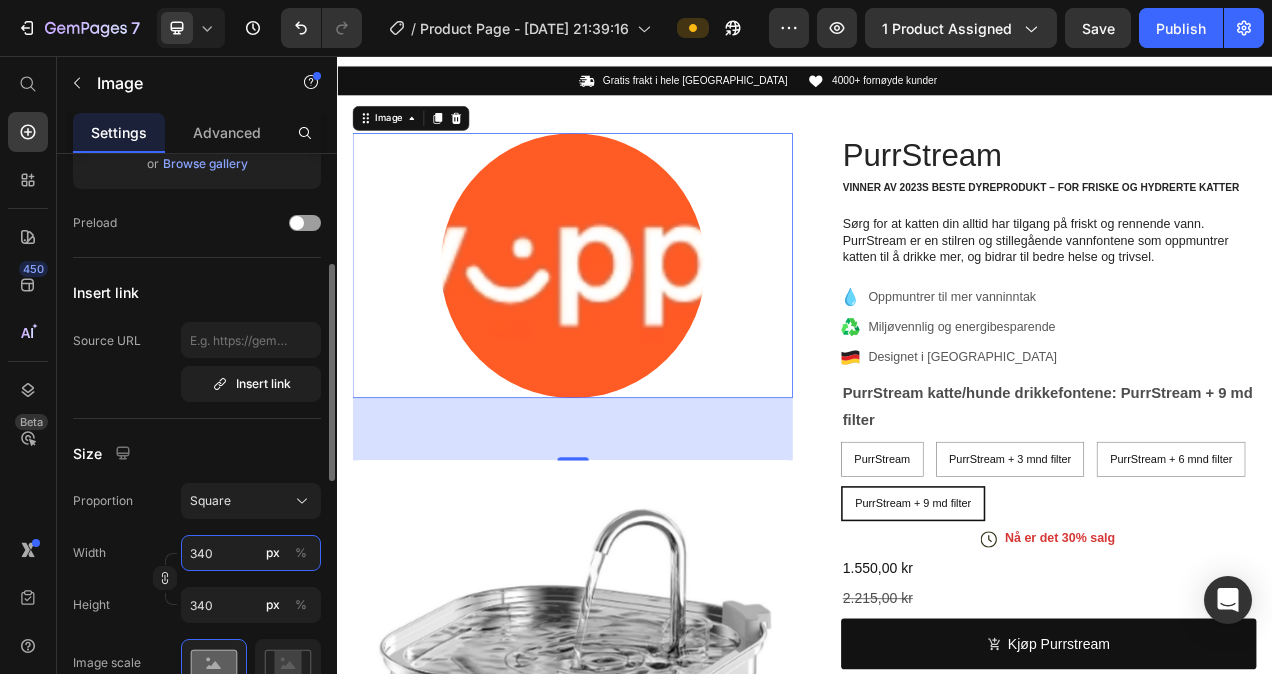 type on "34" 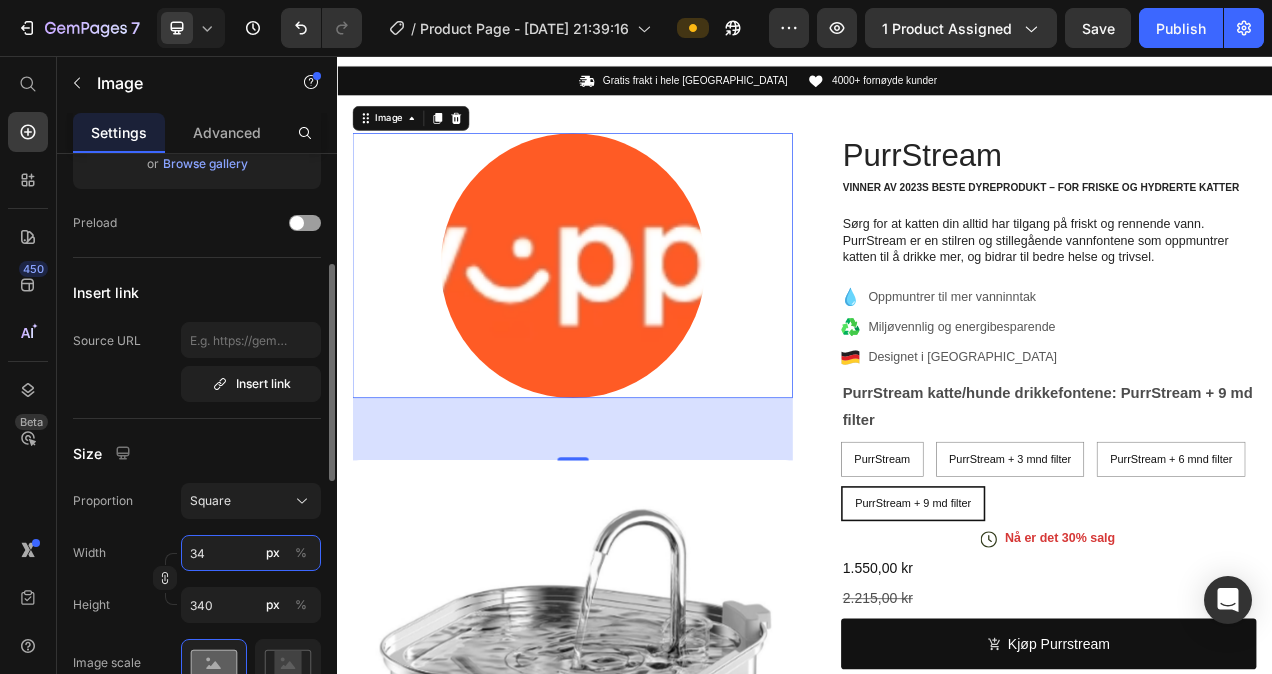type on "34" 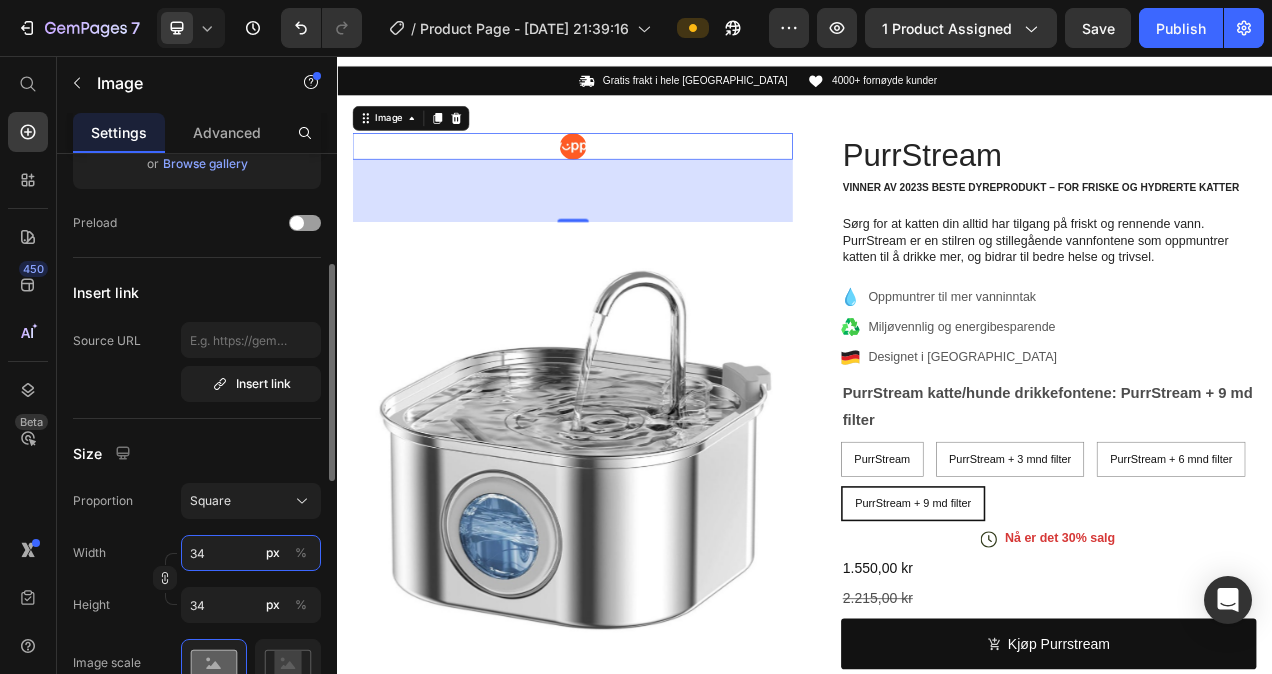 type on "3" 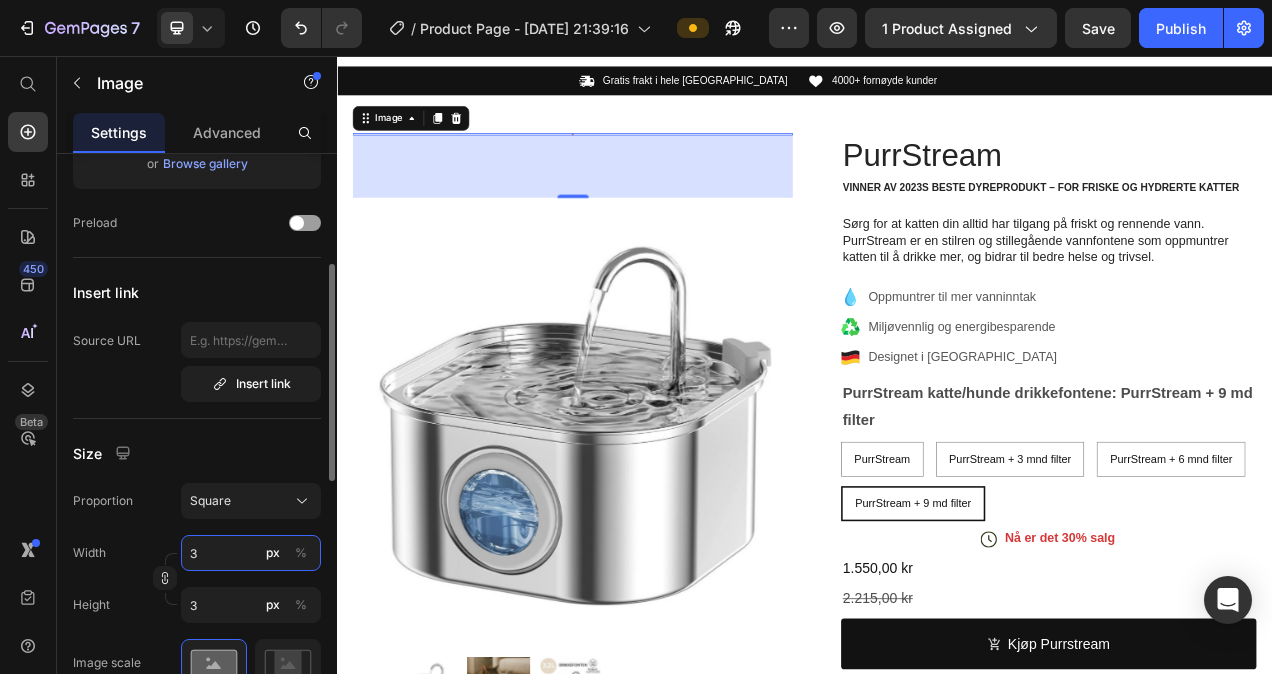 type 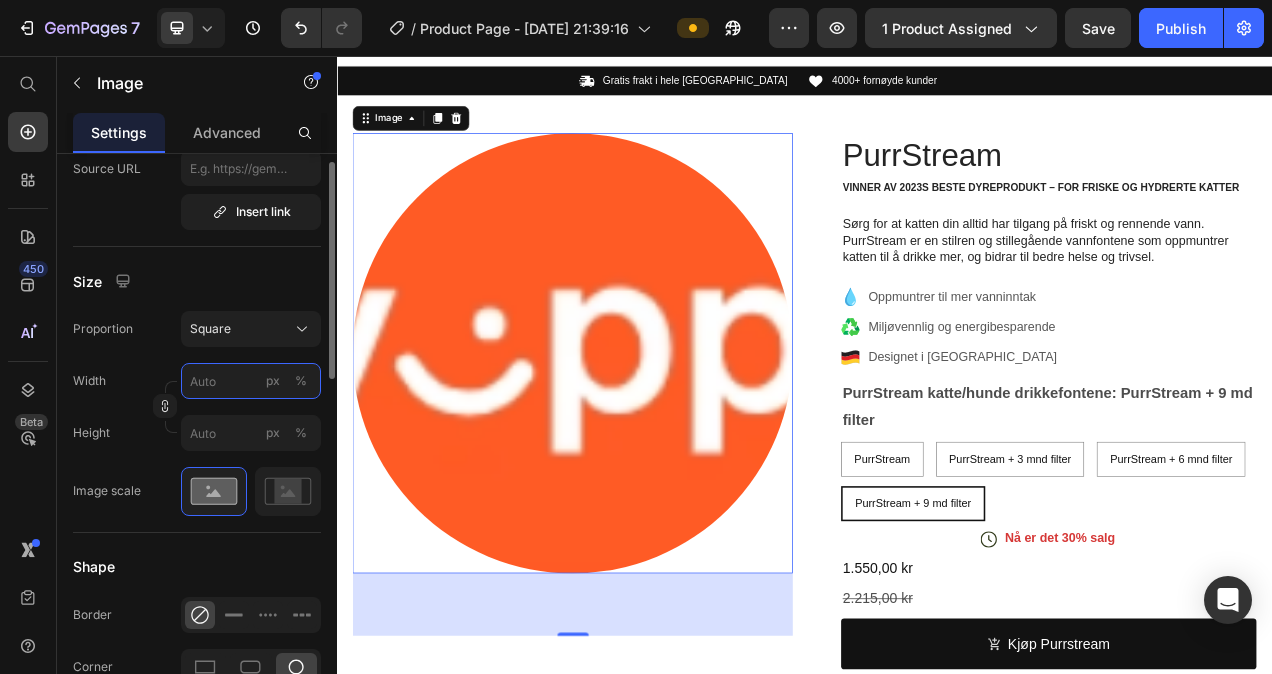 type on "3" 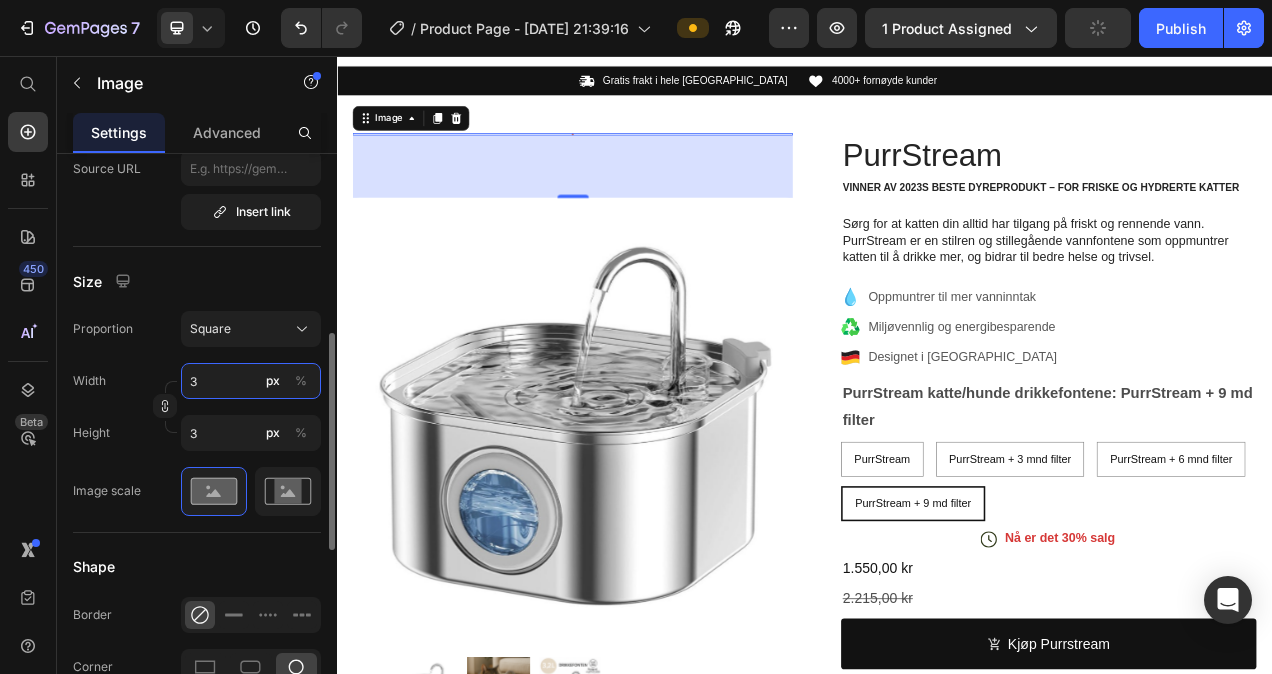scroll, scrollTop: 468, scrollLeft: 0, axis: vertical 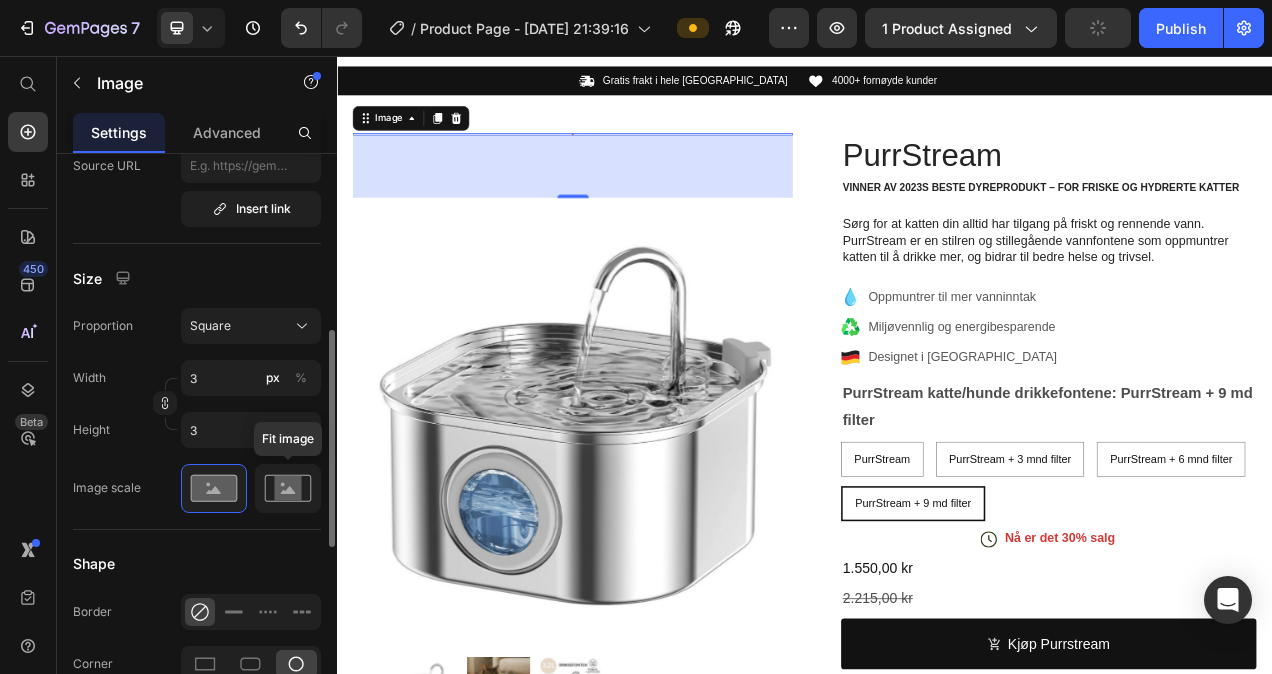 click 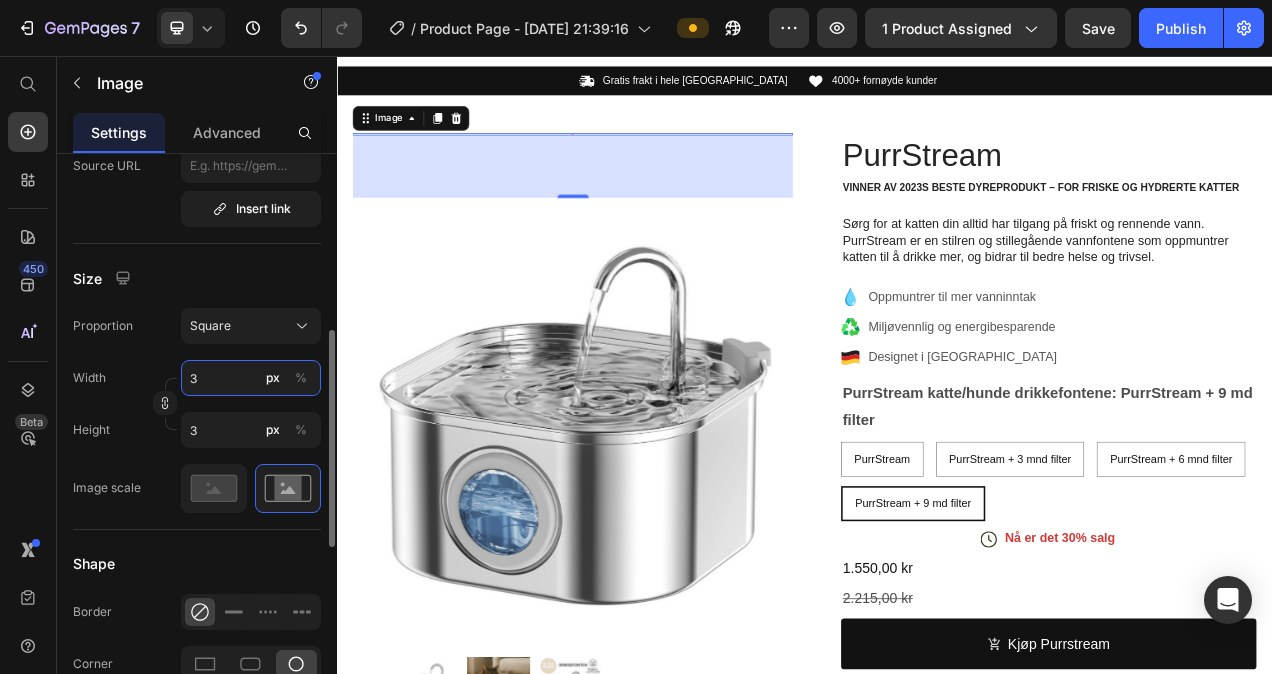 click on "3" at bounding box center (251, 378) 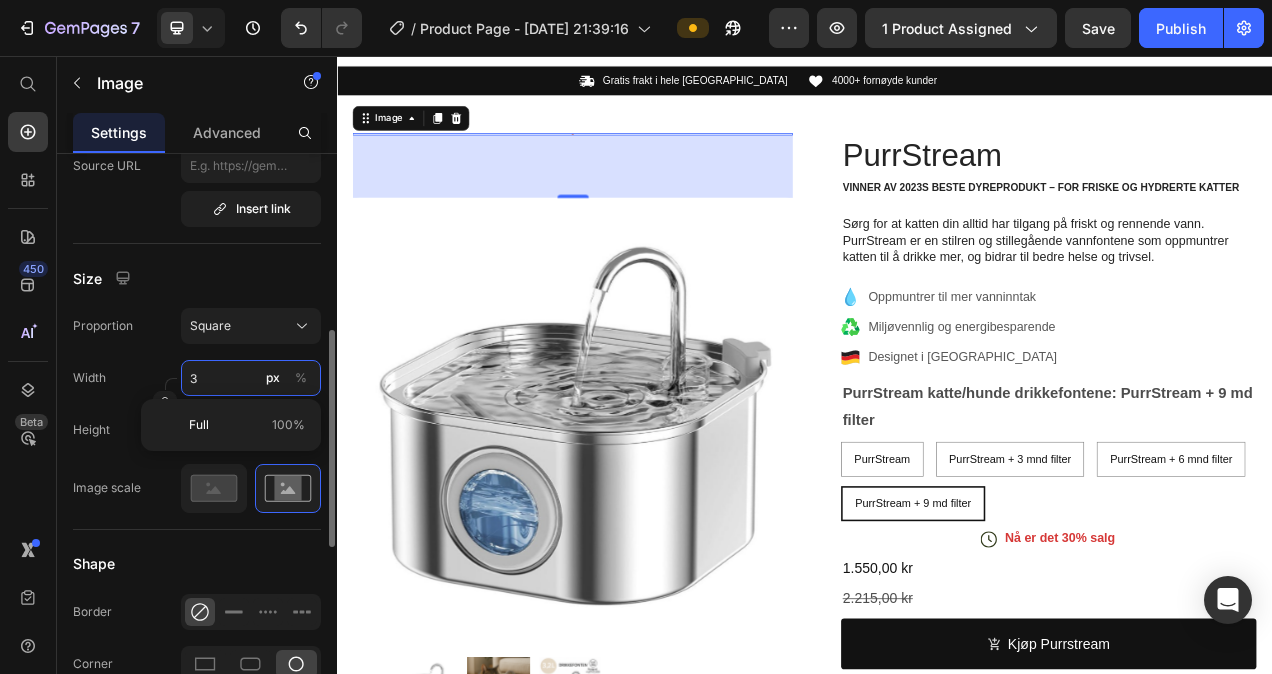 type on "0" 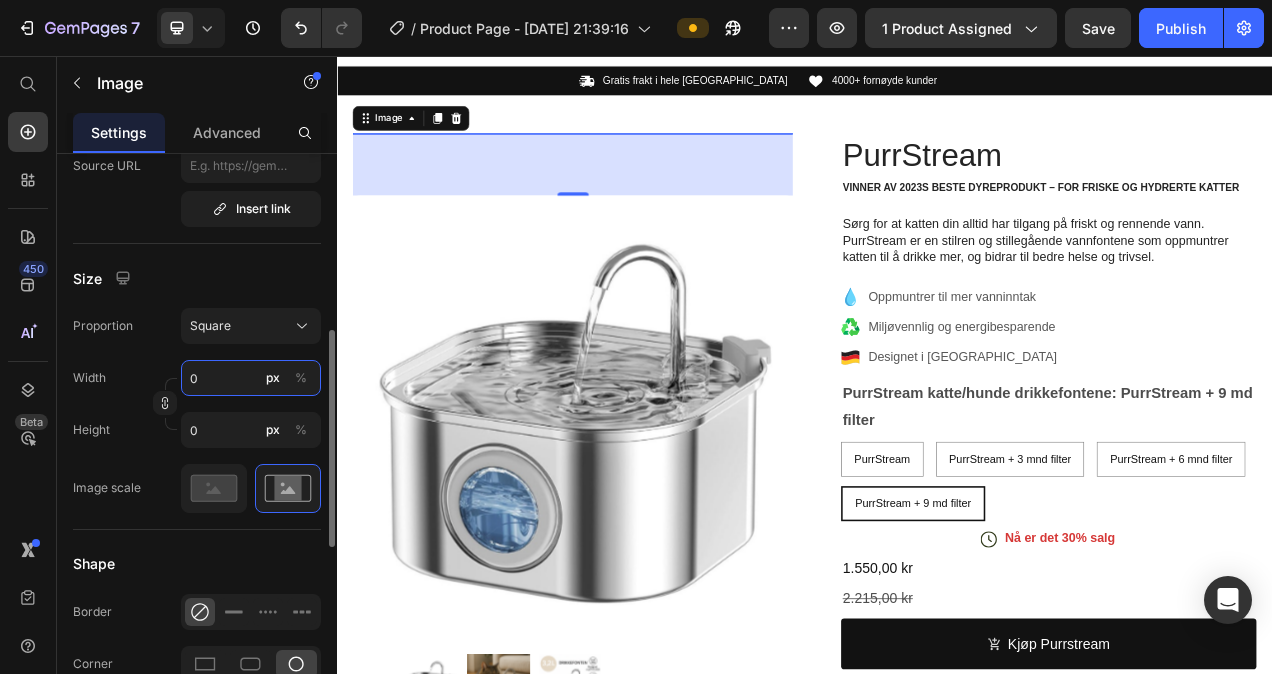 click on "0" at bounding box center (251, 378) 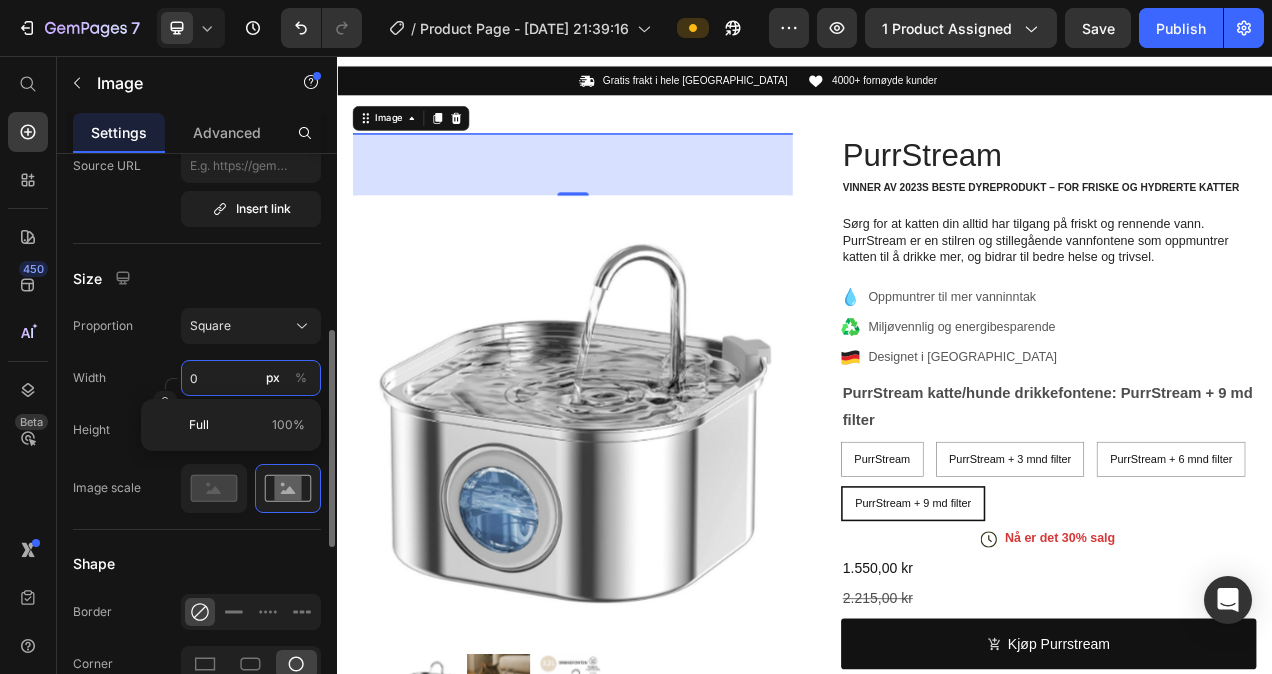 type on "3" 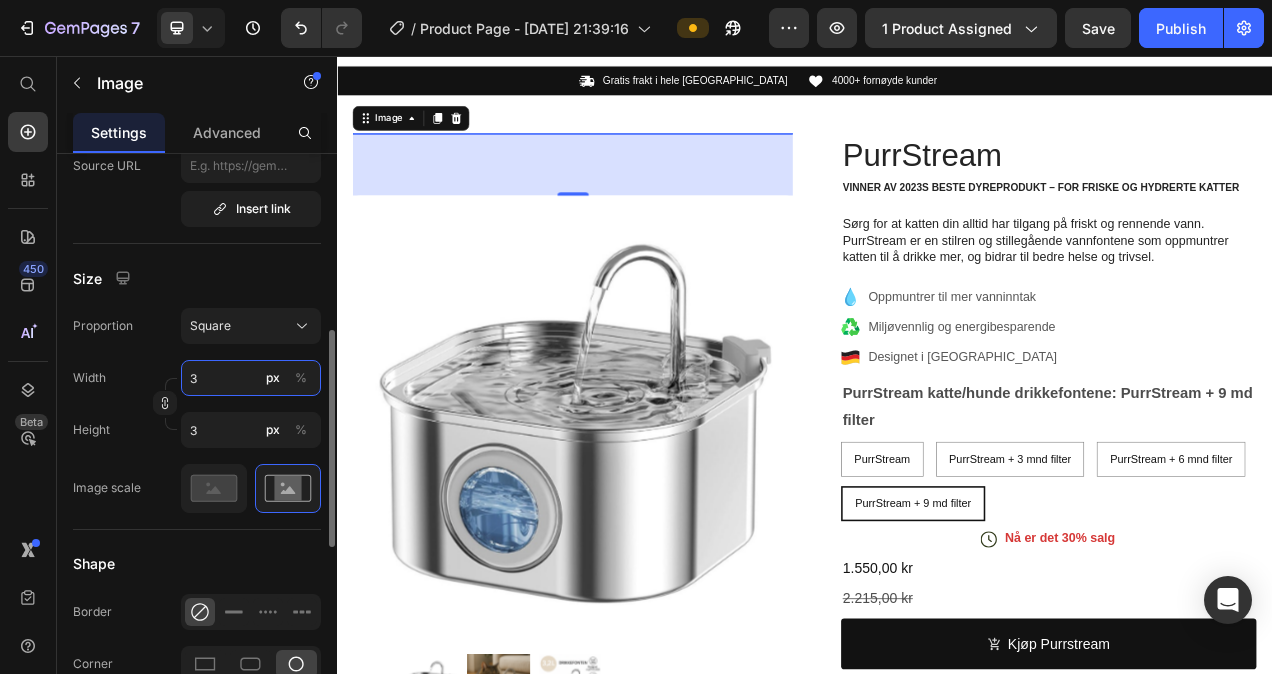 type on "30" 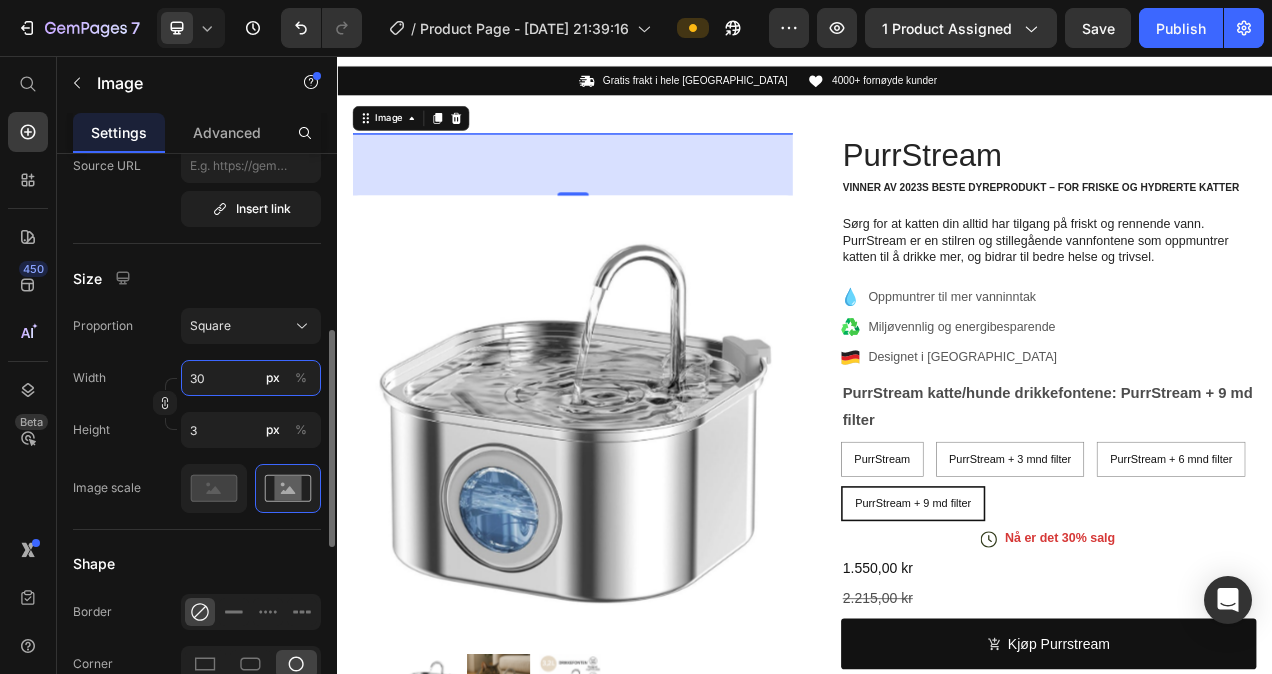 type on "30" 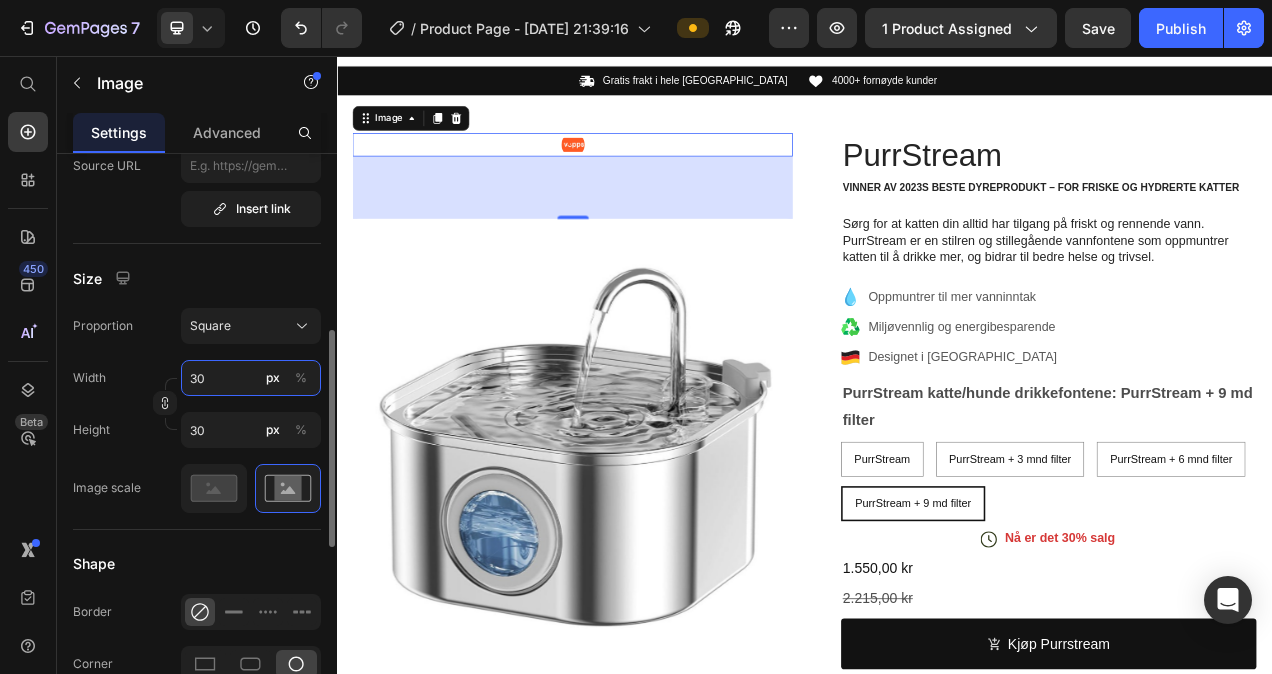 type on "3" 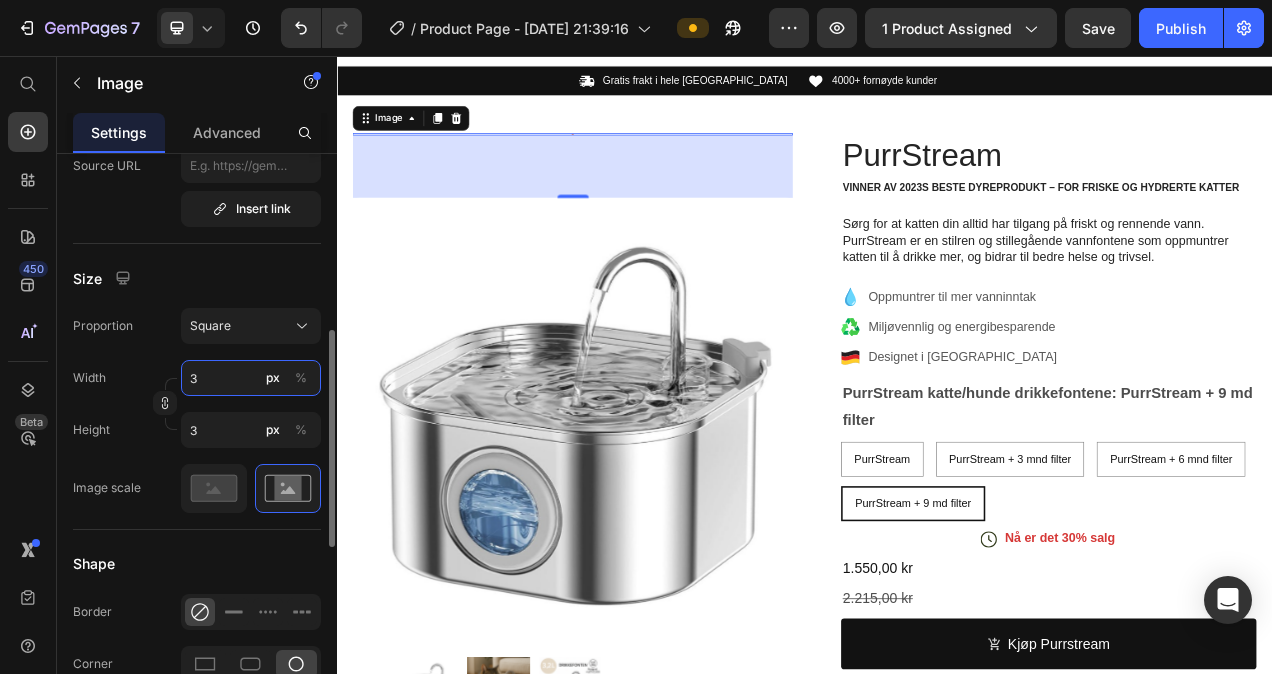 type on "34" 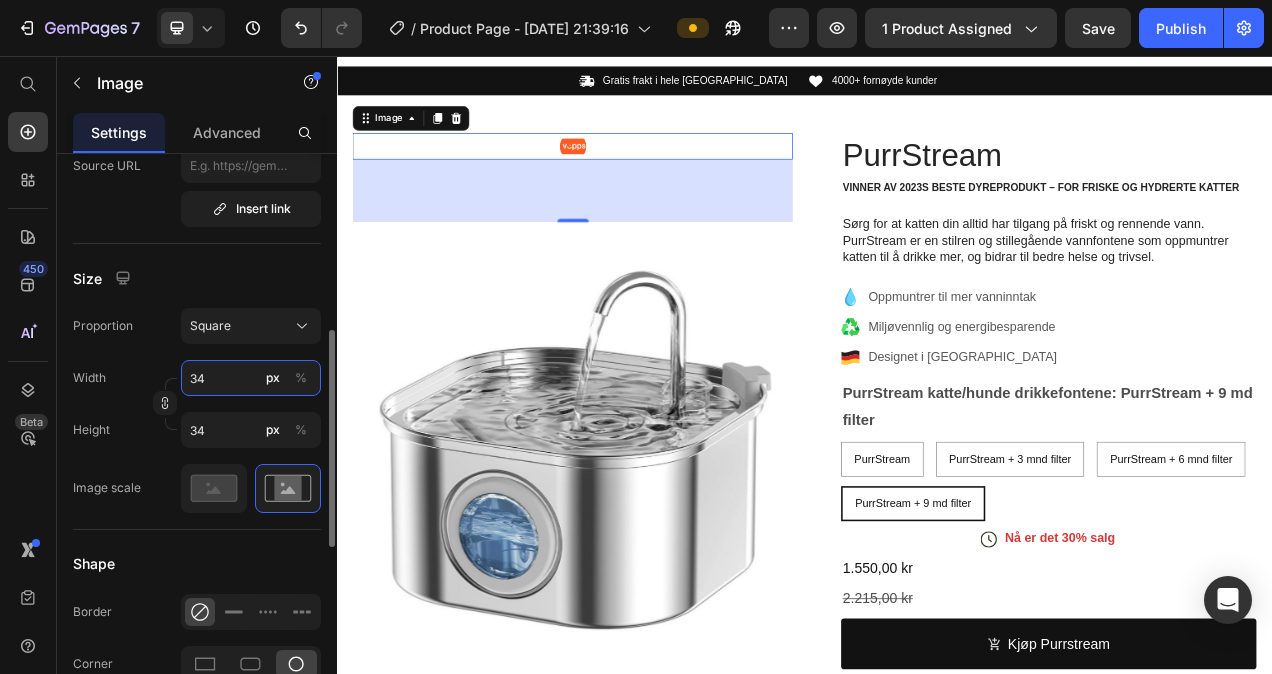 type on "340" 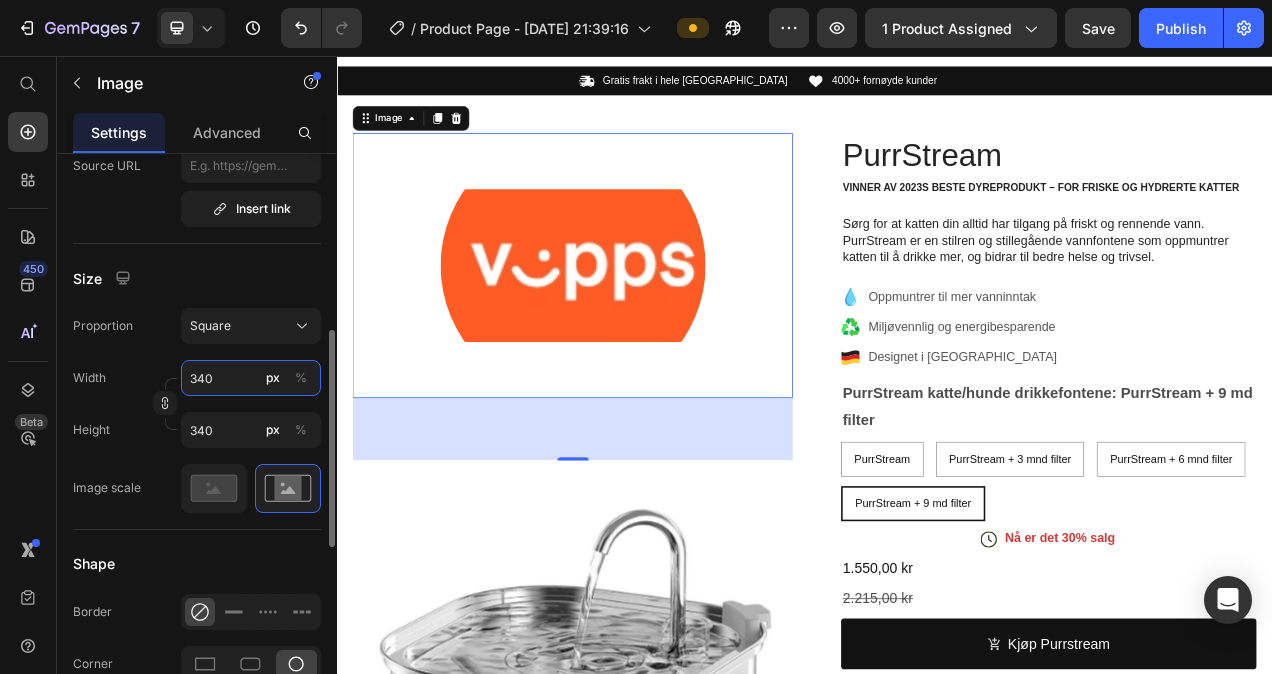 type on "34" 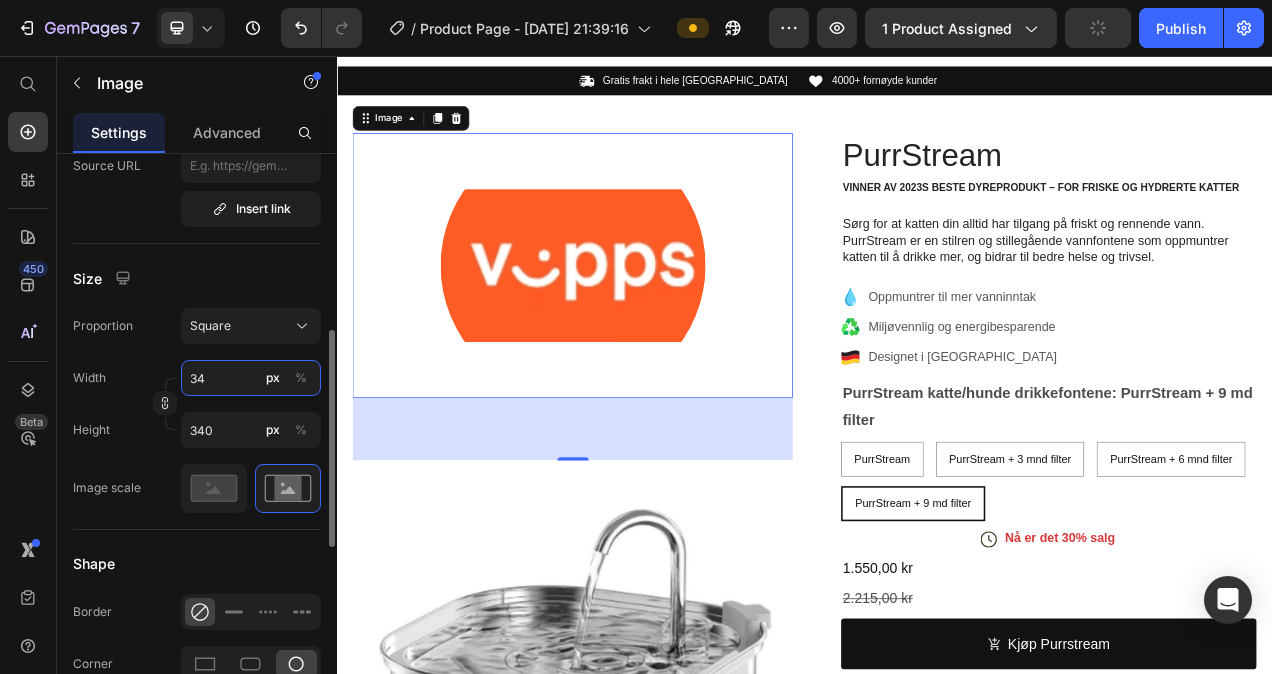 type on "34" 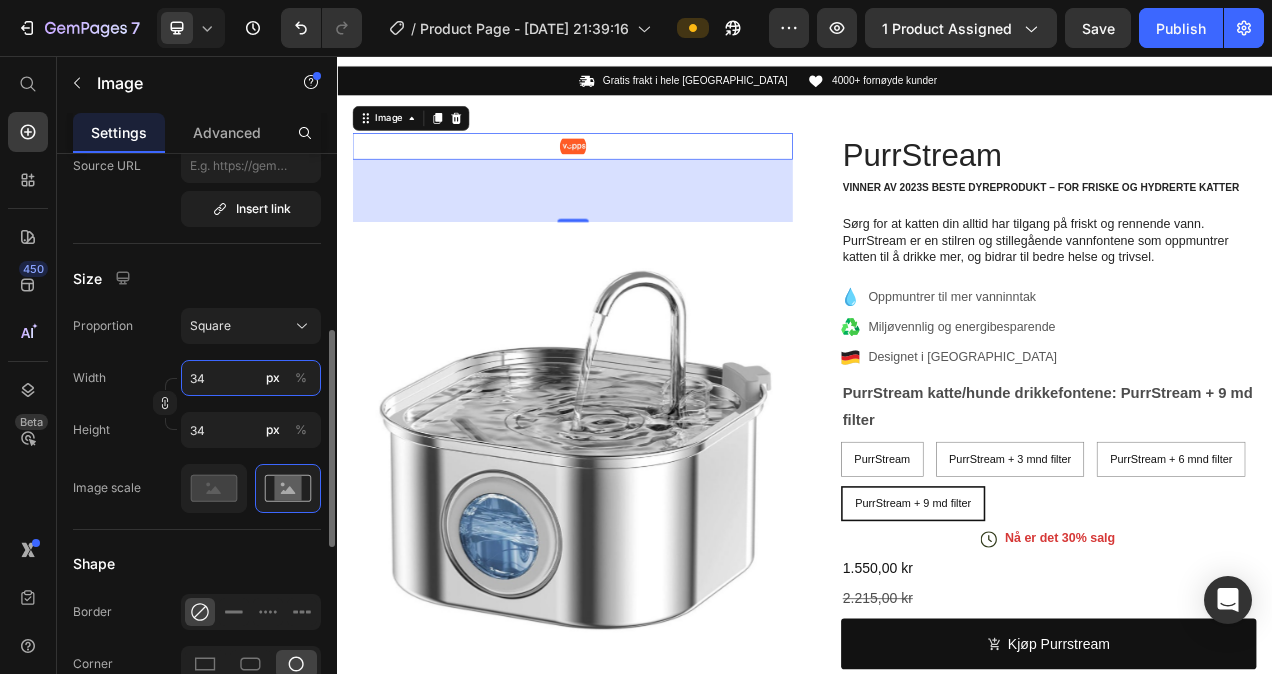 type on "3" 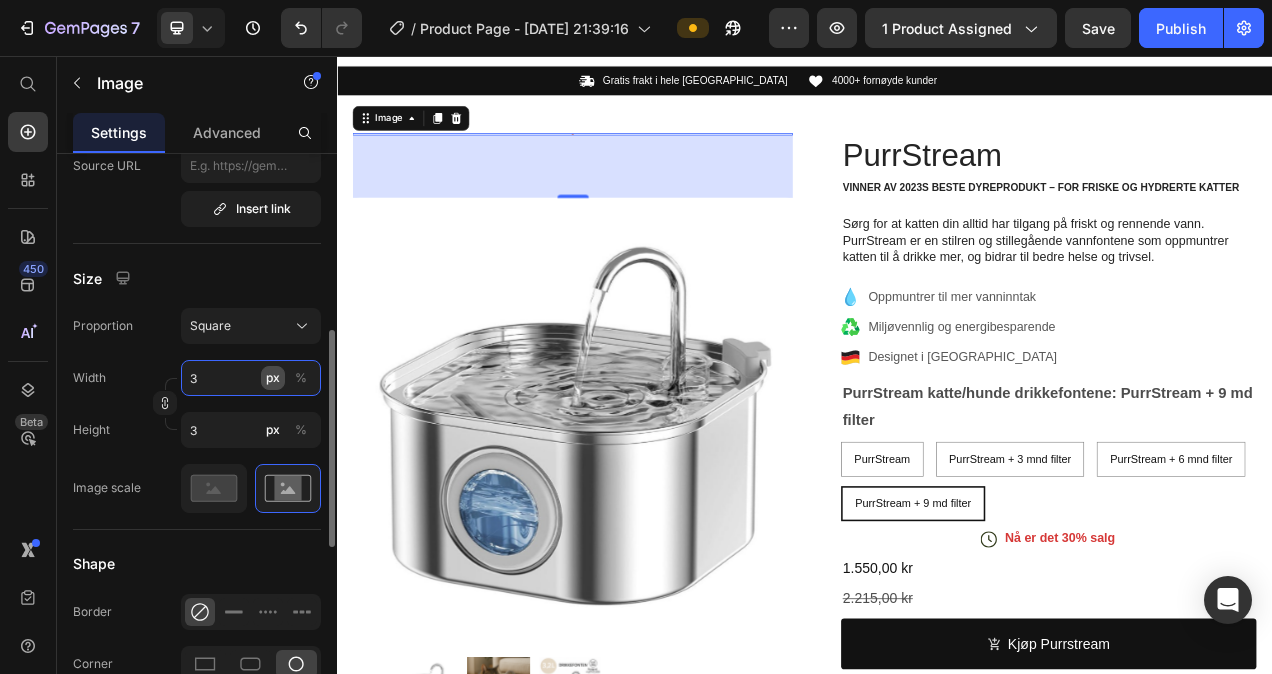 type 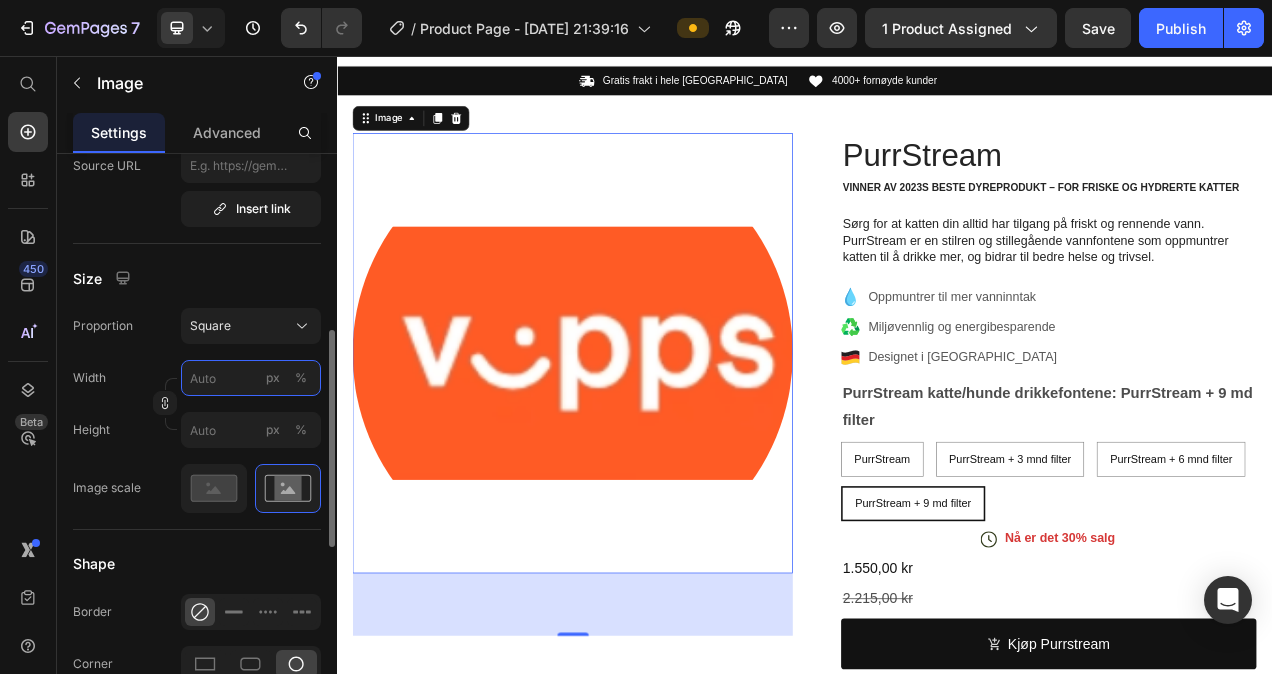 type on "2" 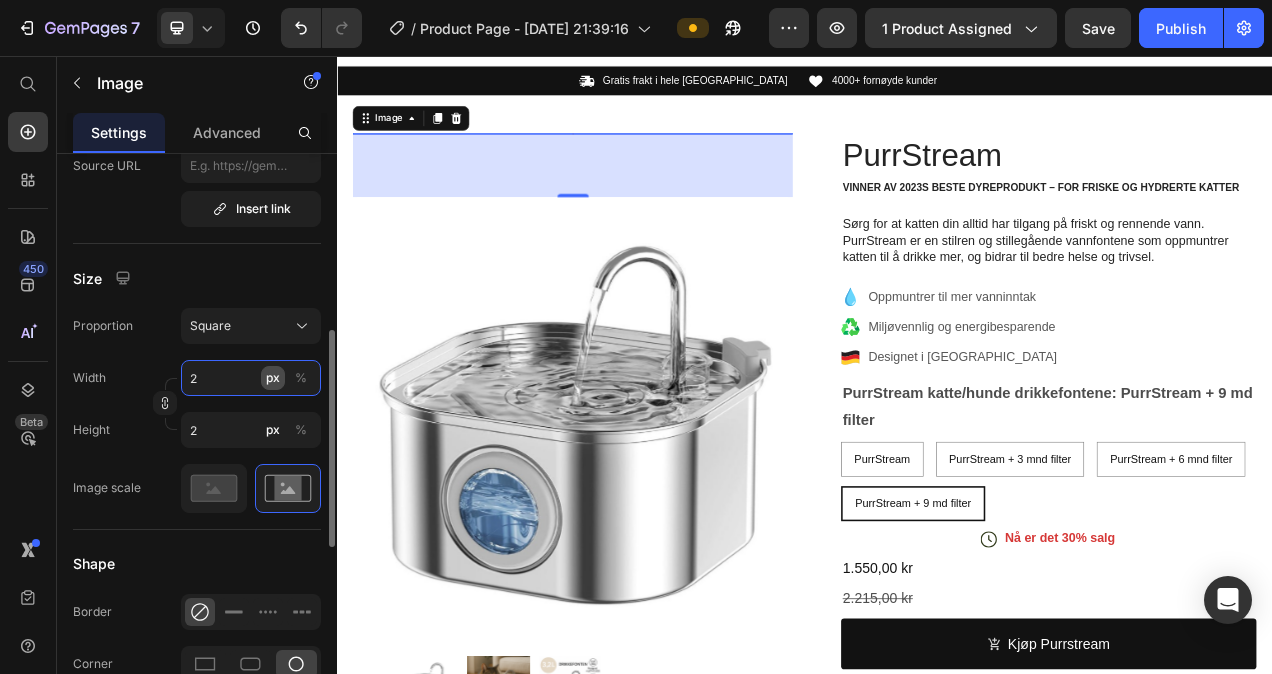type on "20" 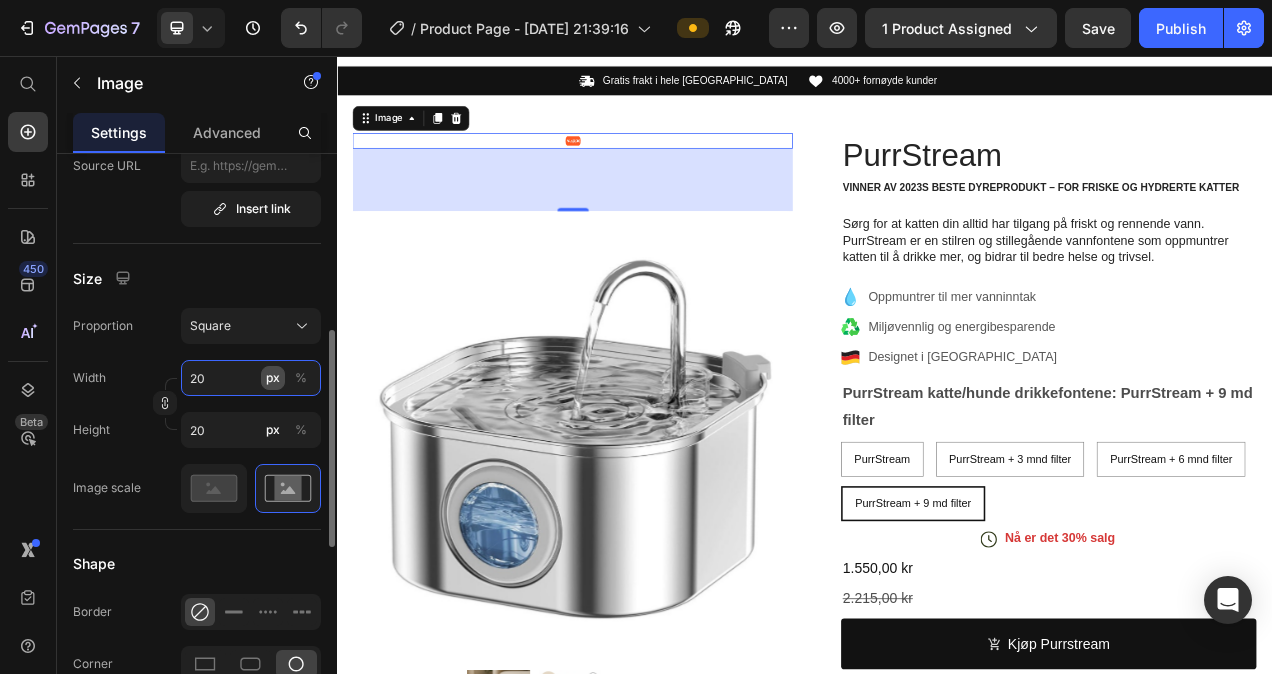 type on "2" 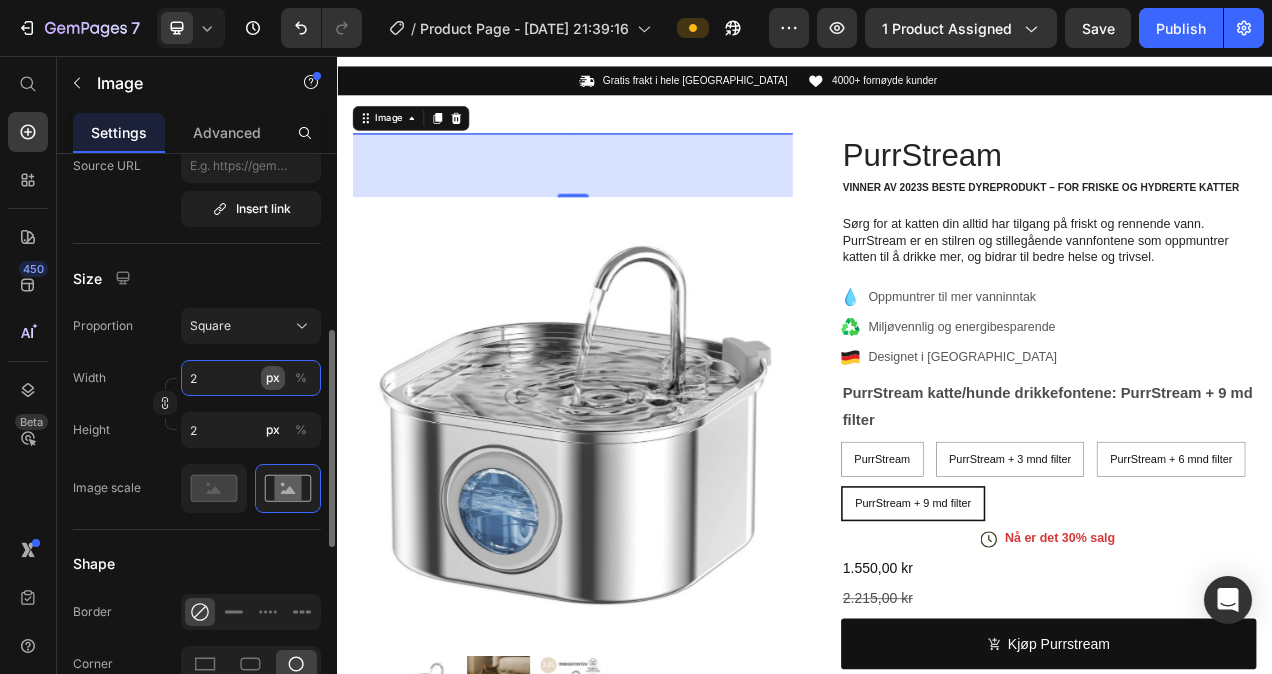 type 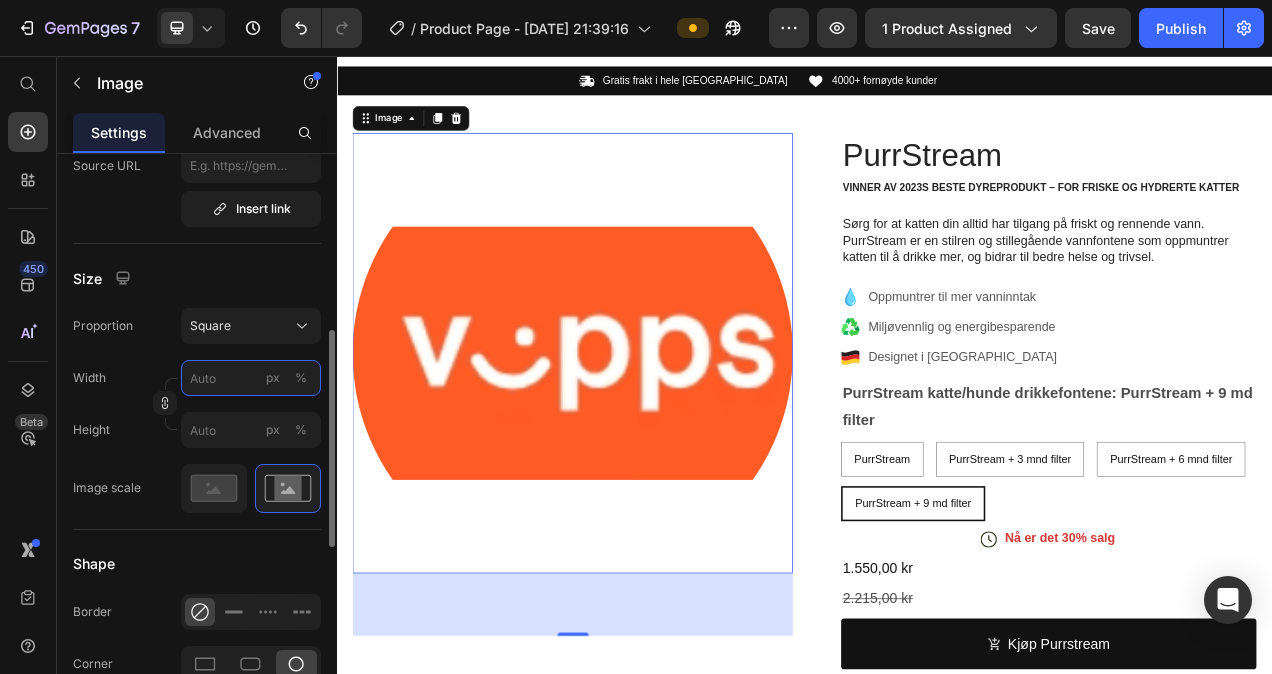 type on "2" 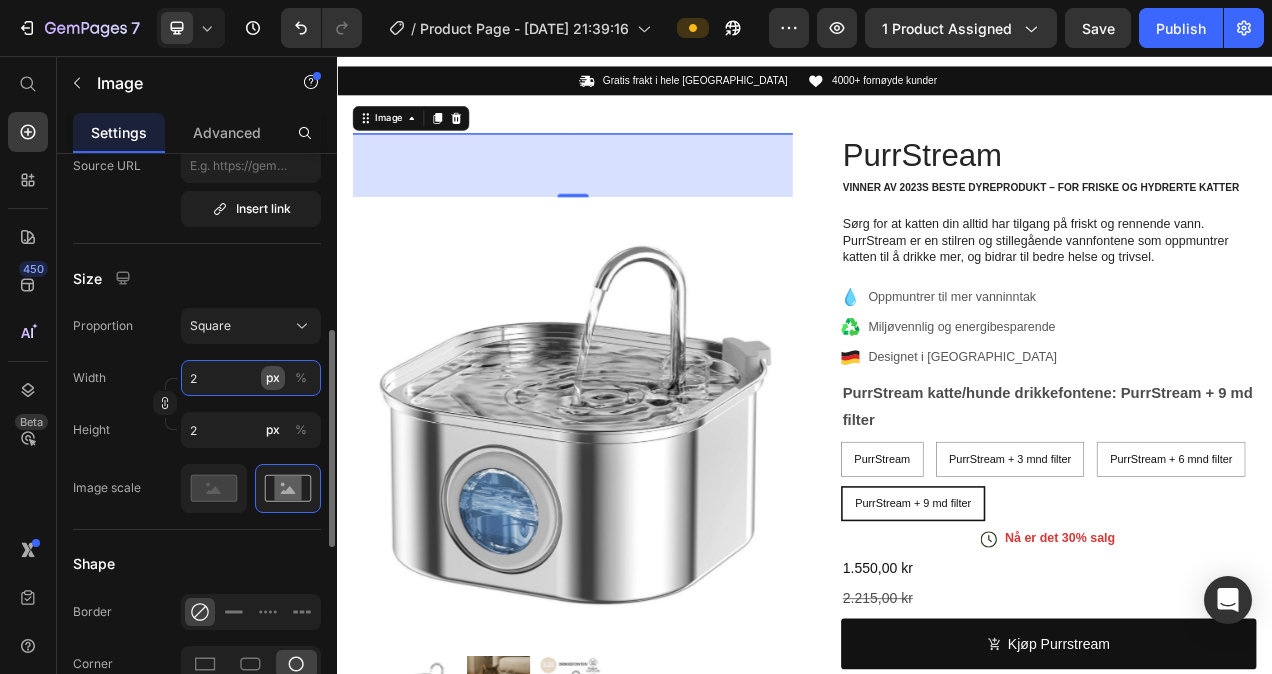 type on "25" 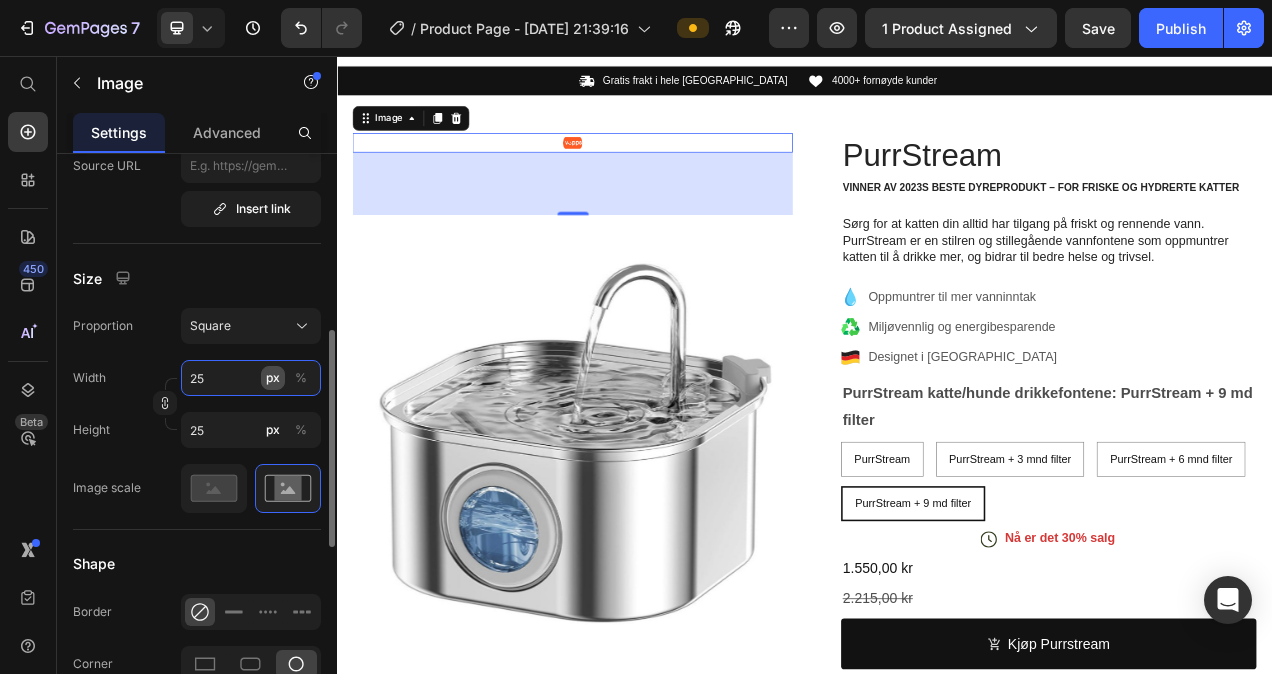 type on "250" 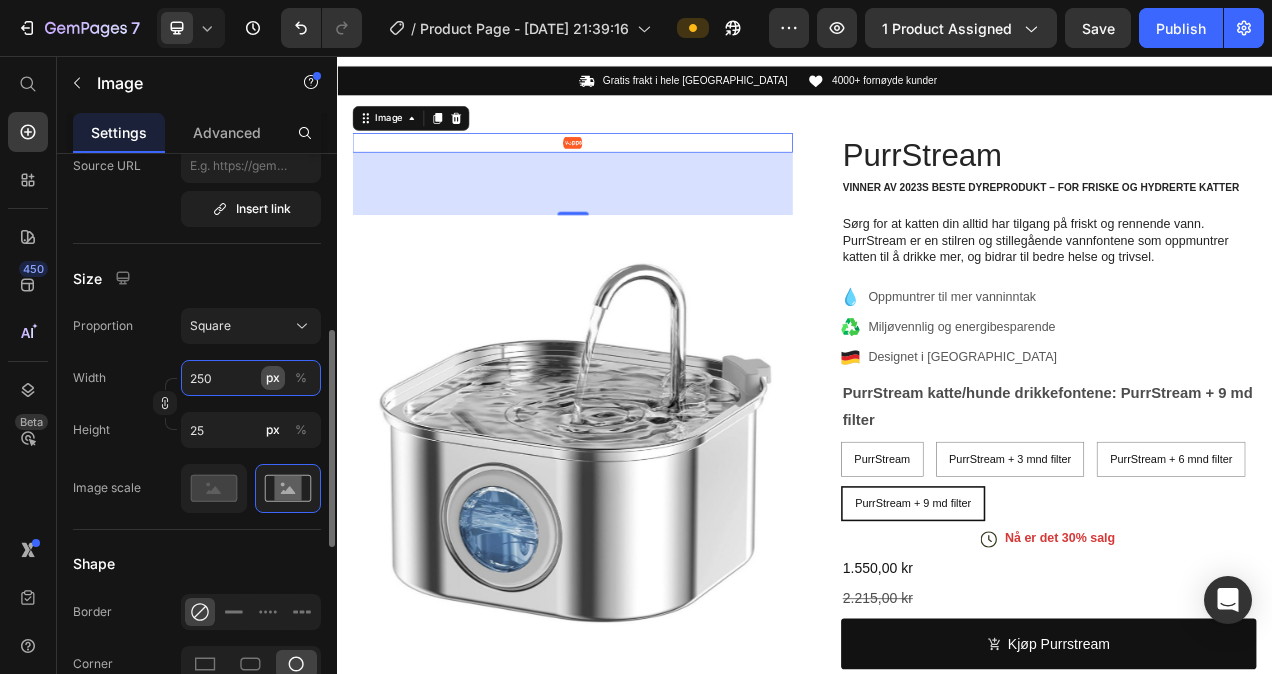 type on "250" 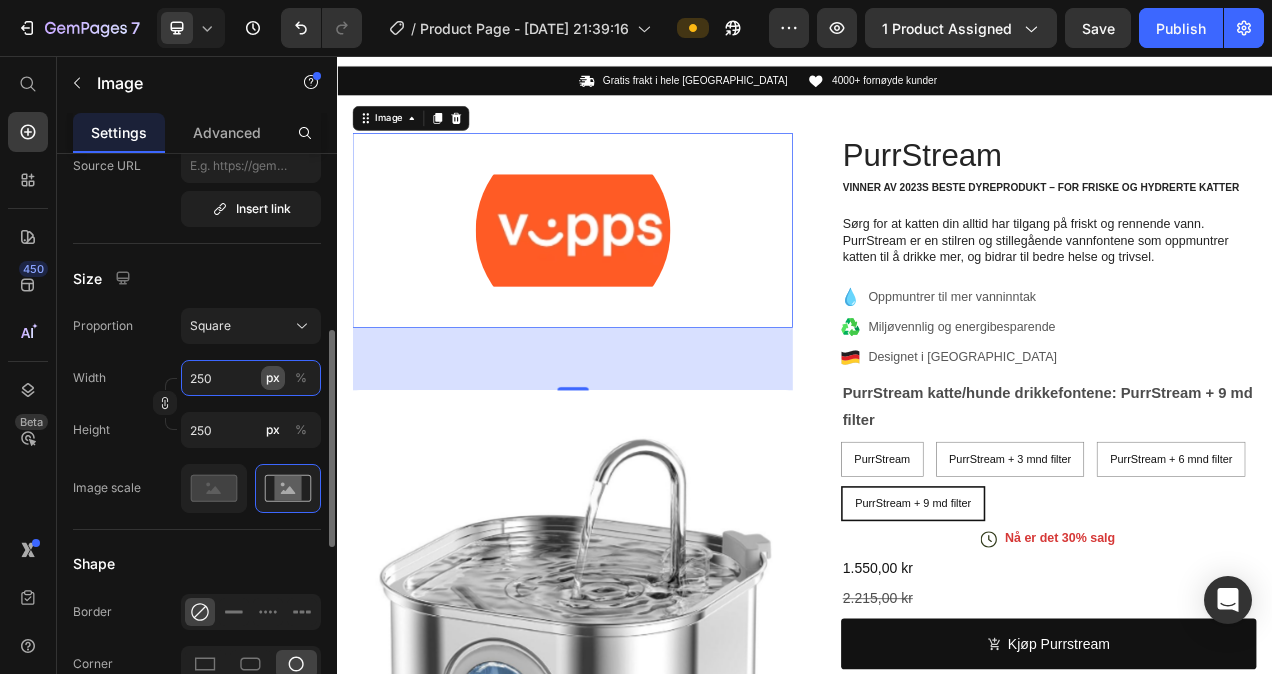 type on "25" 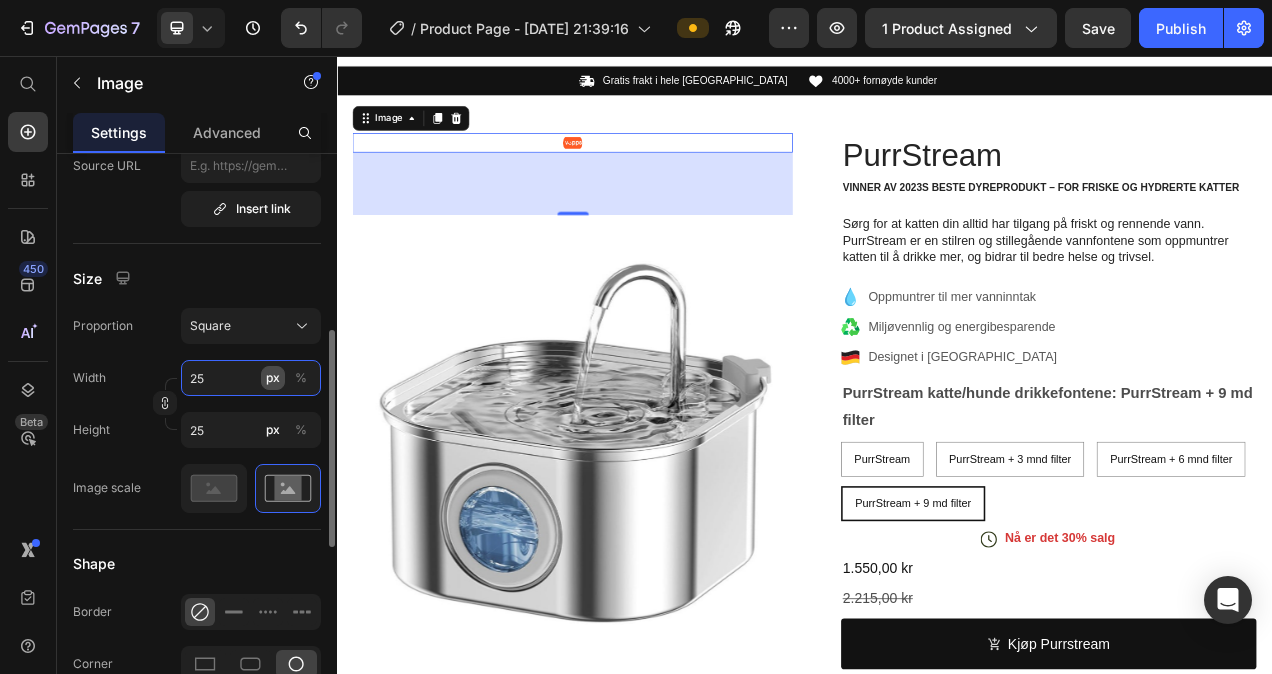 type on "2" 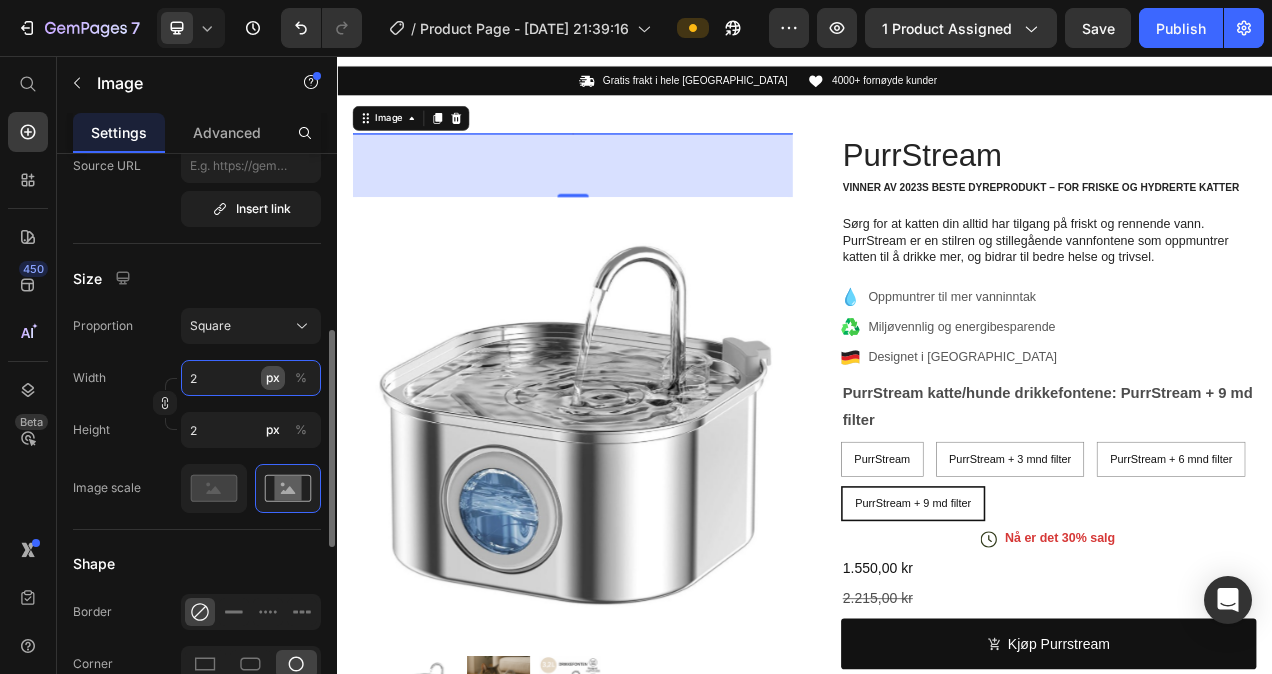 type 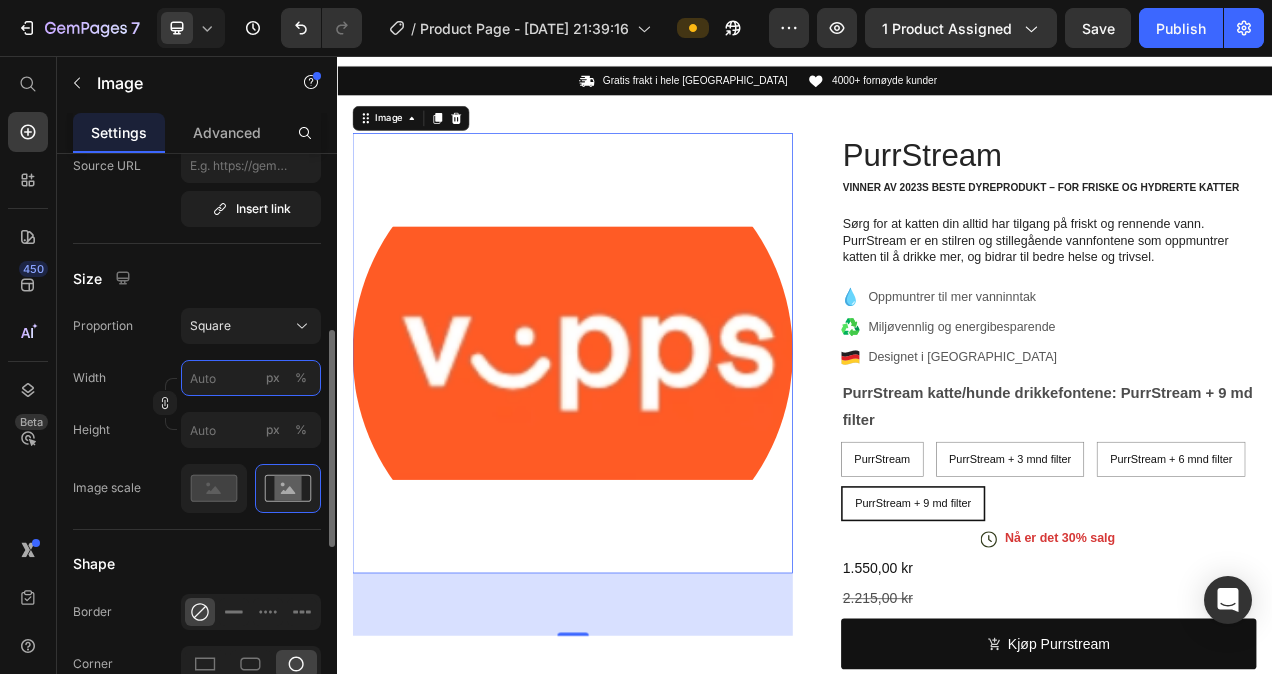 type on "2" 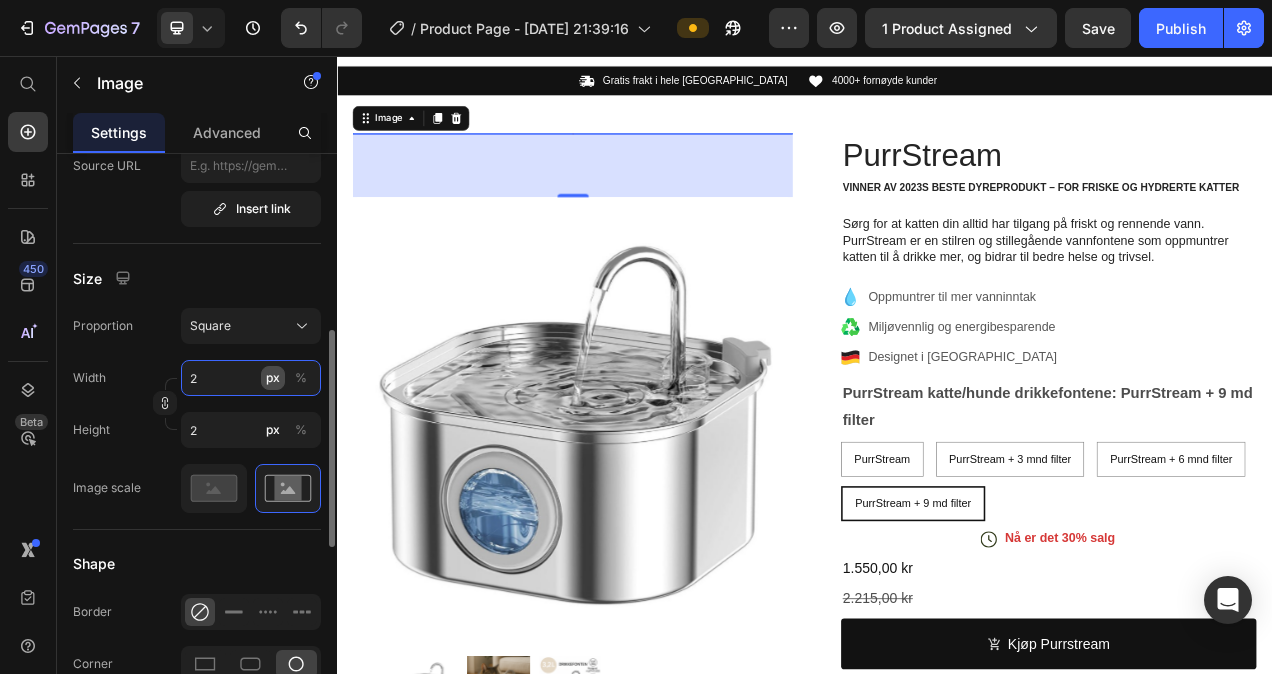 type on "23" 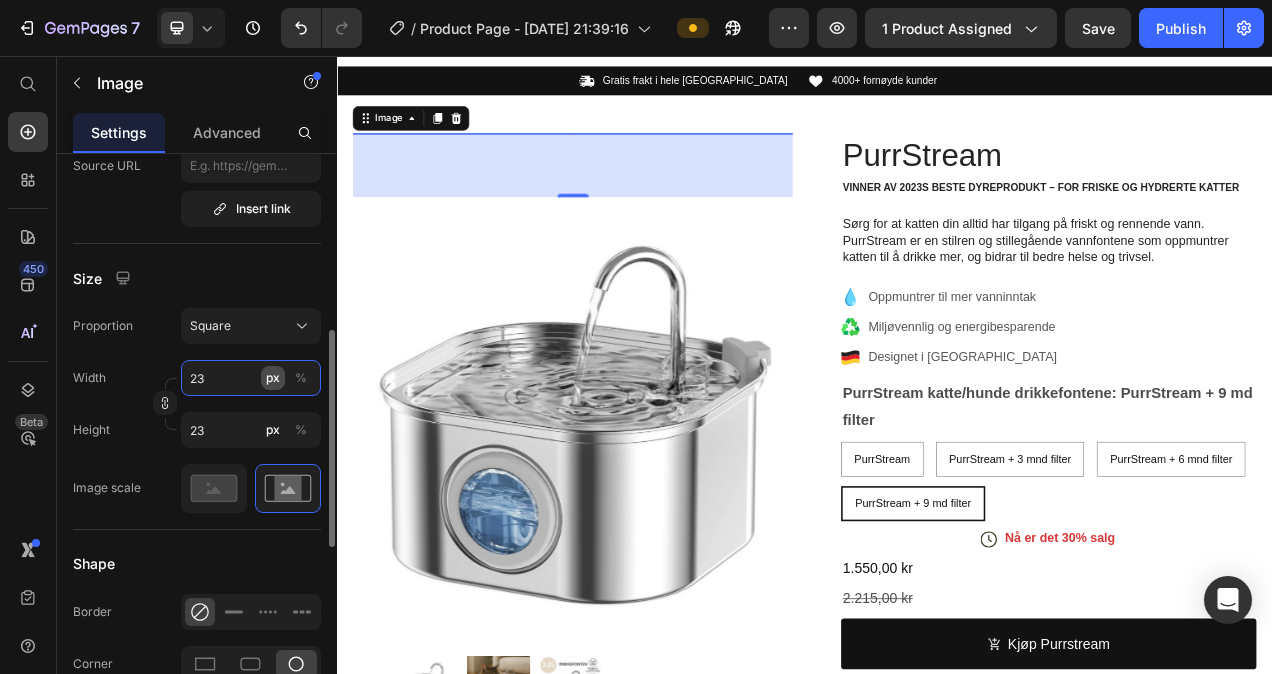 type on "230" 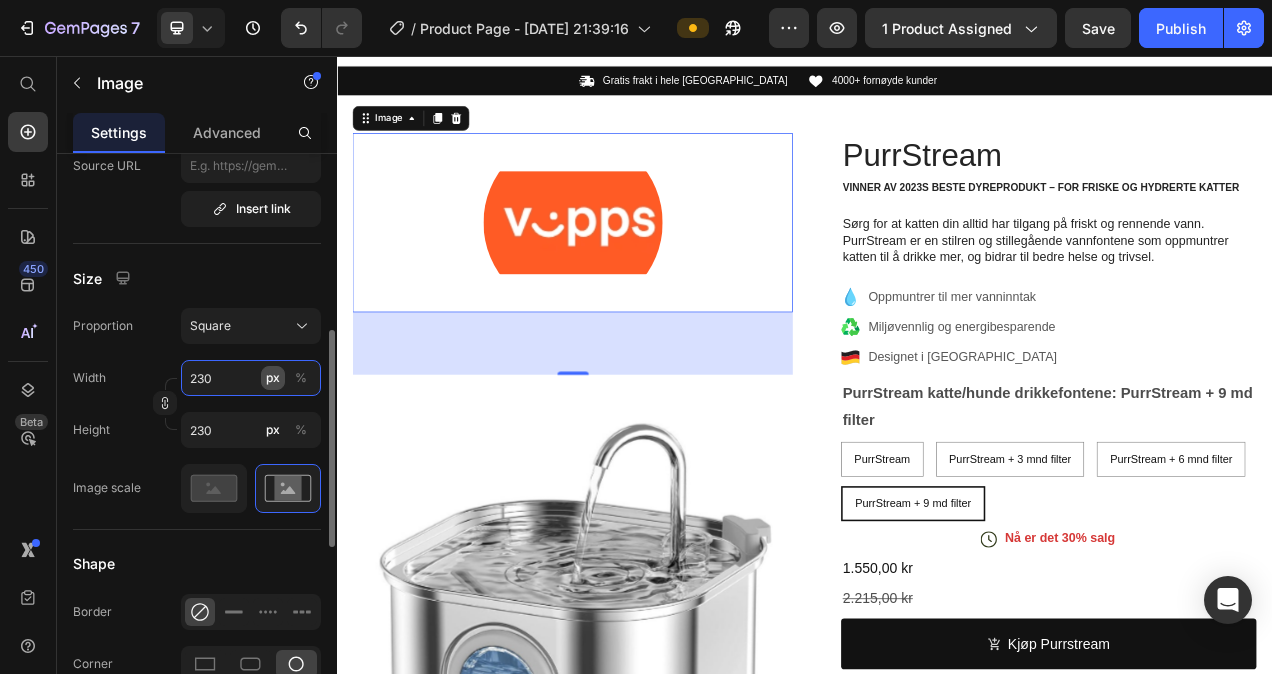 type on "23" 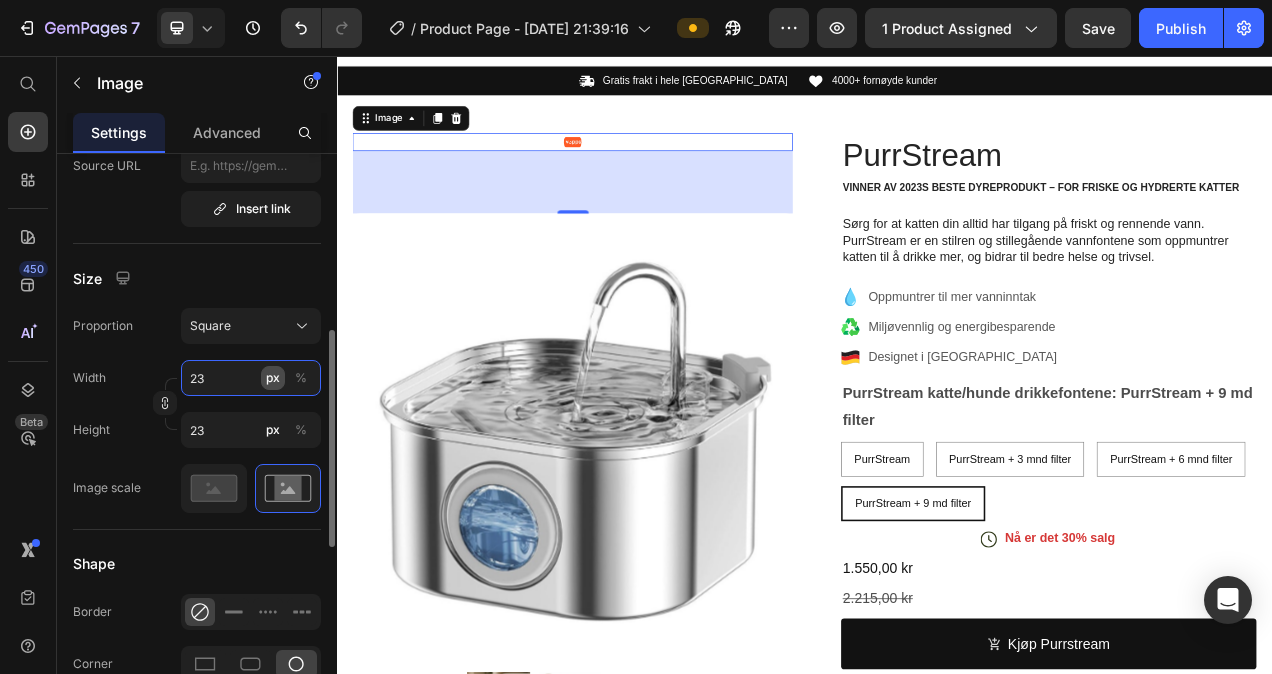 type on "2" 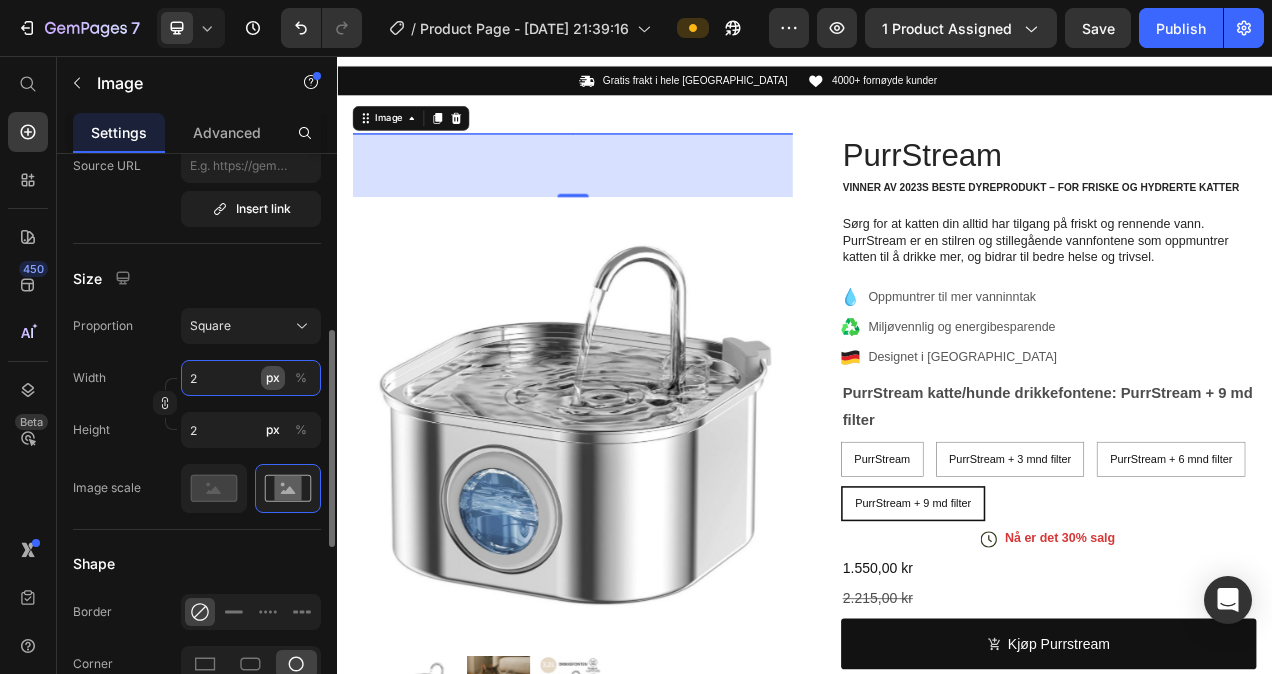 type 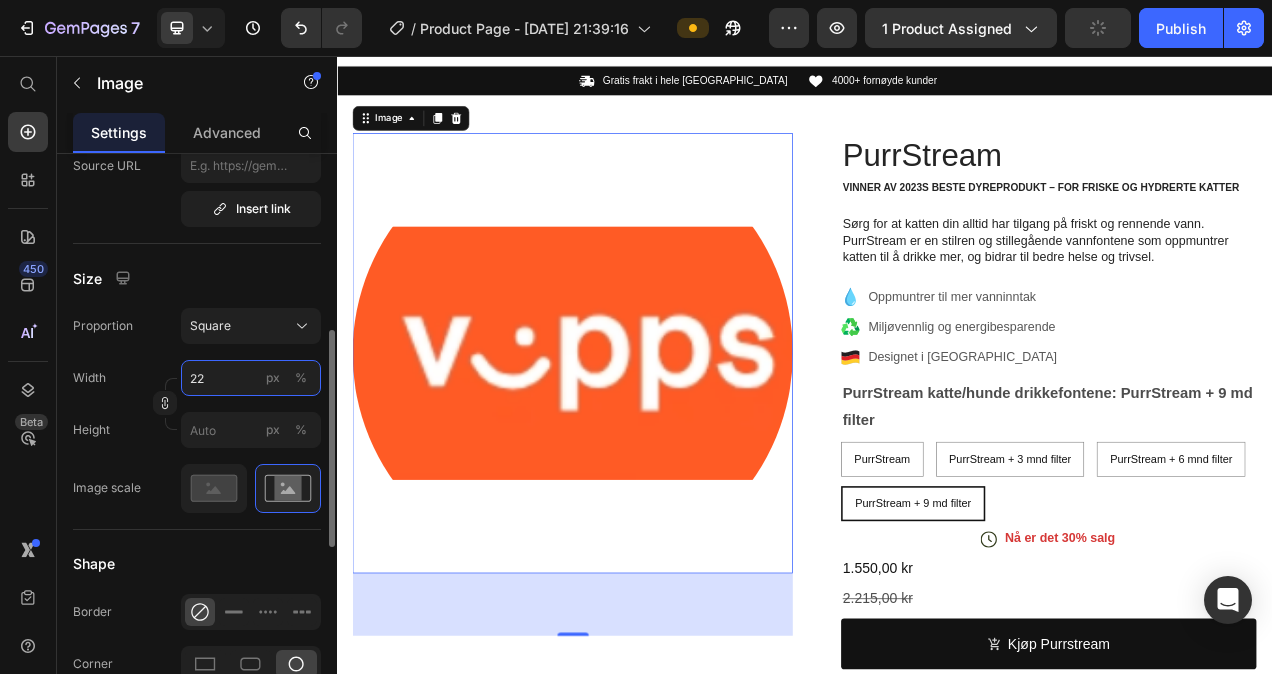 type on "220" 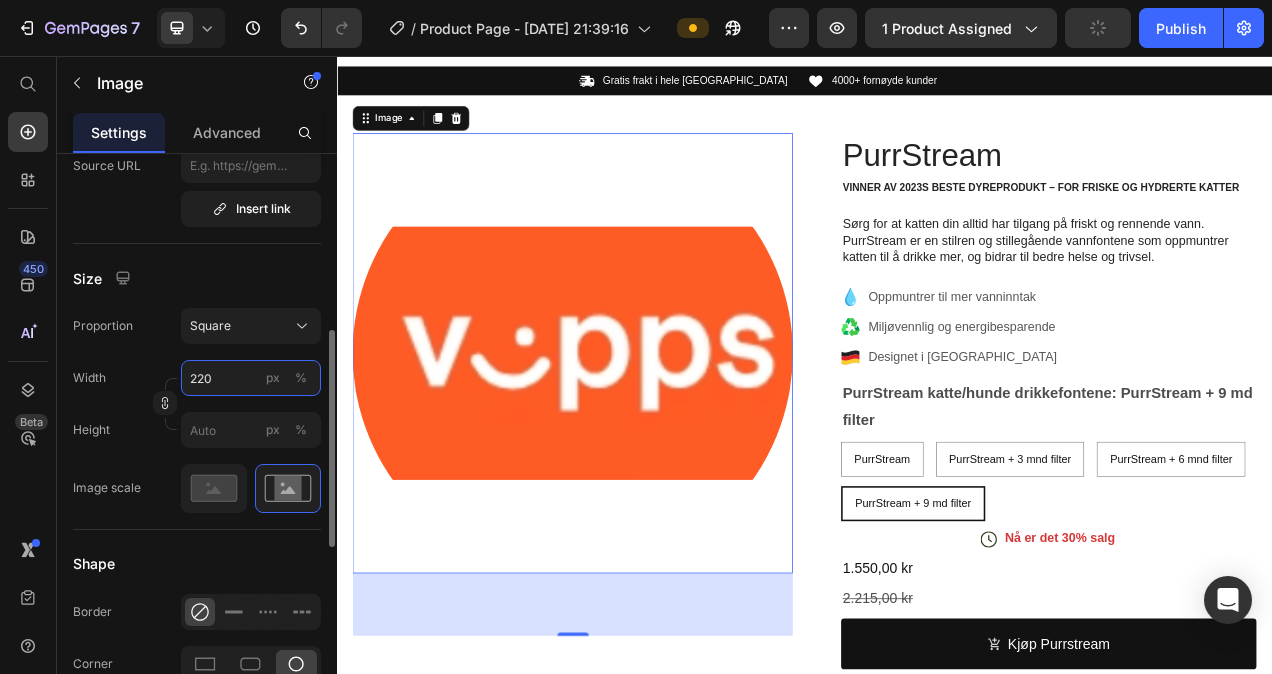 type on "220" 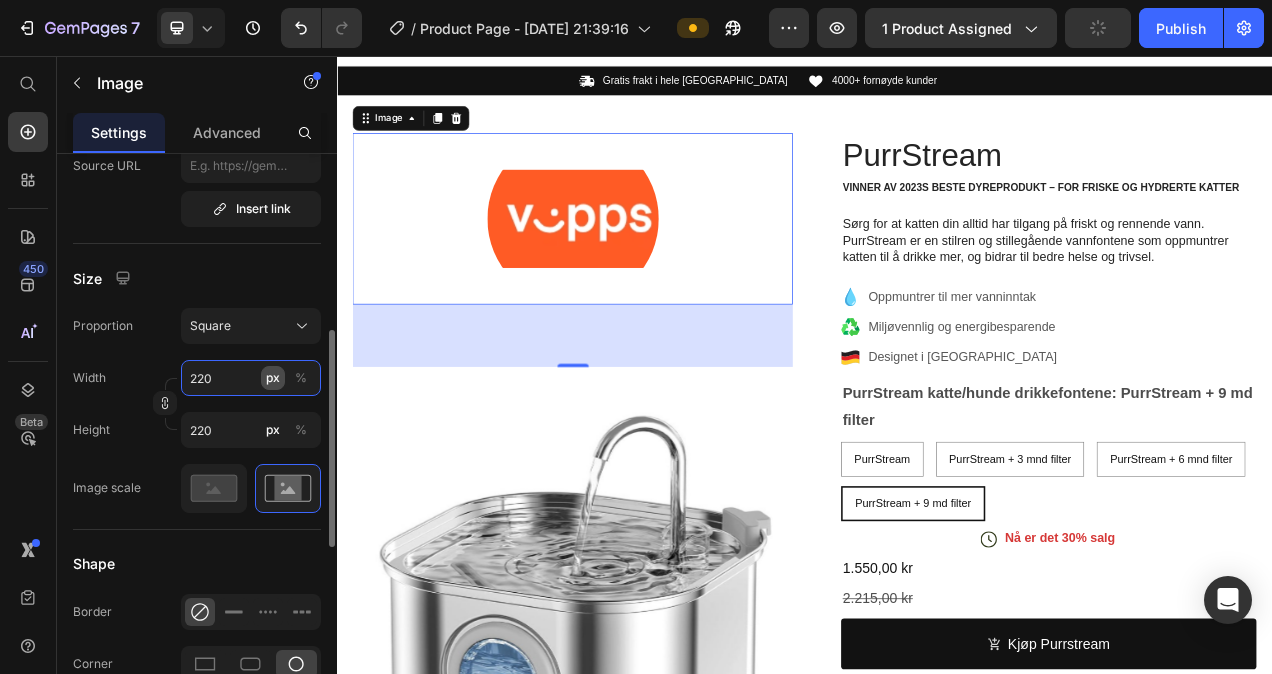 type on "22" 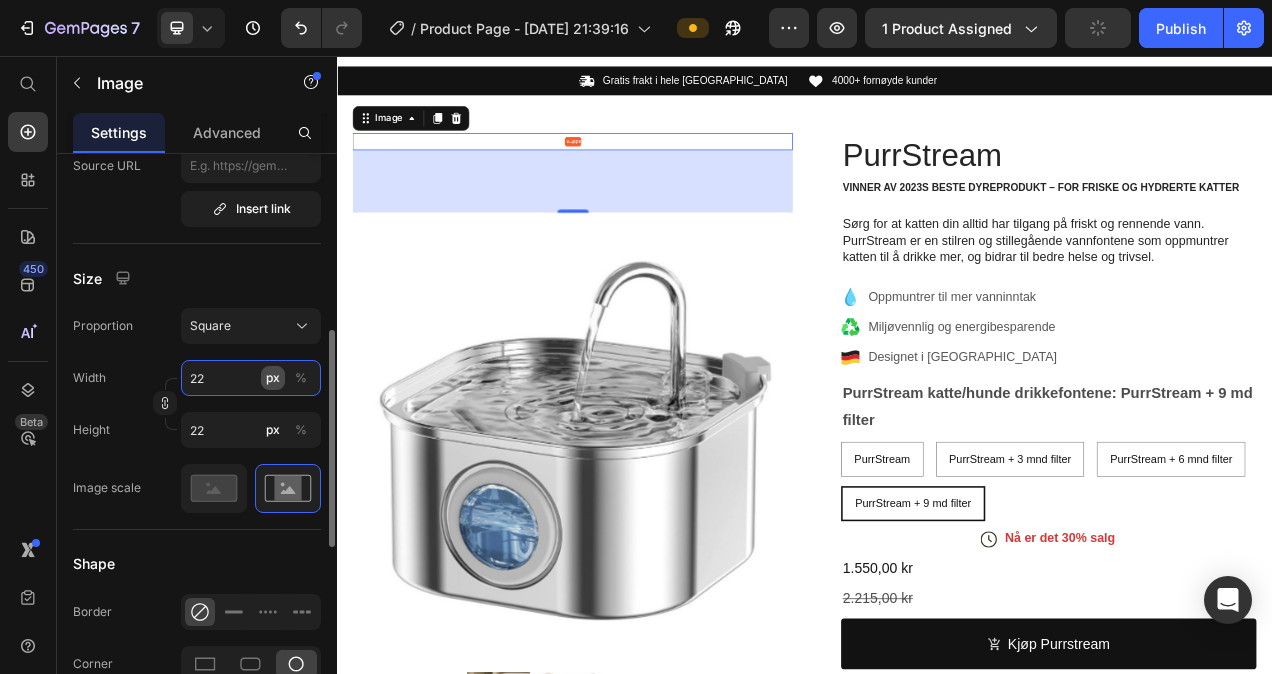 type on "2" 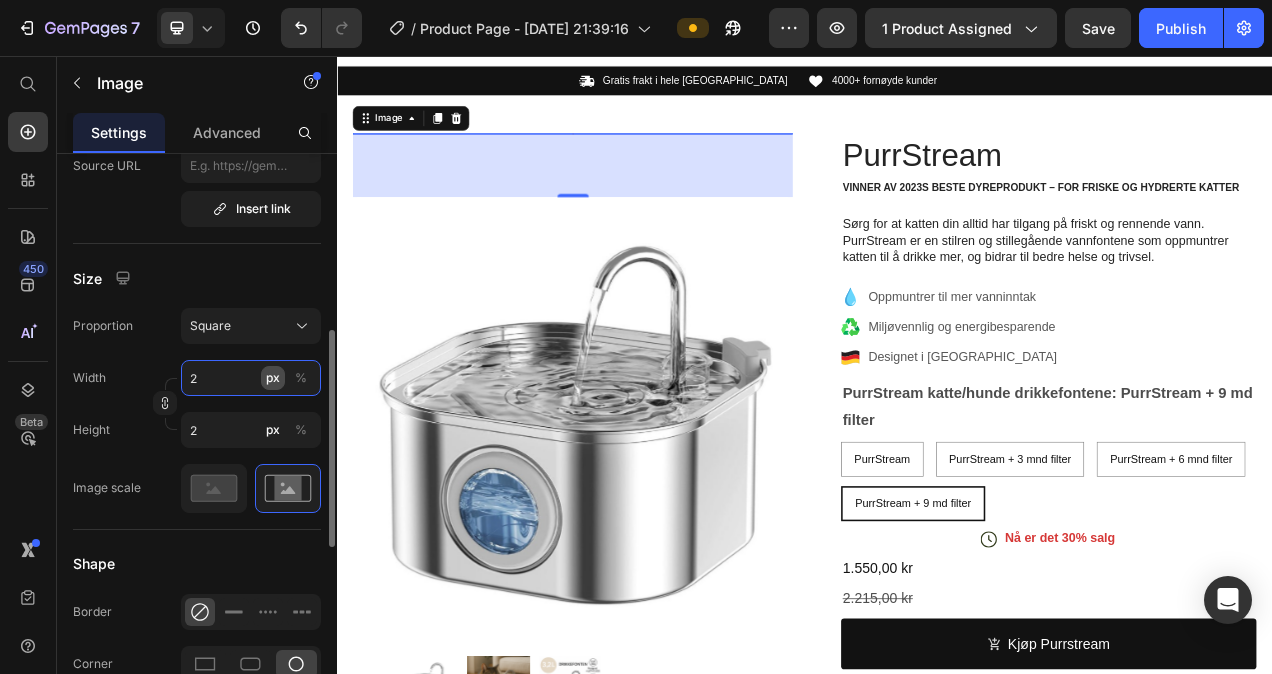 type 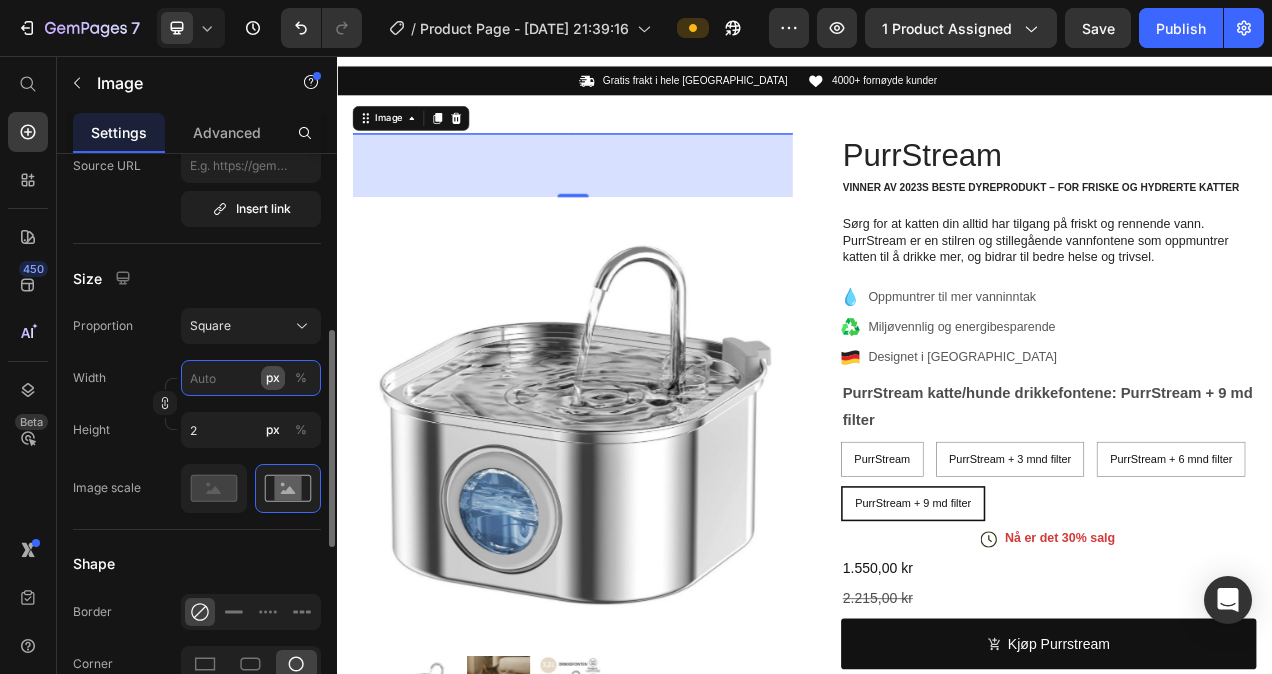 type 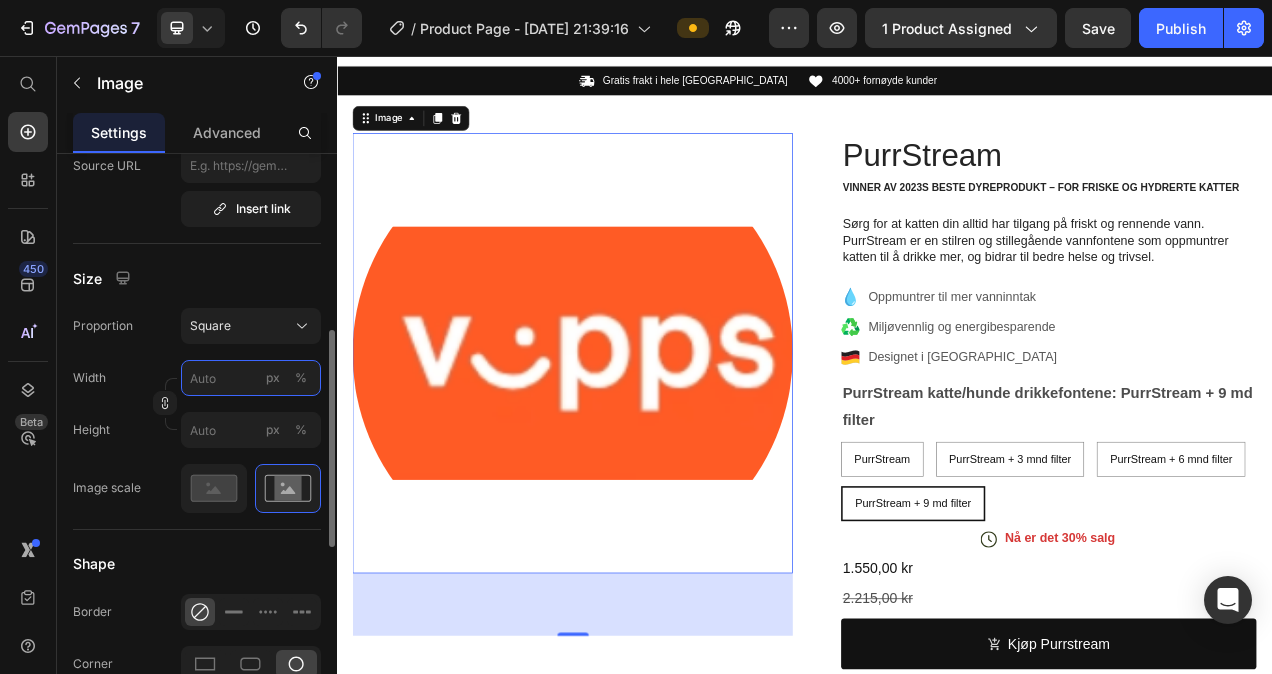 type on "2" 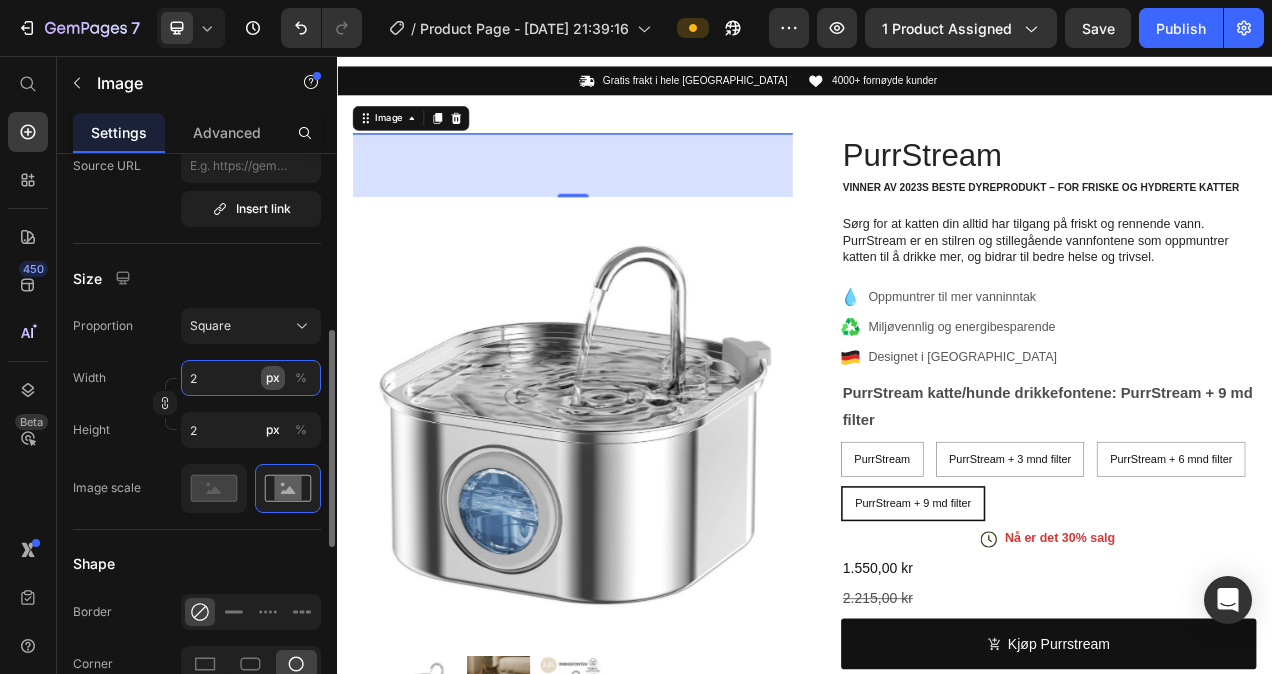 type on "20" 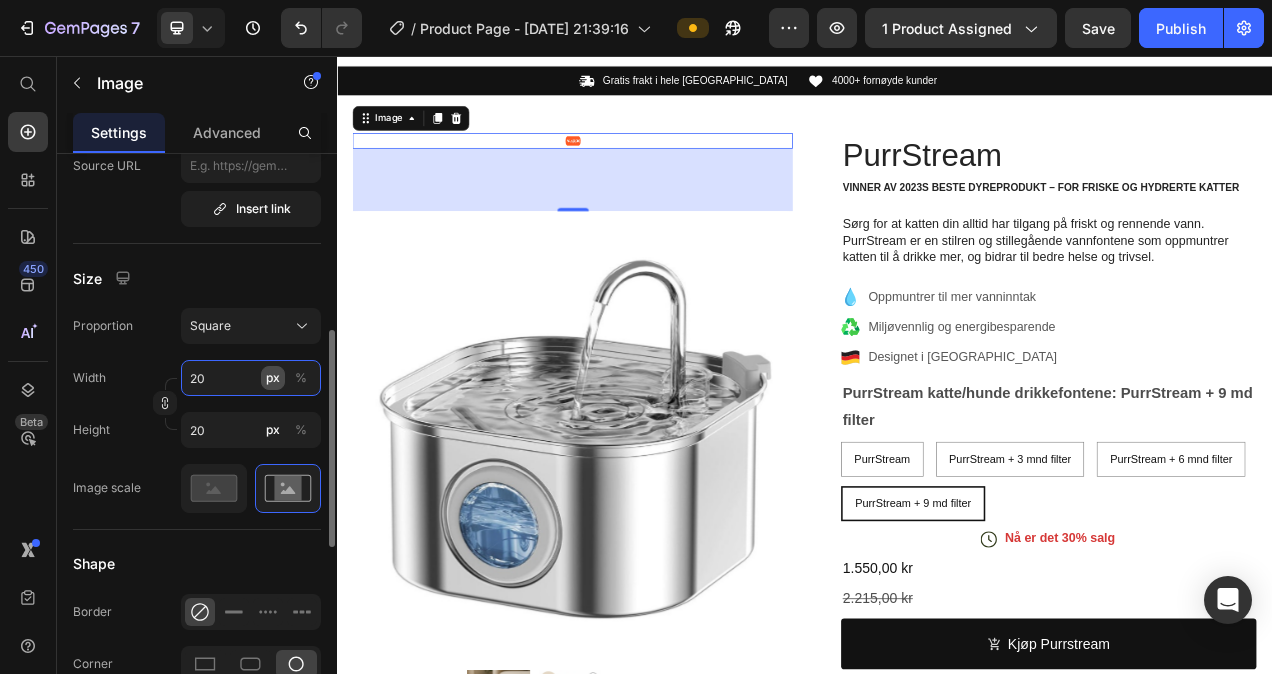 type on "2" 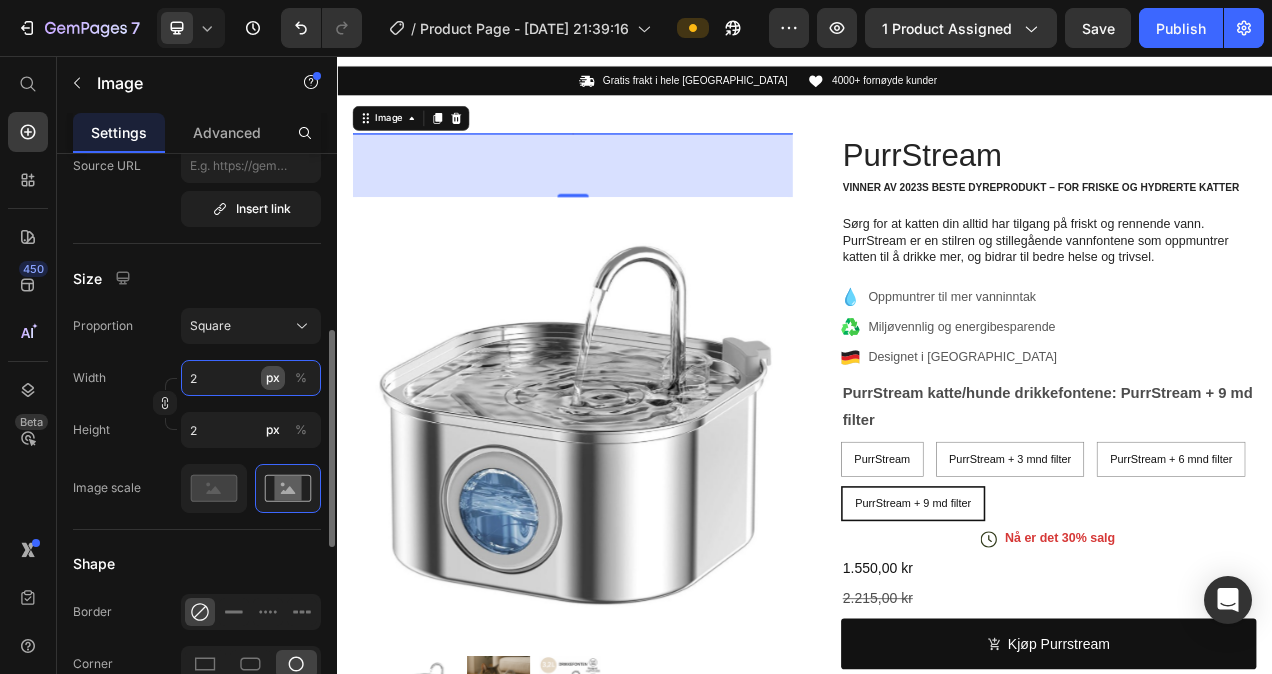 type 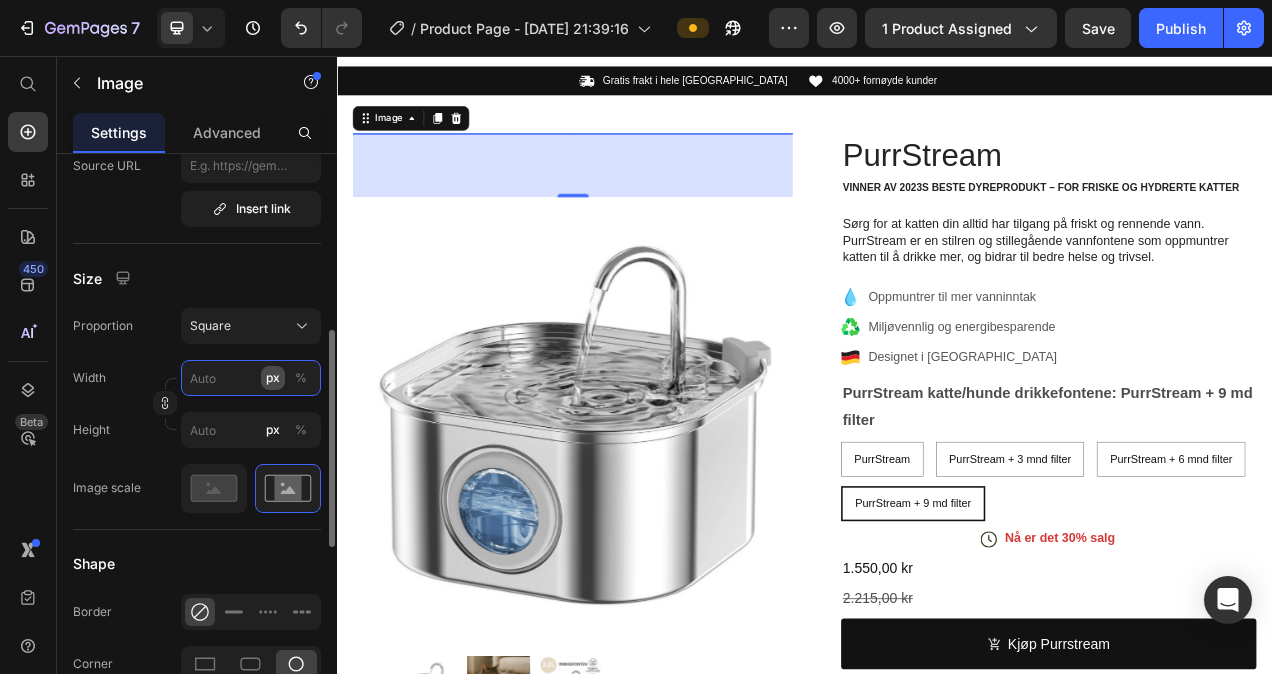 type on "2" 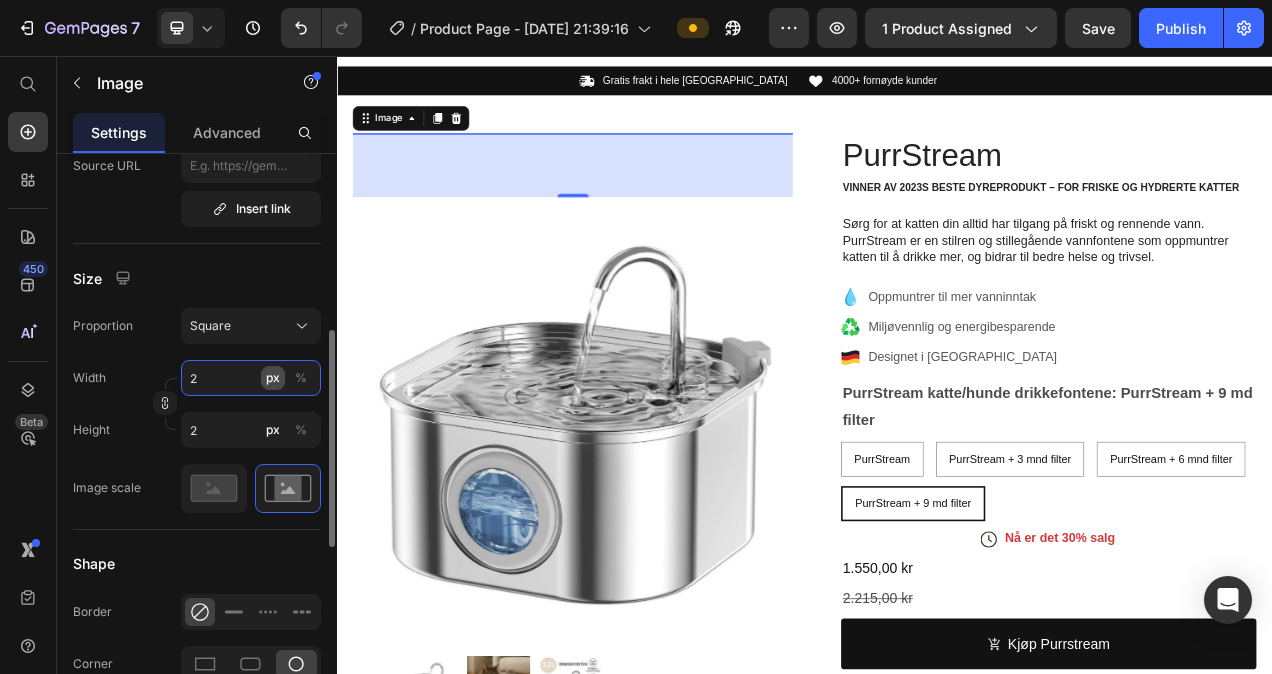 type on "23" 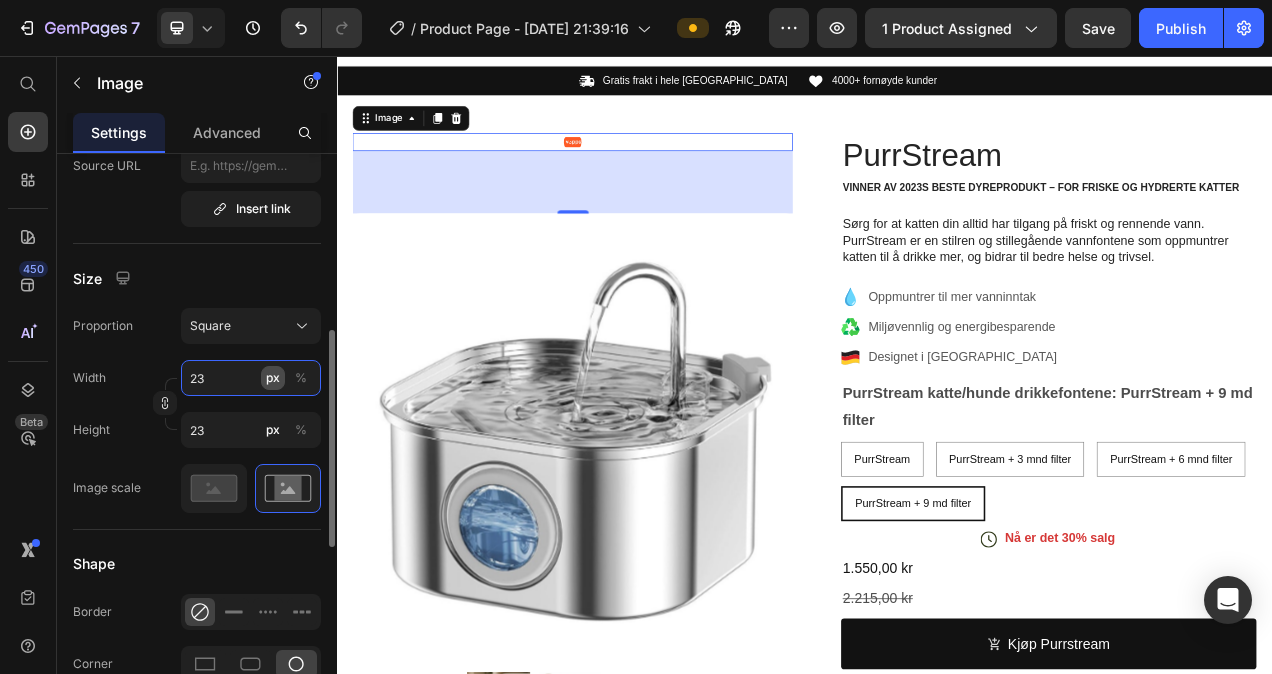 type on "230" 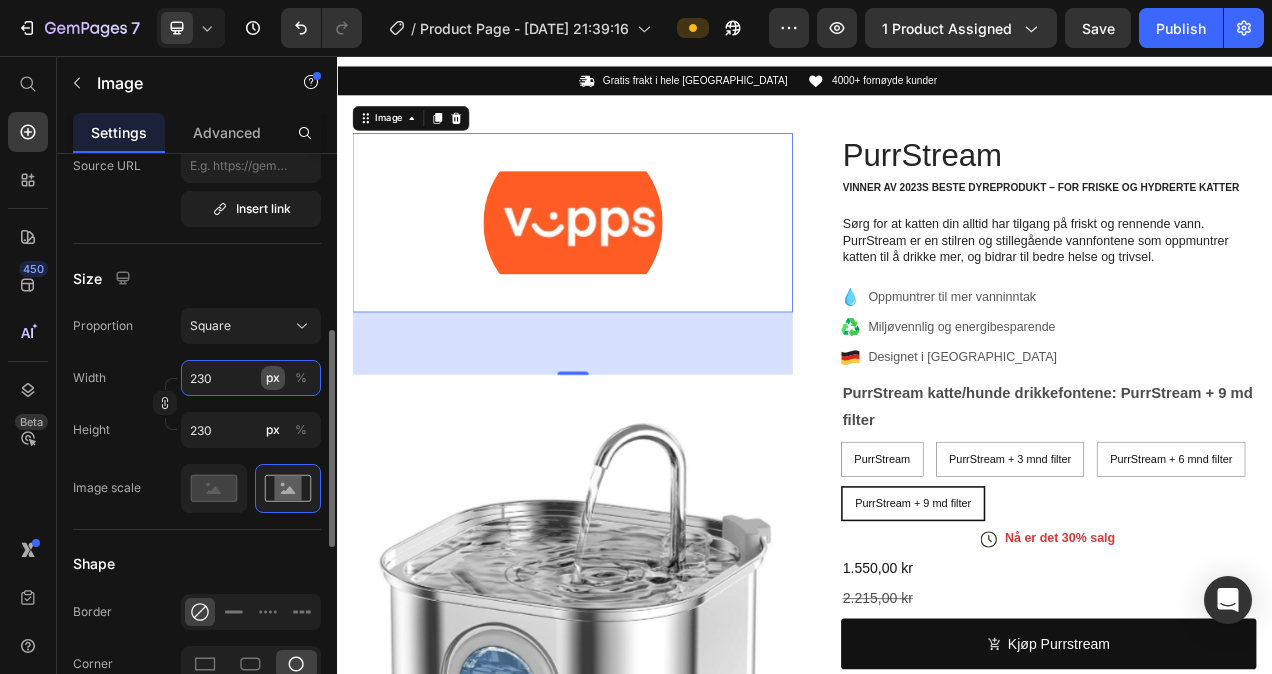 type on "23" 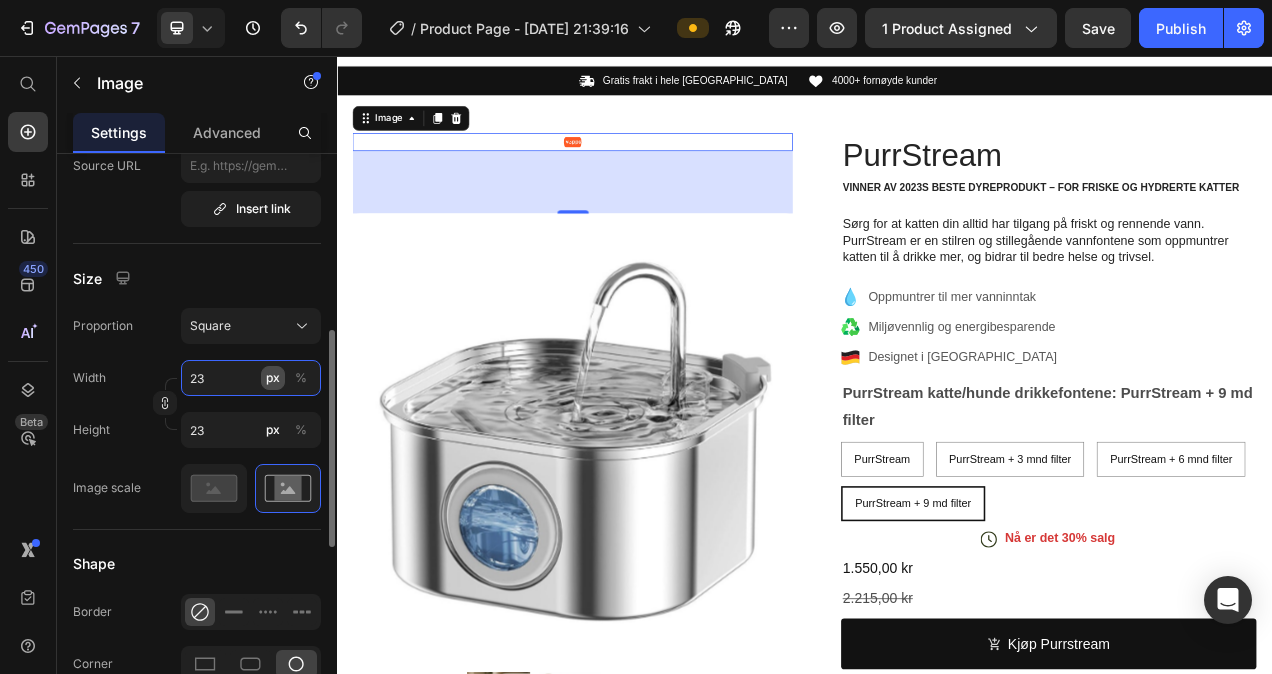 type on "2" 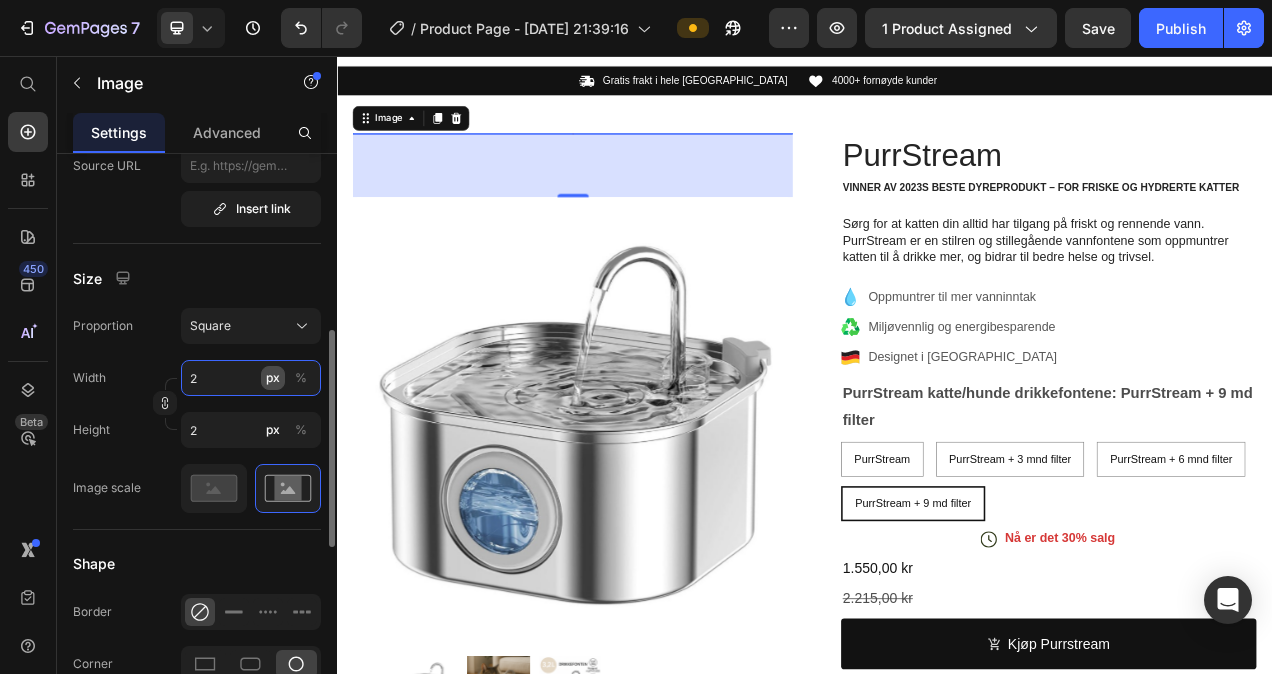 type 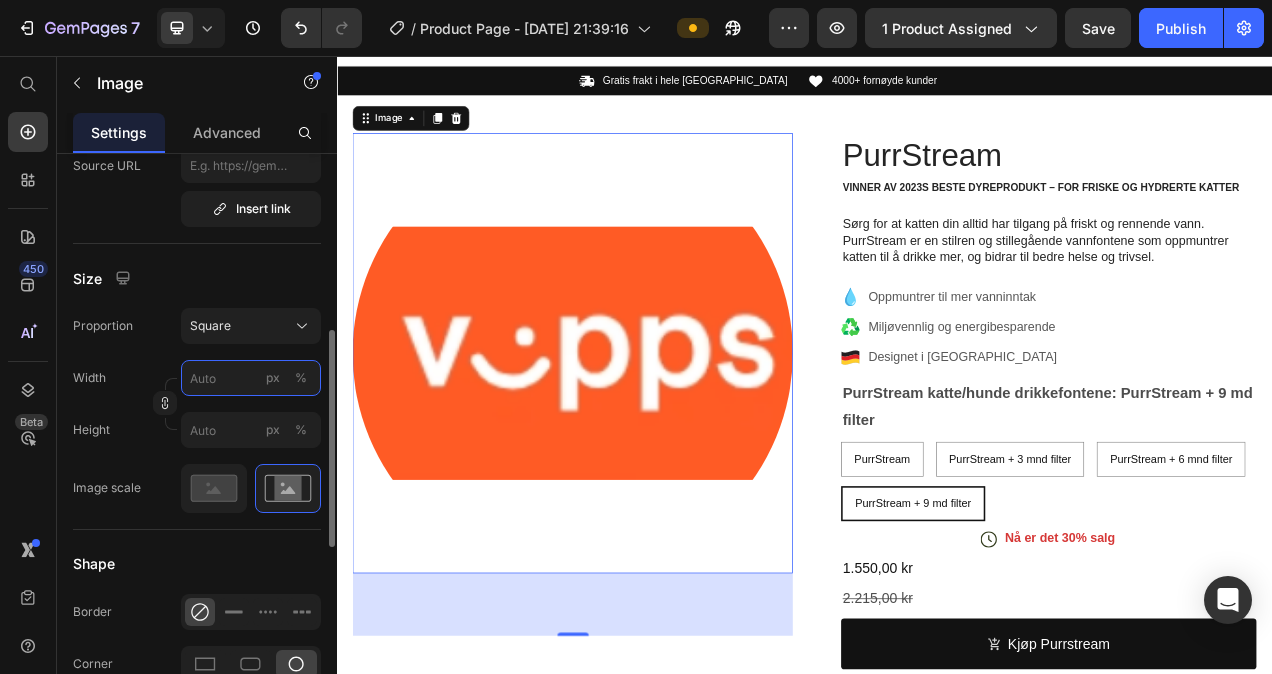 type on "3" 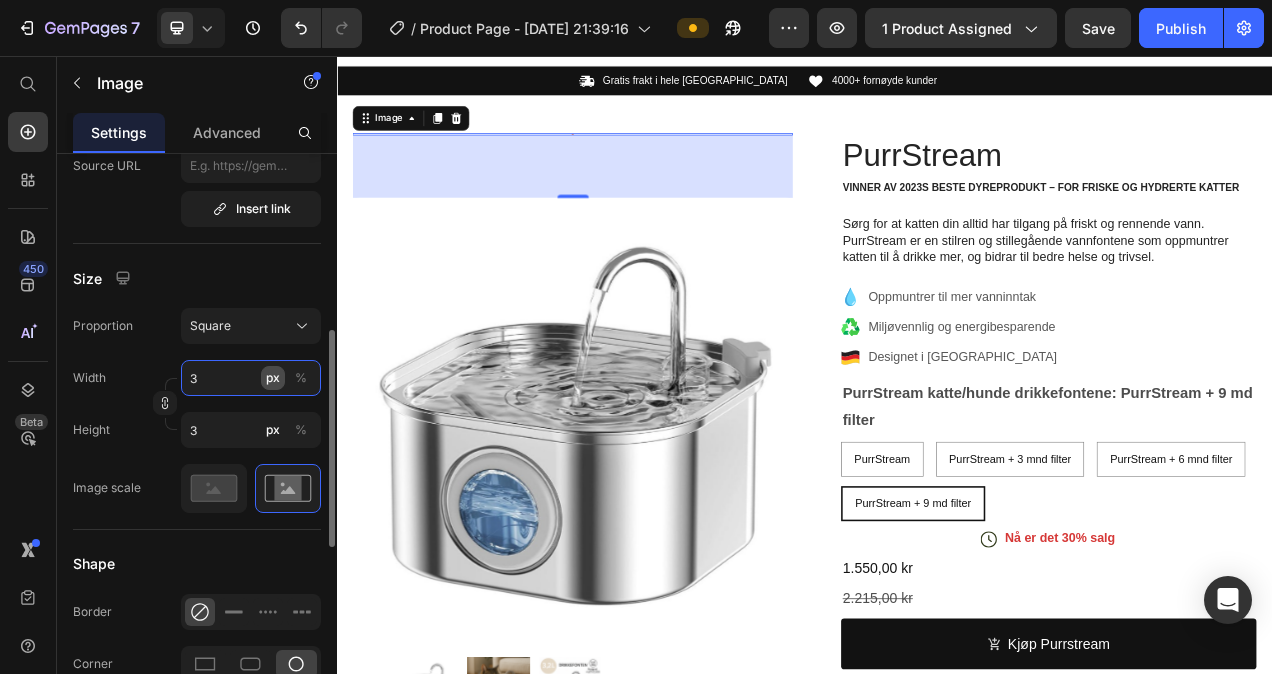 type on "30" 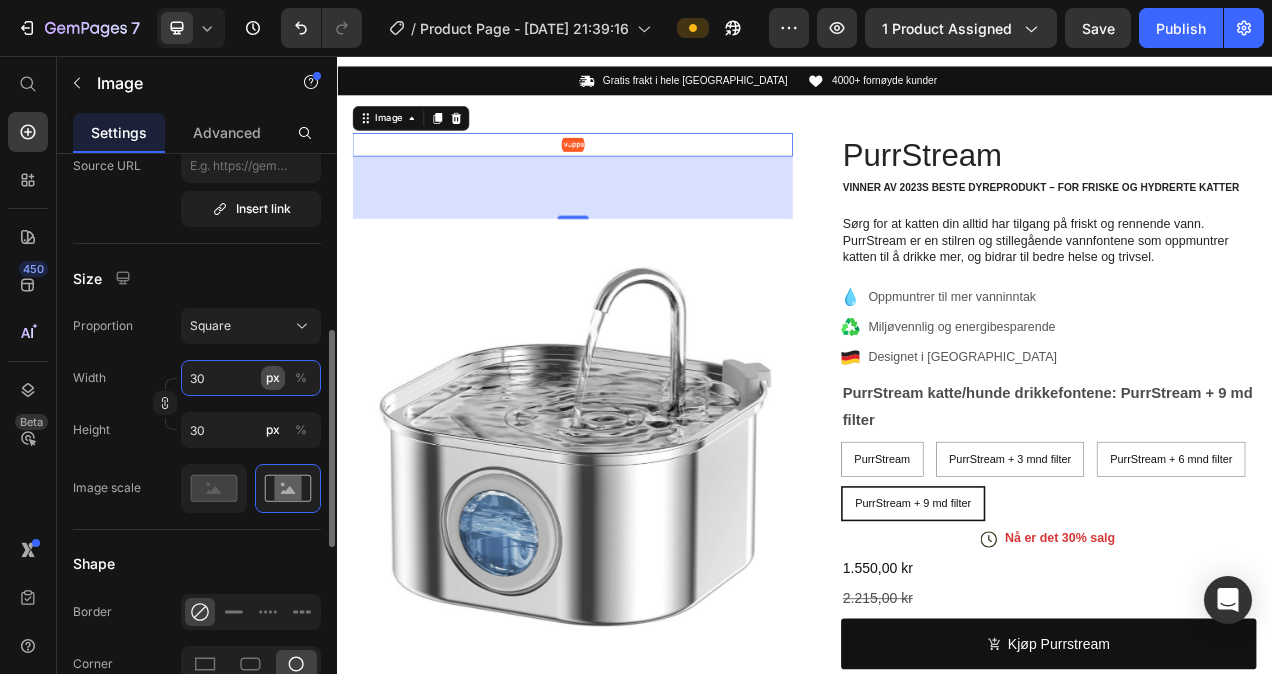 type on "3" 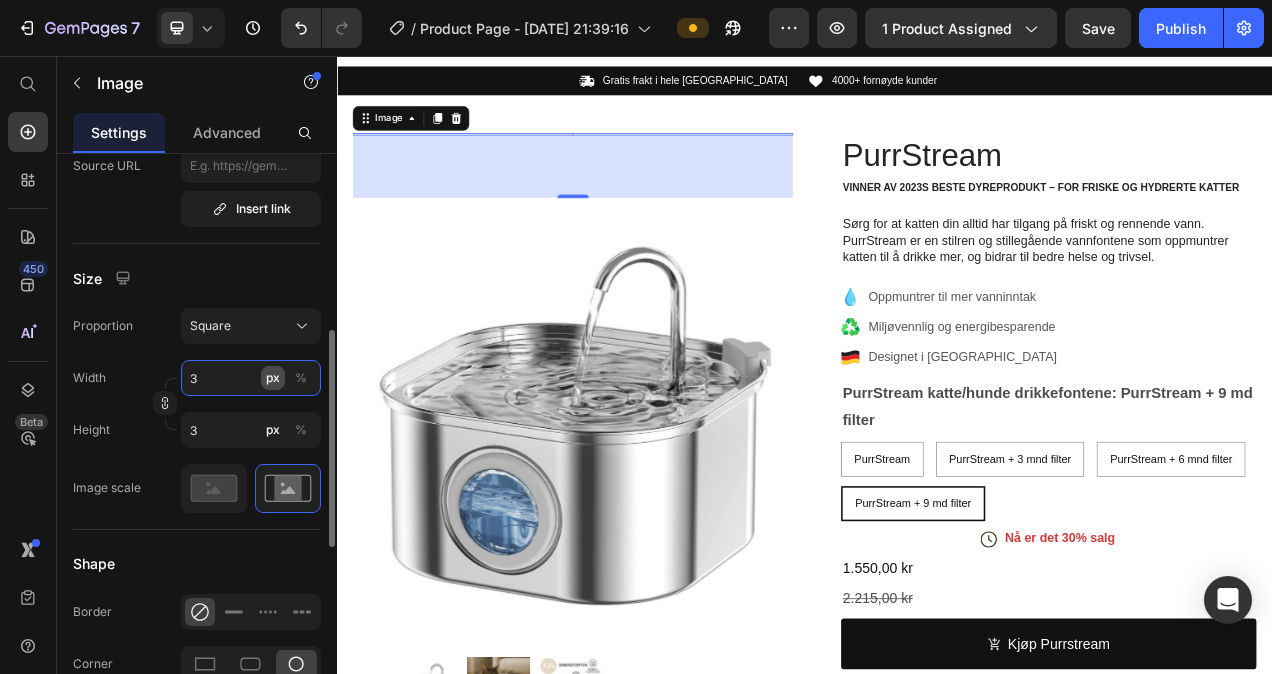 type 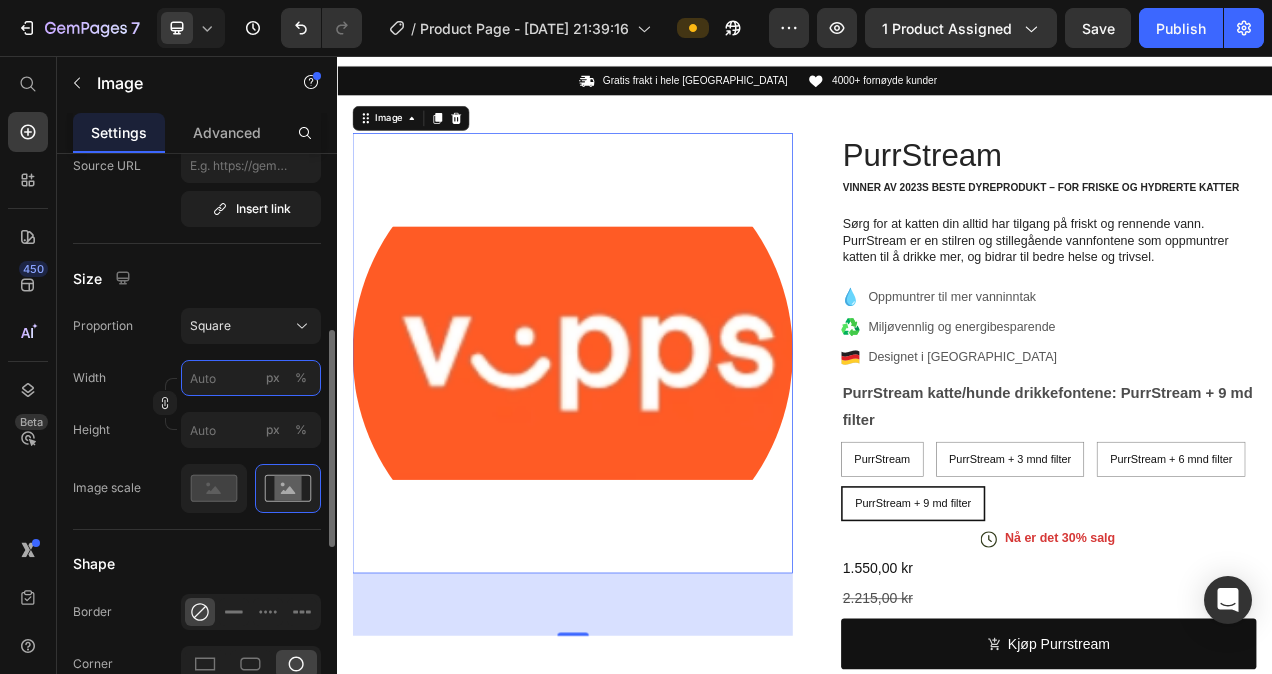 type on "3" 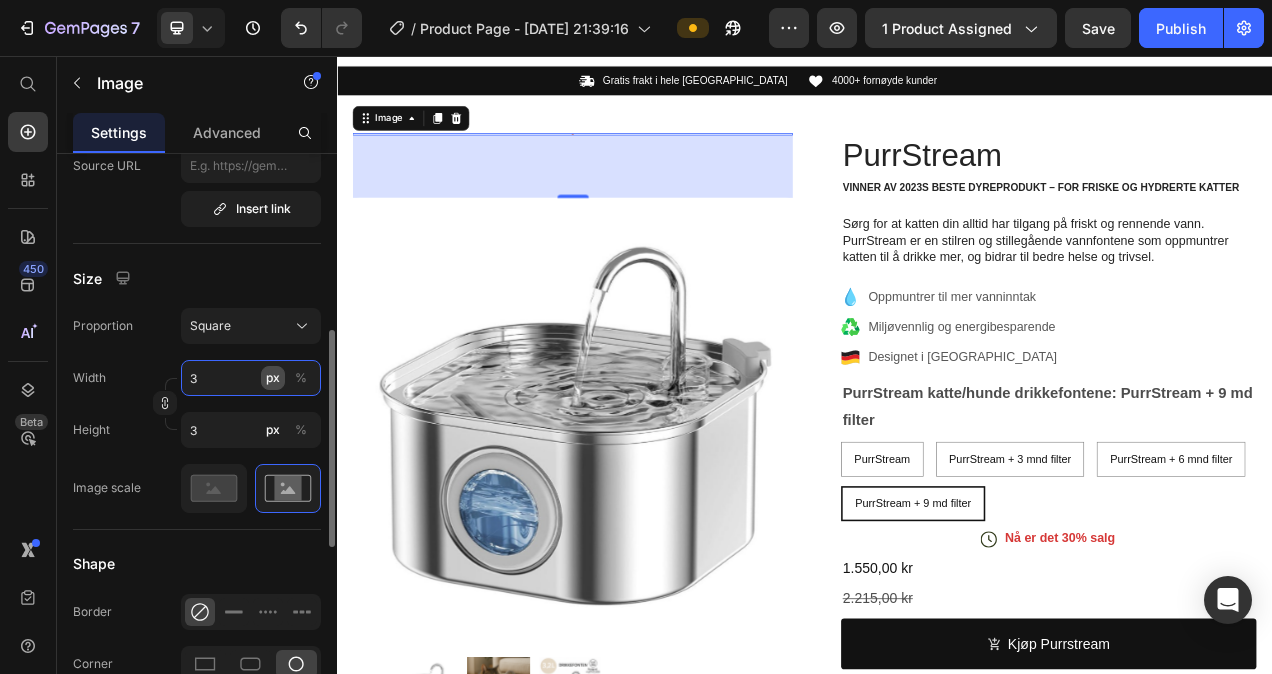 type on "35" 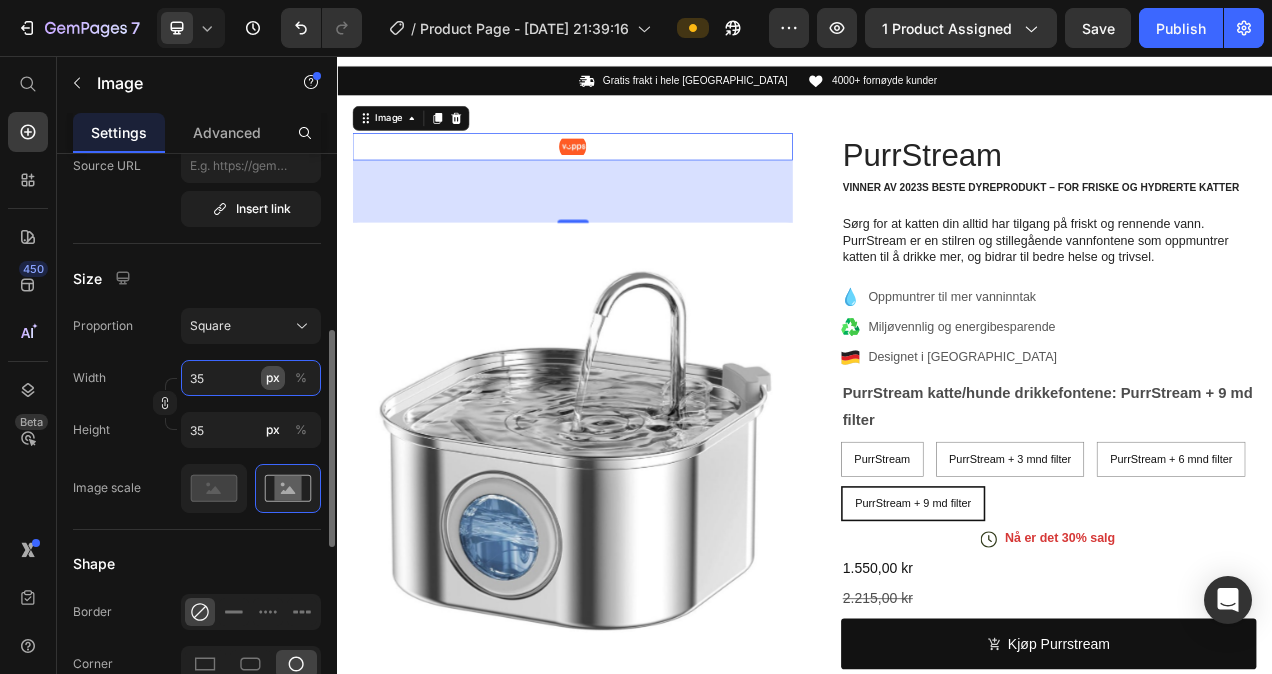 type on "350" 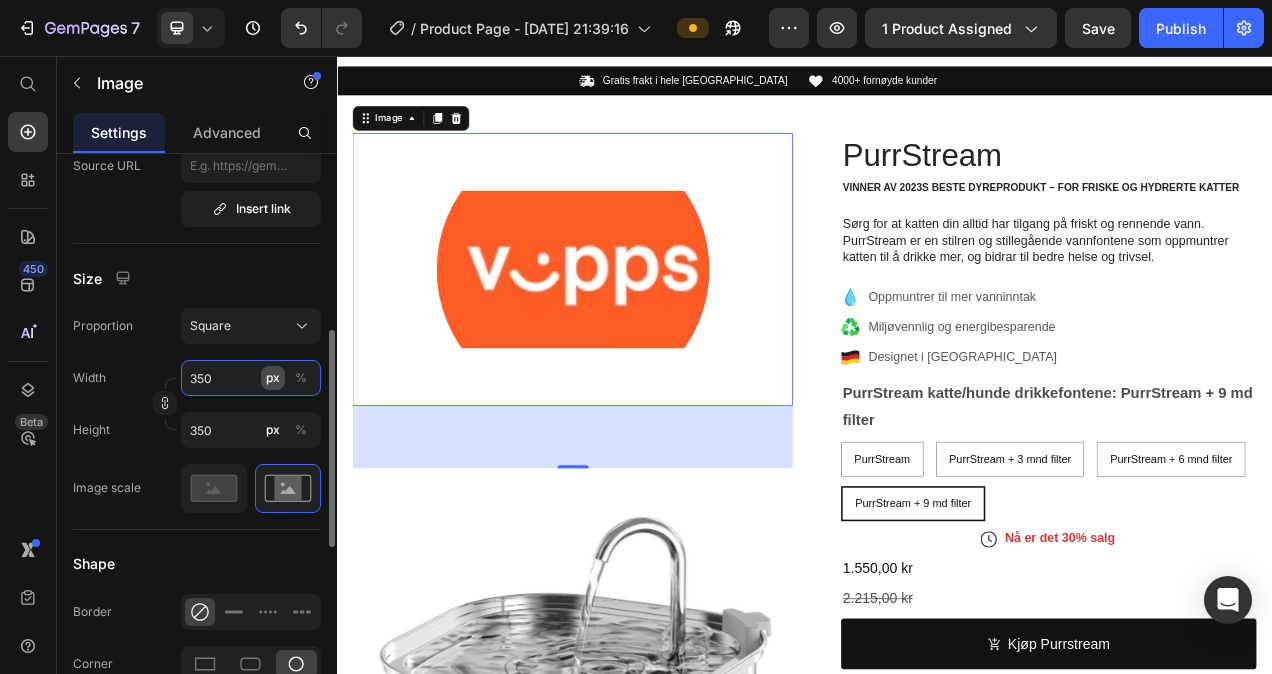 type on "35" 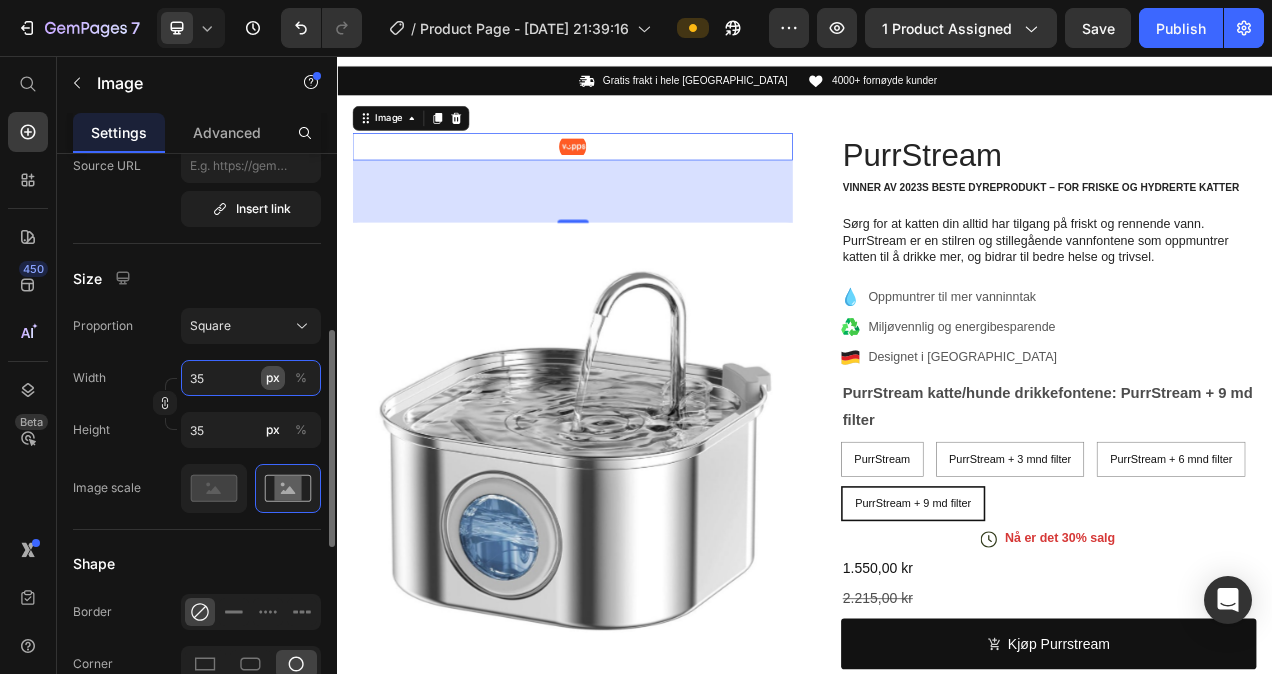 type on "3" 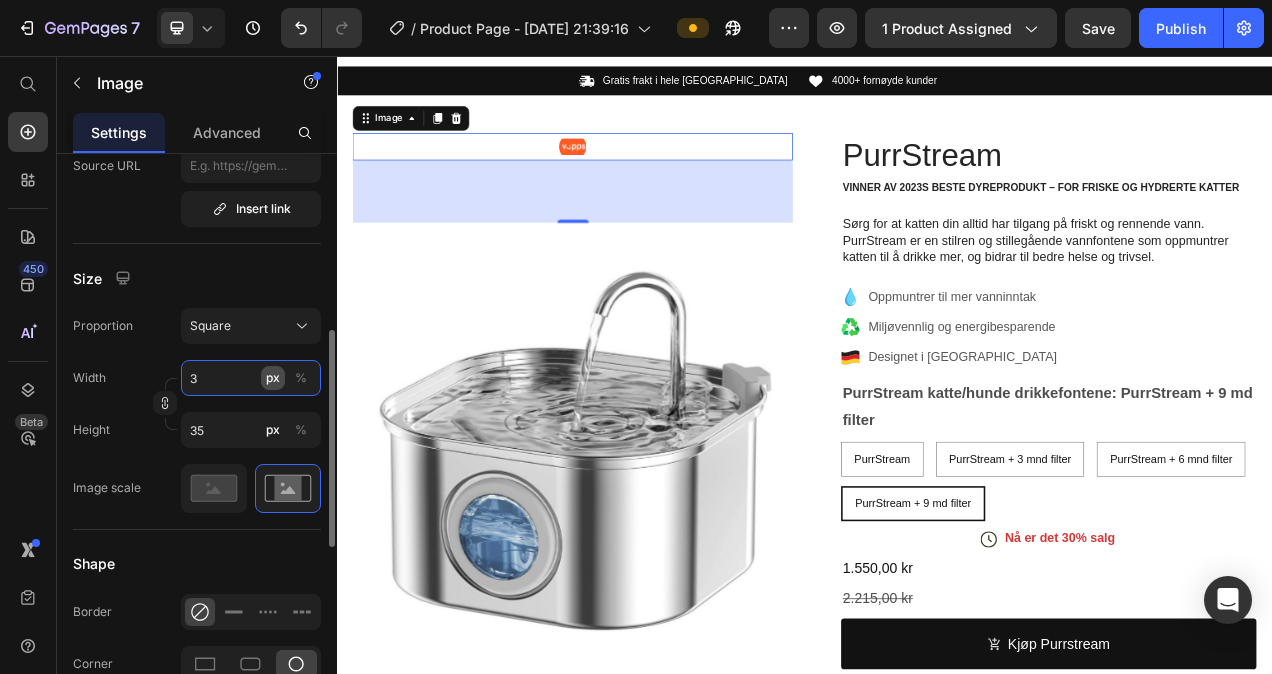 type on "3" 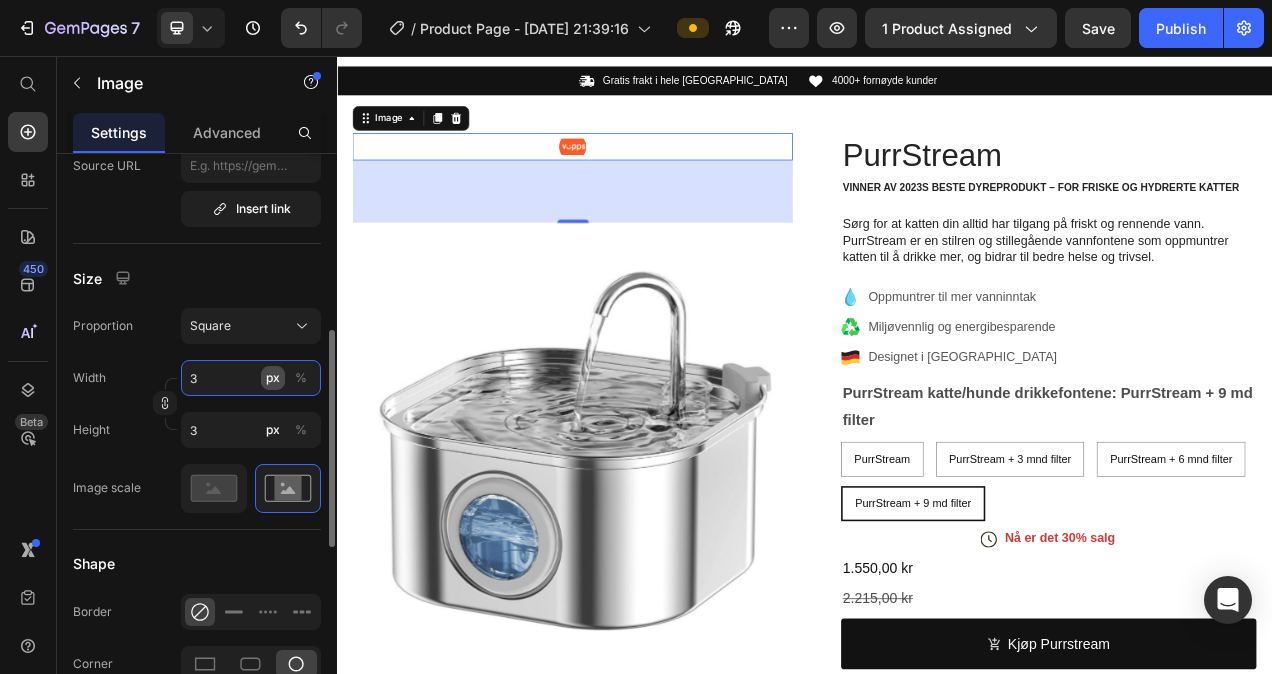 type 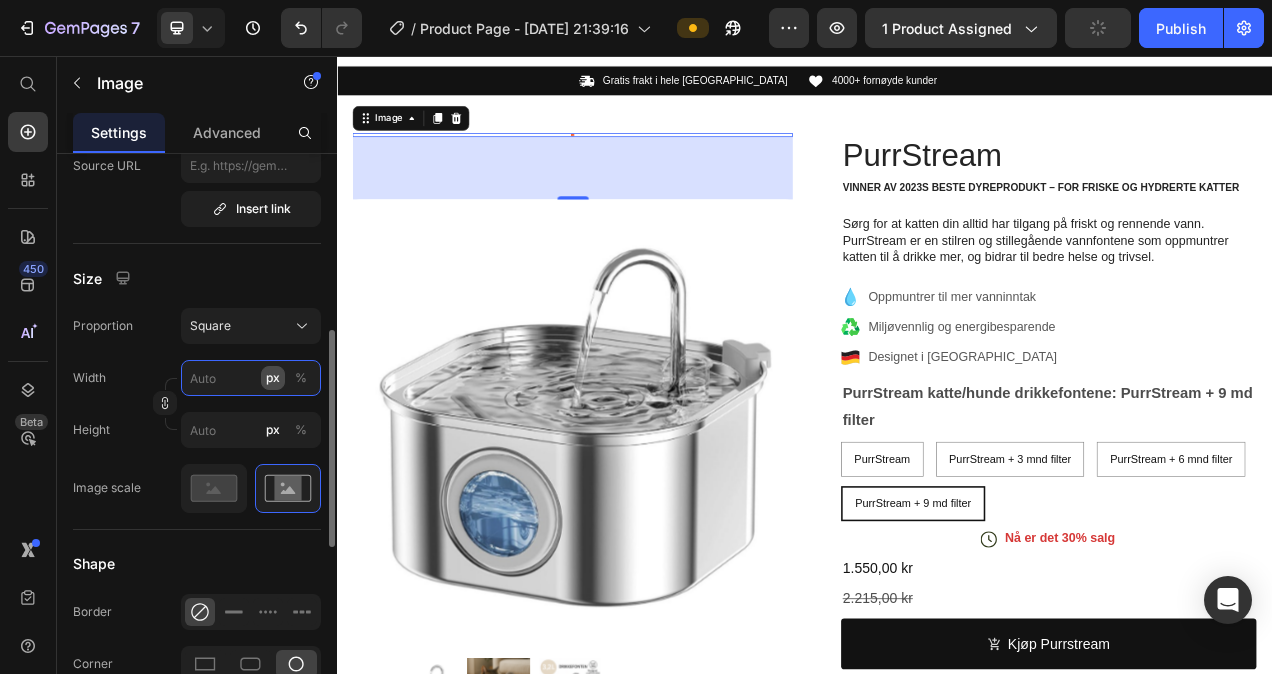 type on "5" 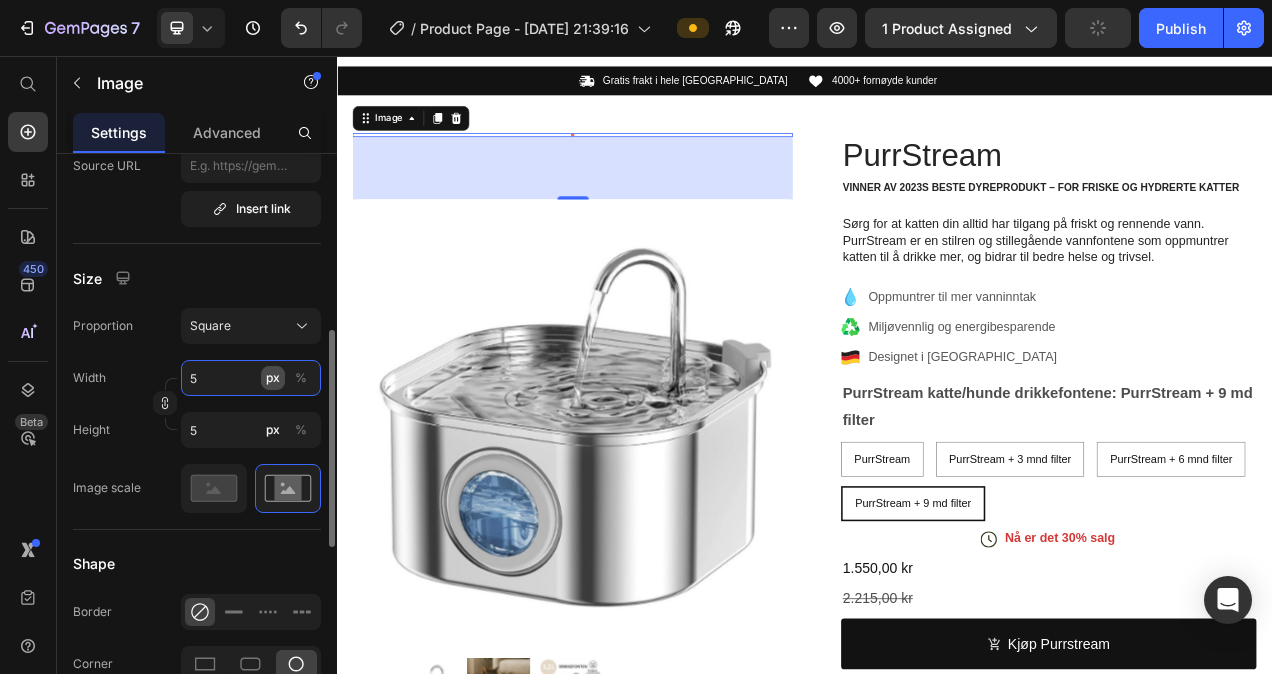 type on "50" 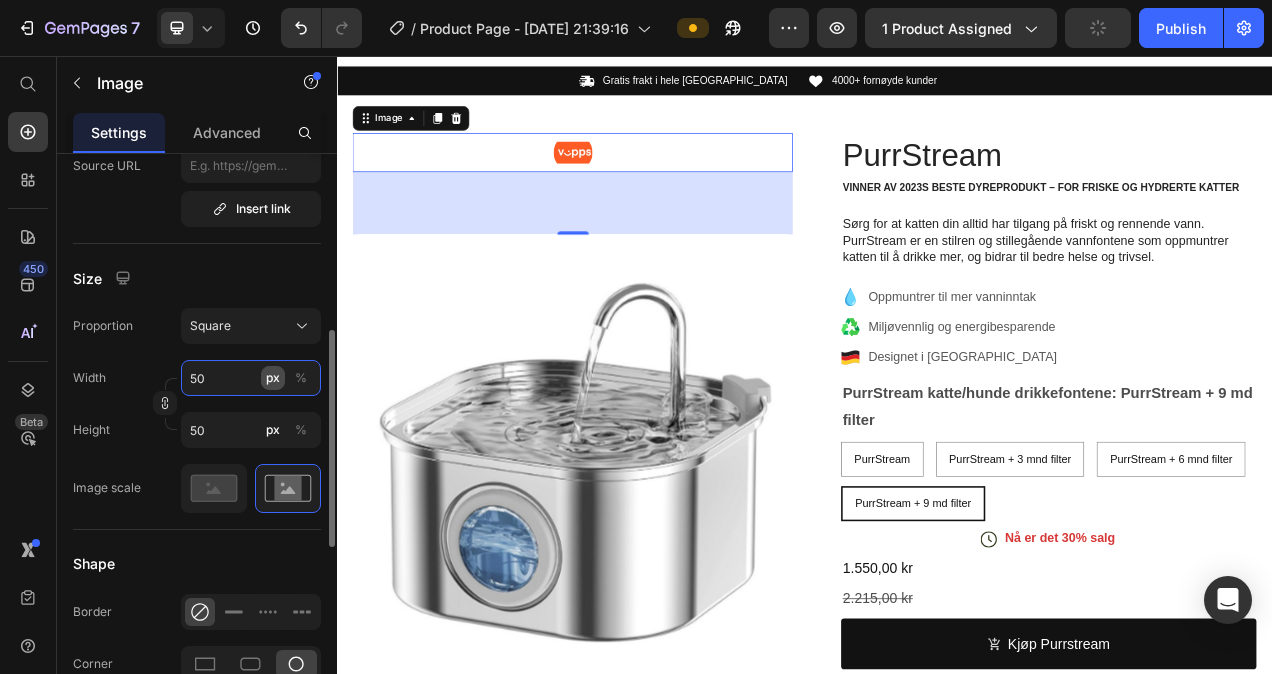 type on "3" 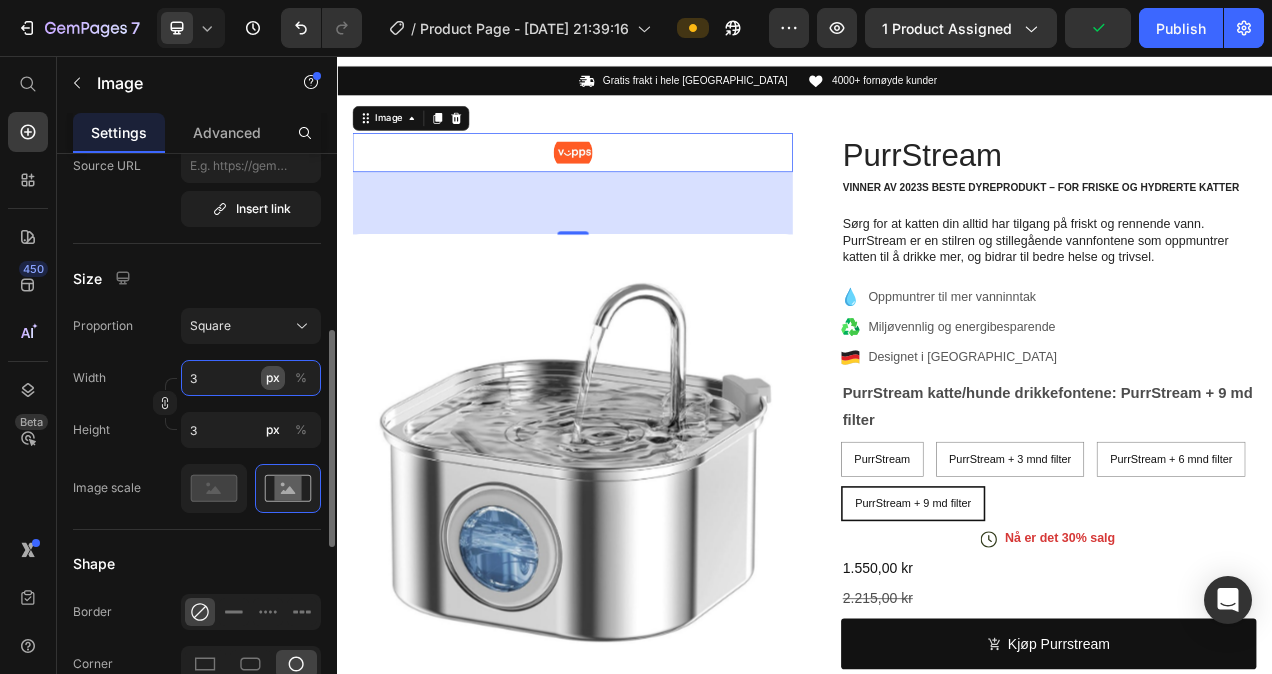 type on "50" 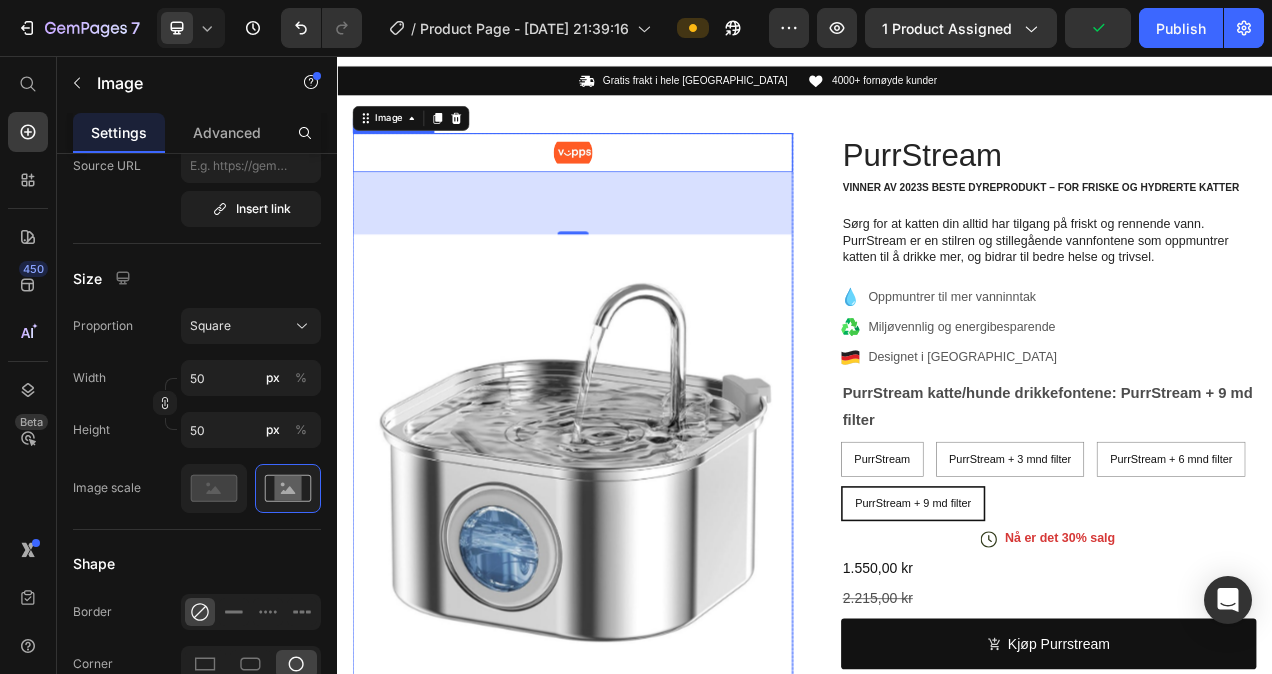 click at bounding box center [639, 567] 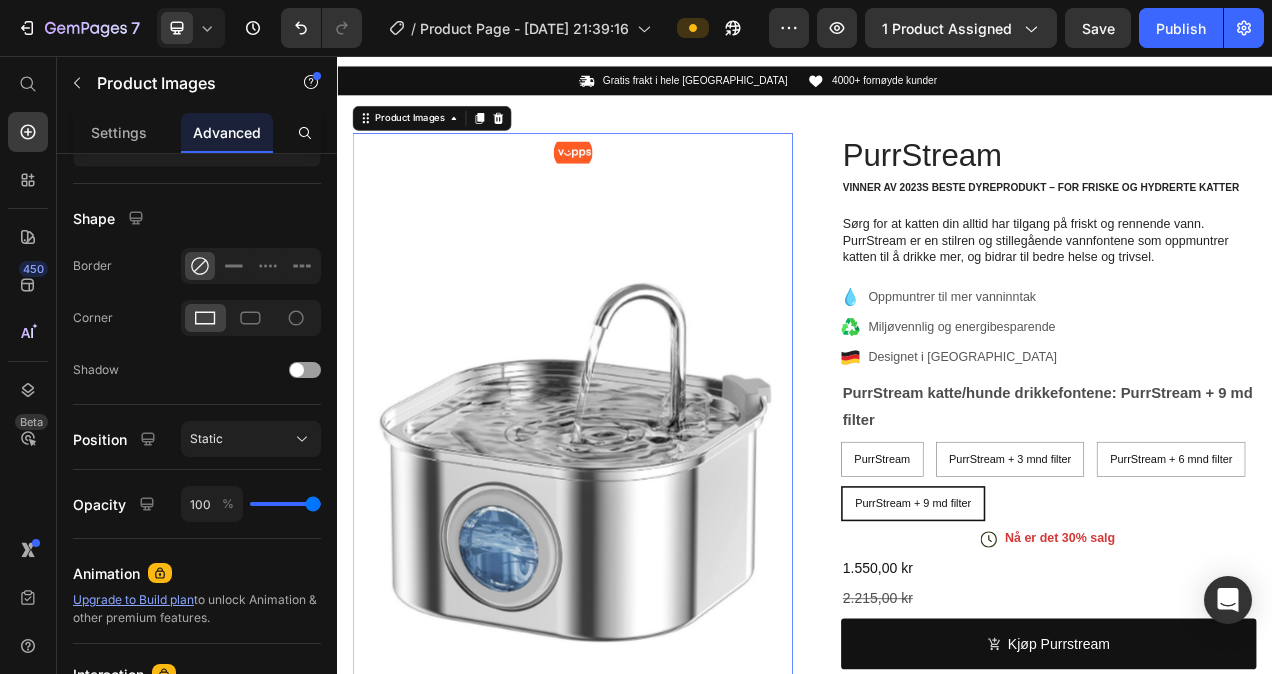 scroll, scrollTop: 0, scrollLeft: 0, axis: both 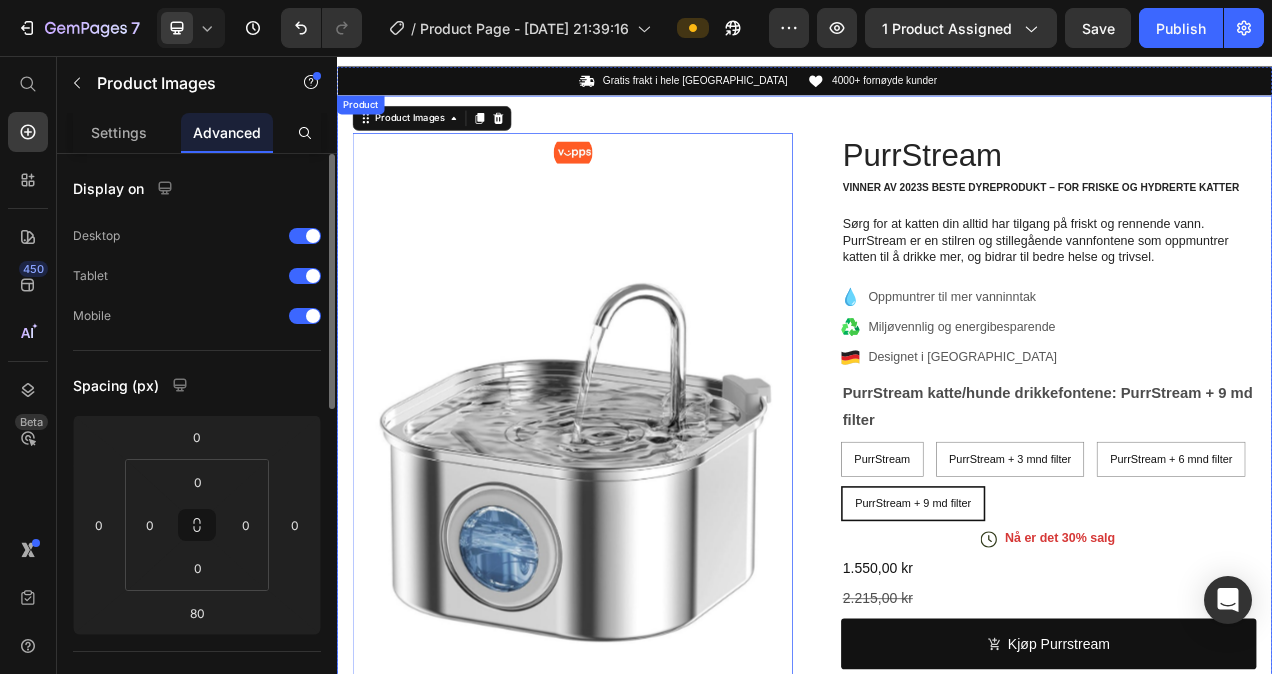 click on "Image
Product Images   80 Image Icon Icon Icon Icon Icon Icon List "Min katt elsker denne fontenen! Hun pleide å ignorere vannskålen sin, men nå drikker hun flere ganger om dagen. Lyden er nesten ikke merkbar, og designet passer perfekt på kjøkkenet. Anbefales på det sterkeste for alle katteeiere!" Text Block
Icon [PERSON_NAME].L. (Bergen, [GEOGRAPHIC_DATA]) Text Block Row Row Row PurrStream Product Title Vinner av 2023s Beste Dyreprodukt – For Friske og Hydrerte Katter Text Block Sørg for at katten din alltid har tilgang på friskt og rennende vann. PurrStream er en stilren og stillegående vannfontene som oppmuntrer katten til å drikke mer, og bidrar til bedre helse og trivsel. Text Block
Oppmuntrer til mer vanninntak
Miljøvennlig og energibesparende
Designet i [GEOGRAPHIC_DATA] Item List PurrStream katte/hunde drikkefontene: PurrStream + 9 md filter PurrStream PurrStream PurrStream PurrStream + 3 mnd filter PurrStream + 3 mnd filter" at bounding box center (937, 747) 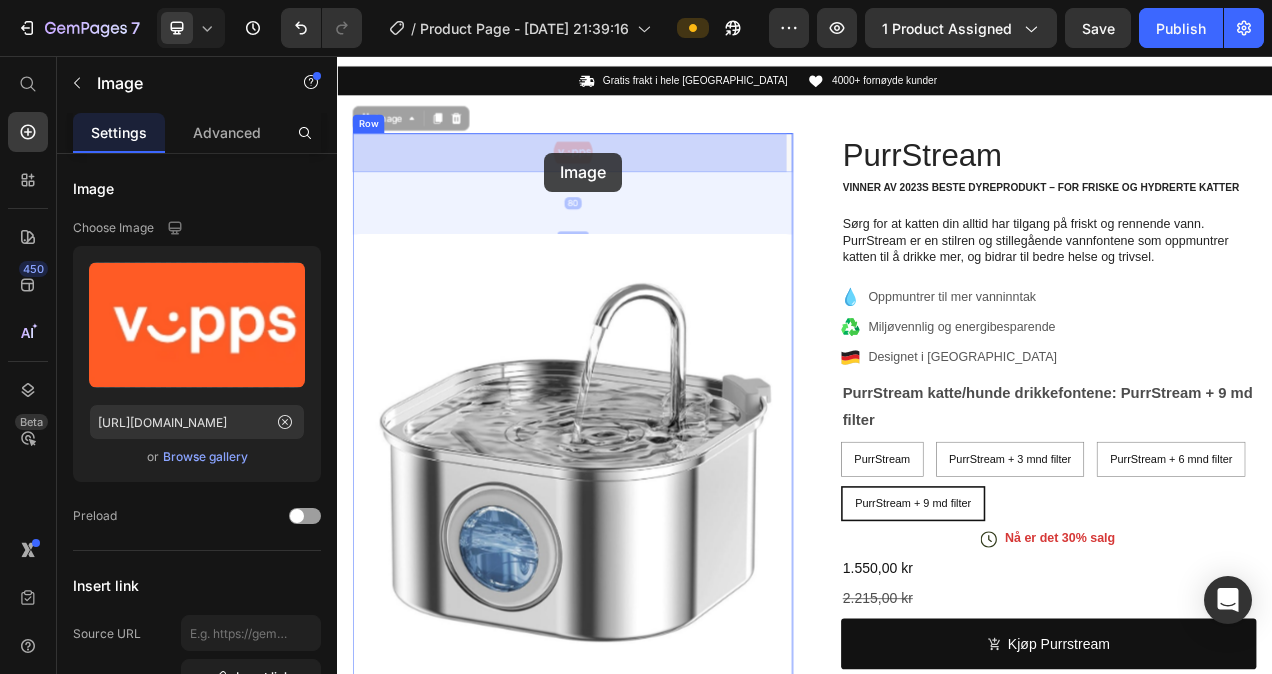 drag, startPoint x: 650, startPoint y: 176, endPoint x: 602, endPoint y: 180, distance: 48.166378 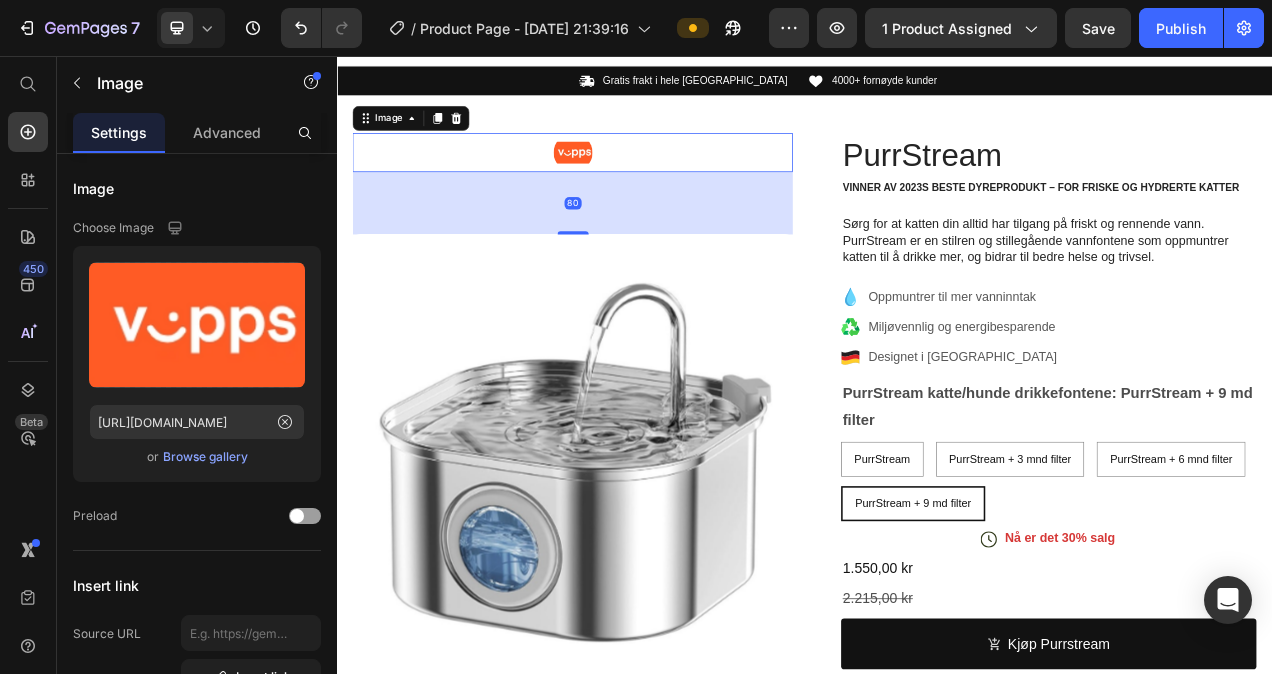 click on "80" at bounding box center [639, 245] 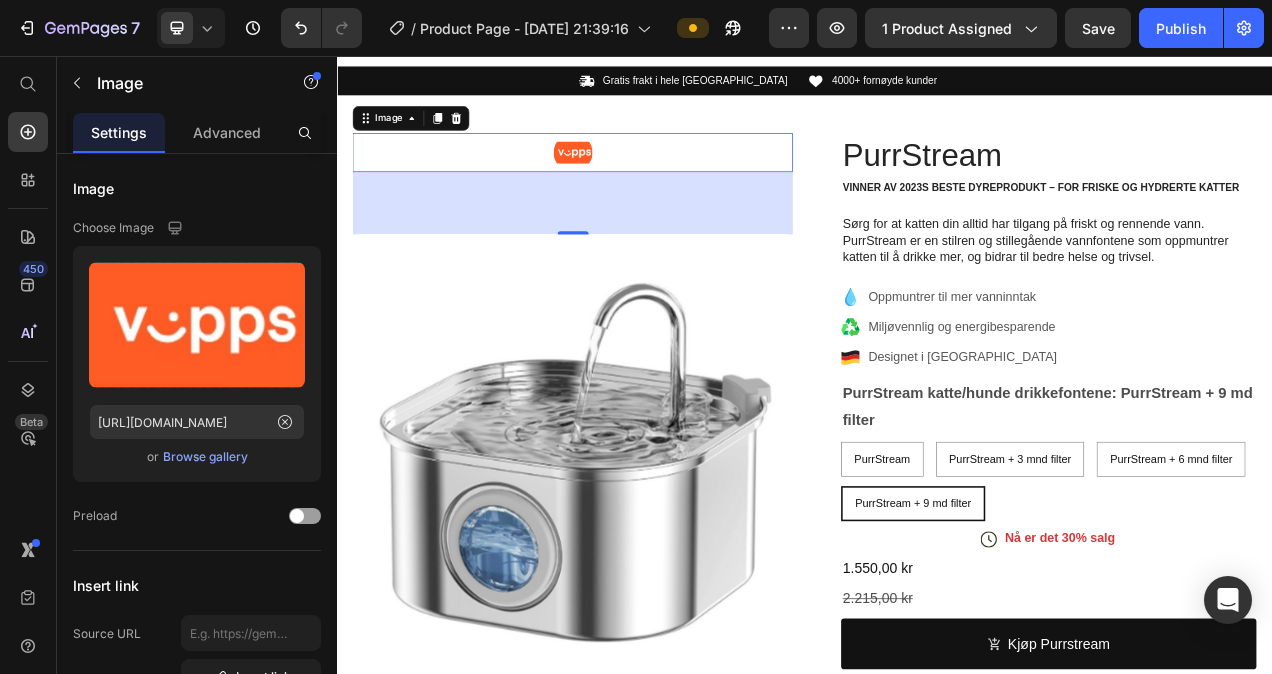 click at bounding box center [639, 180] 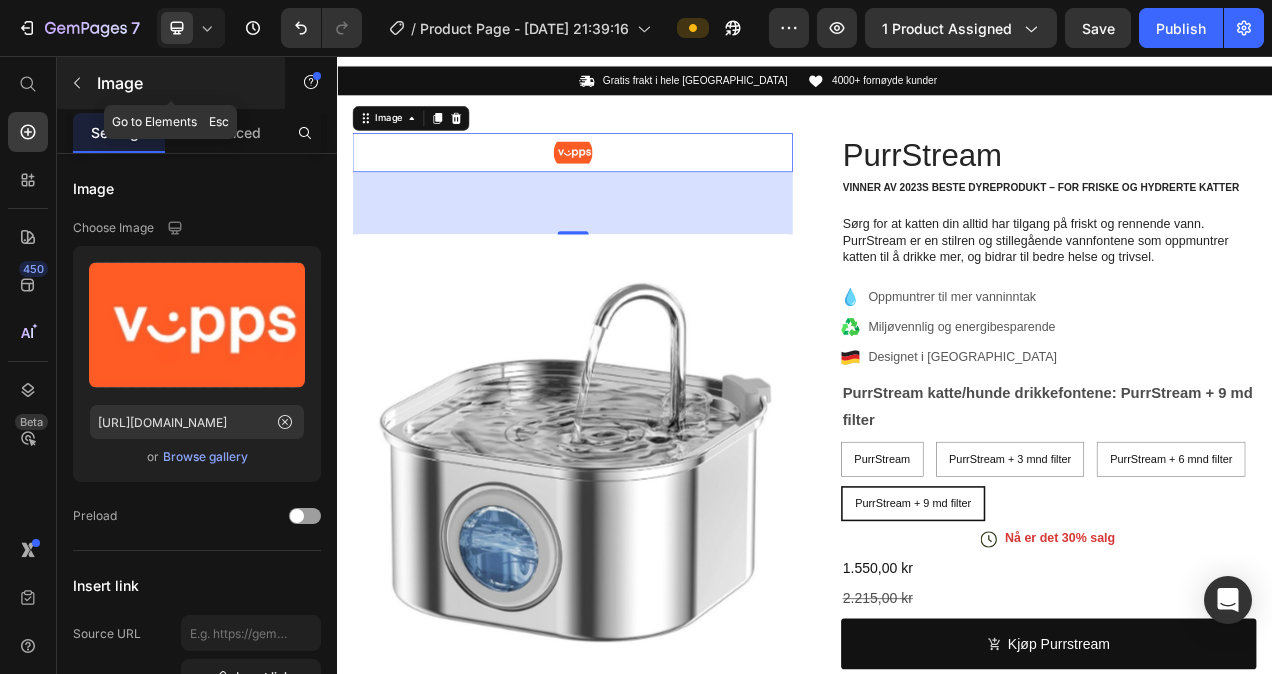click 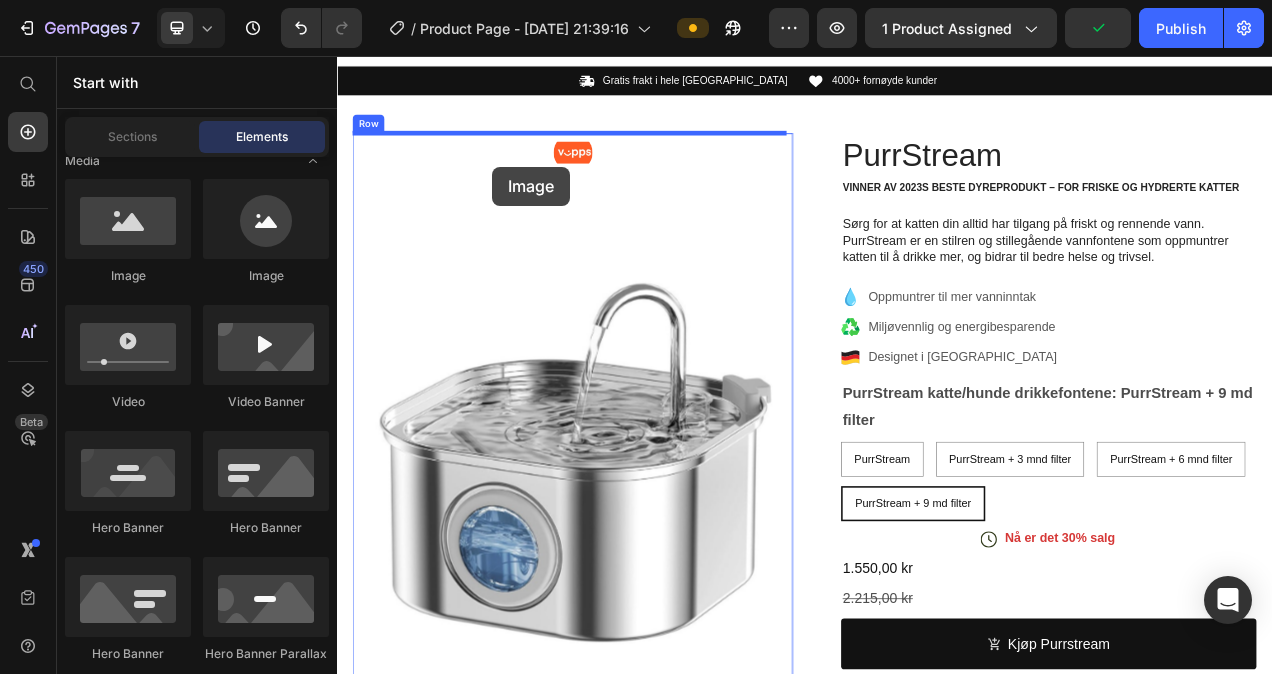 drag, startPoint x: 581, startPoint y: 296, endPoint x: 536, endPoint y: 198, distance: 107.837845 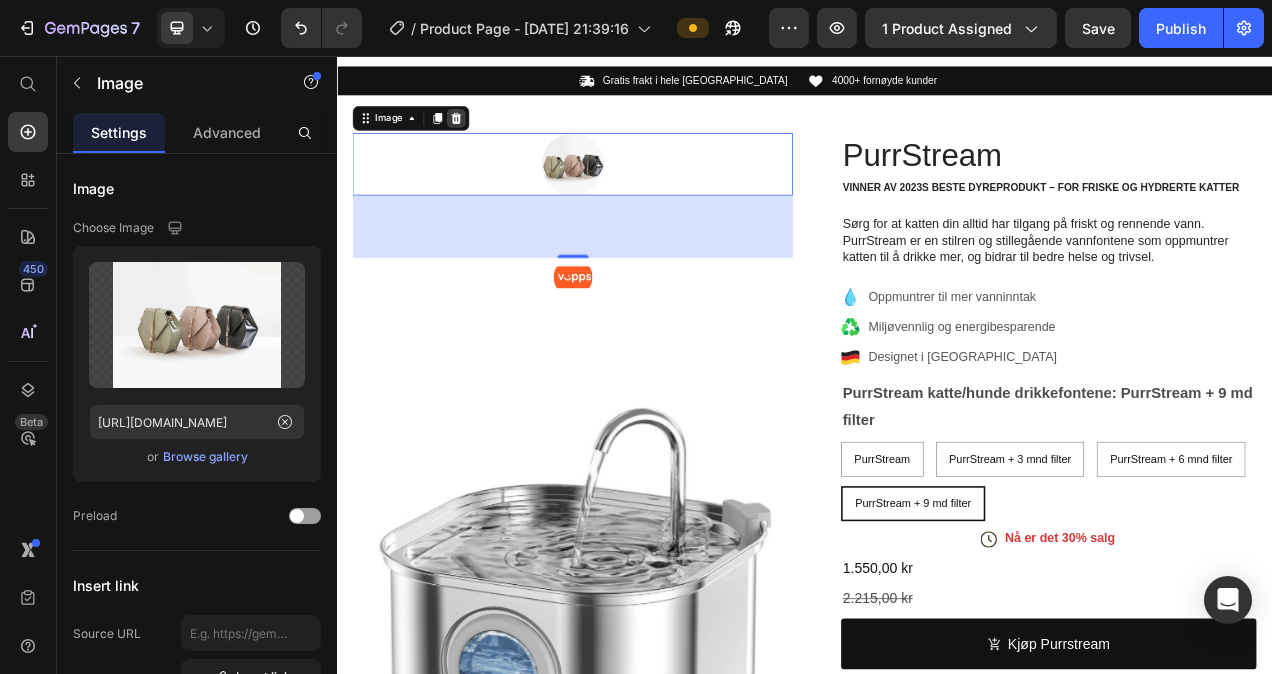 click 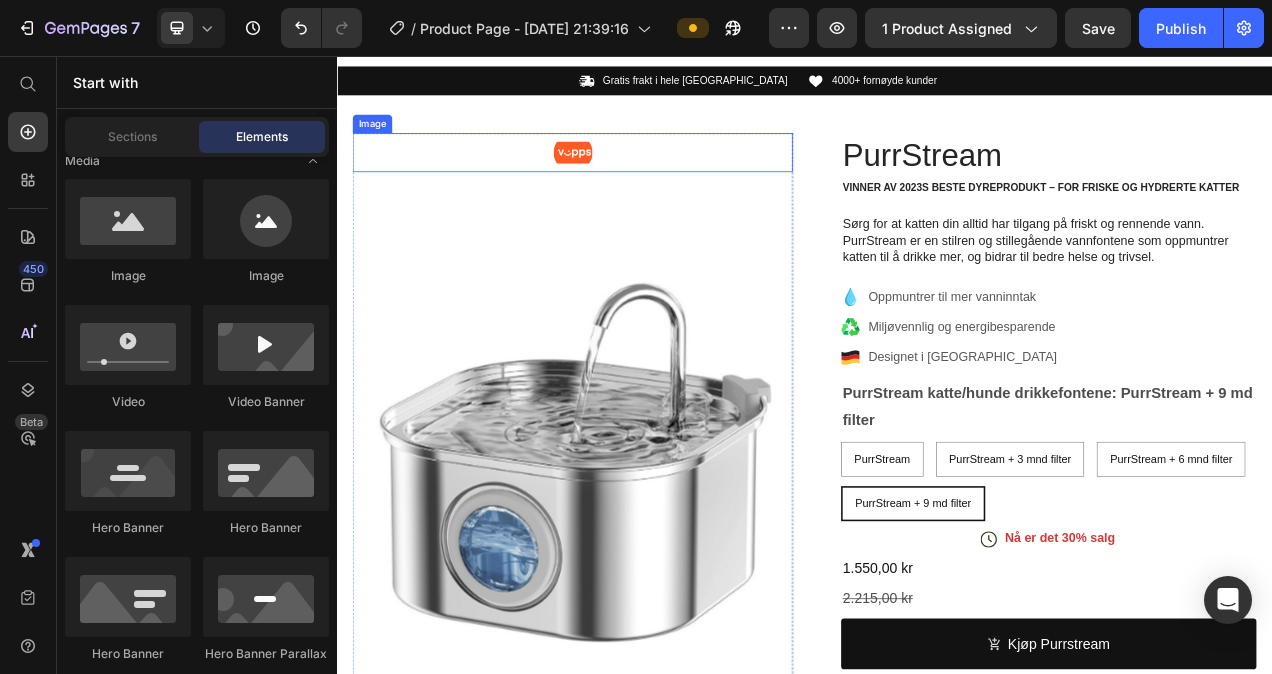 click at bounding box center [639, 180] 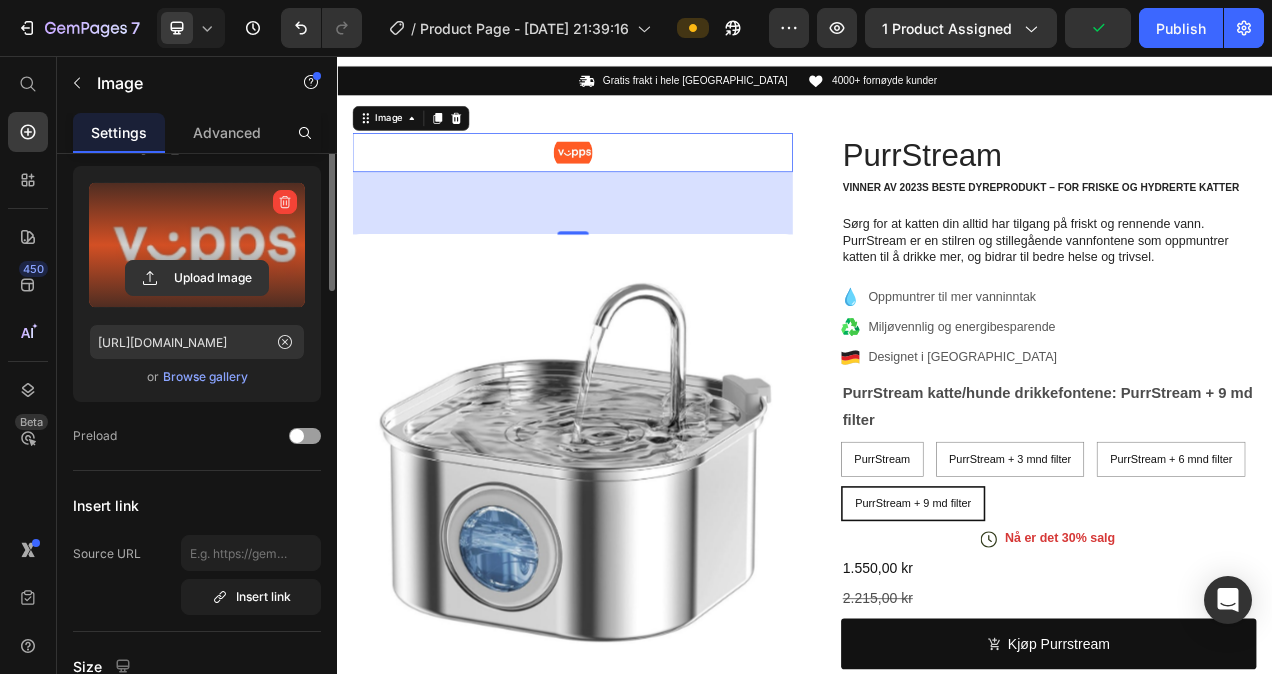 scroll, scrollTop: 0, scrollLeft: 0, axis: both 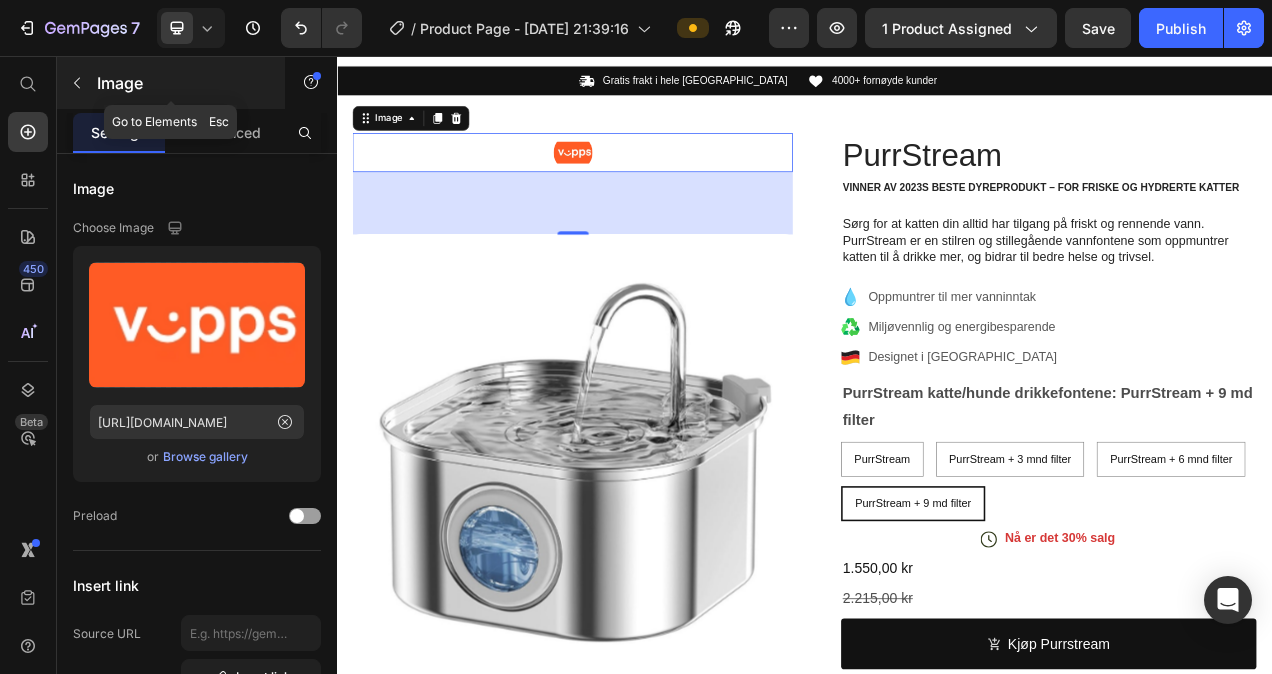 click 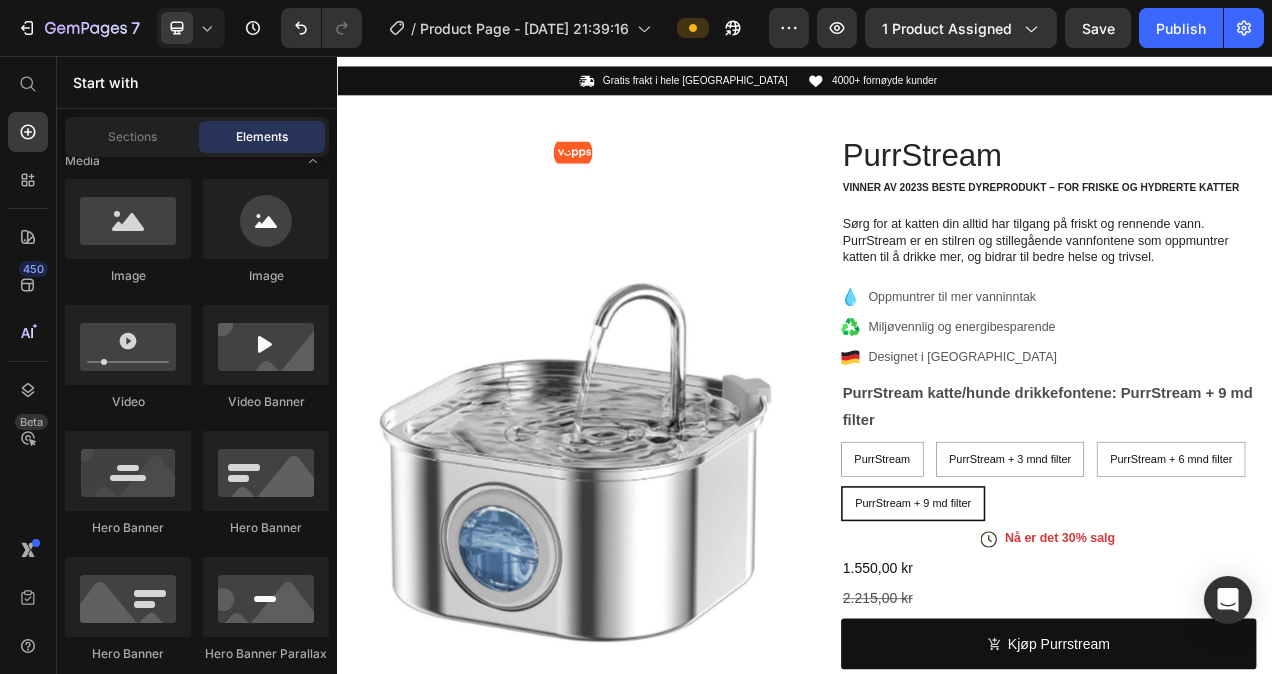 click on "Media" 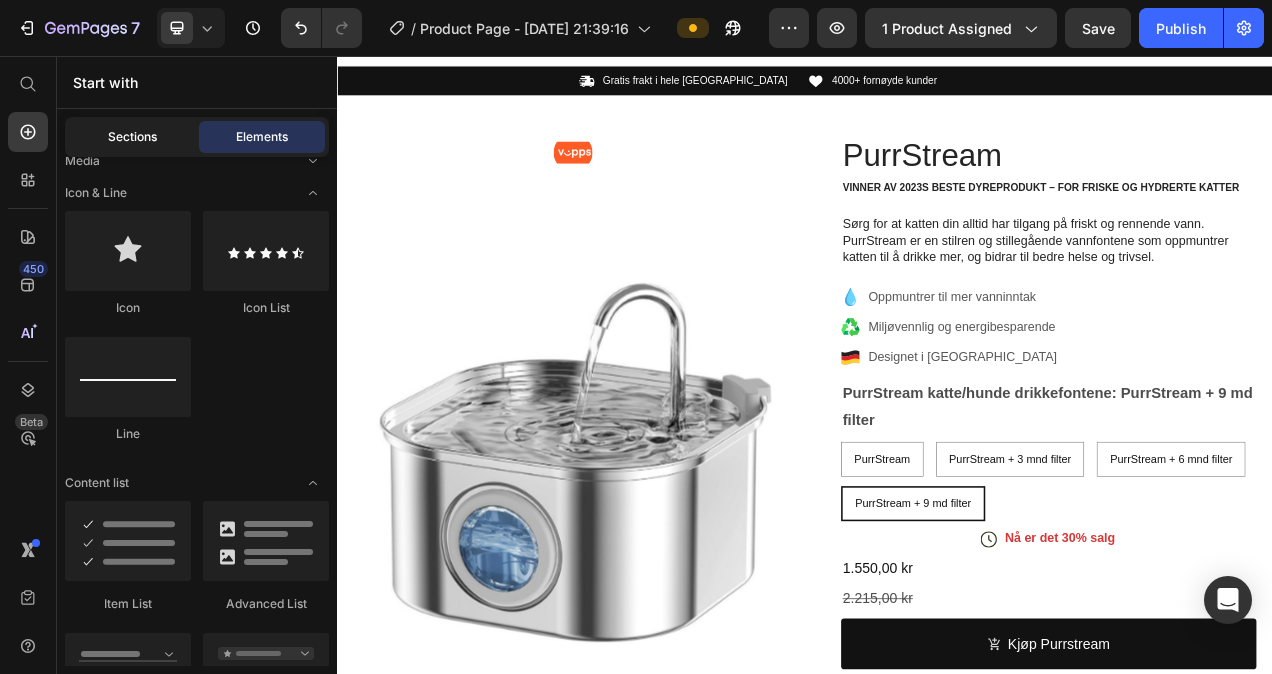 click on "Sections" at bounding box center [132, 137] 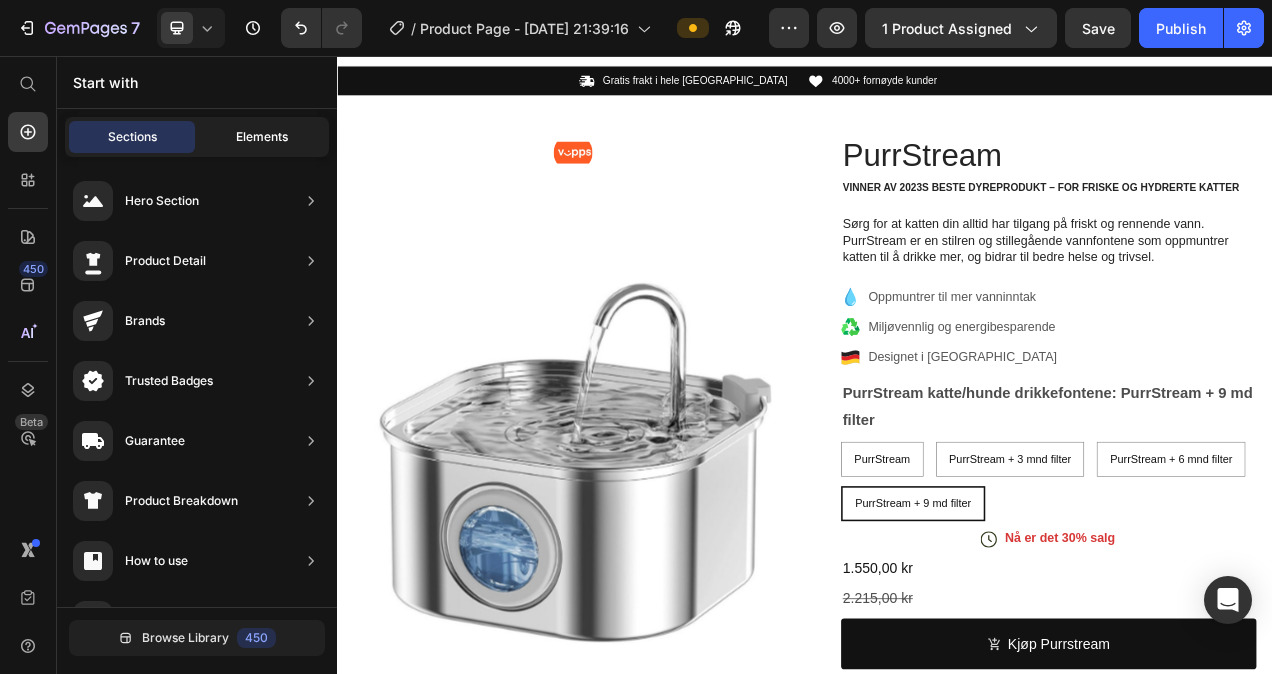 click on "Elements" 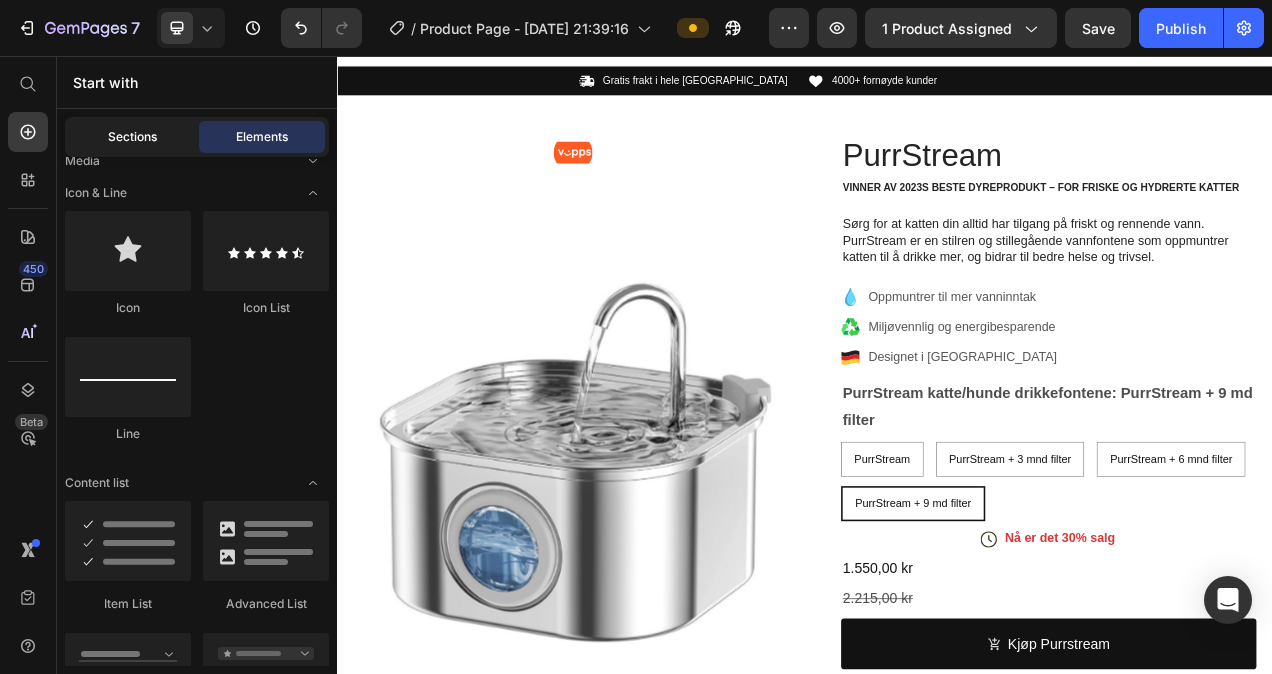 click on "Sections" 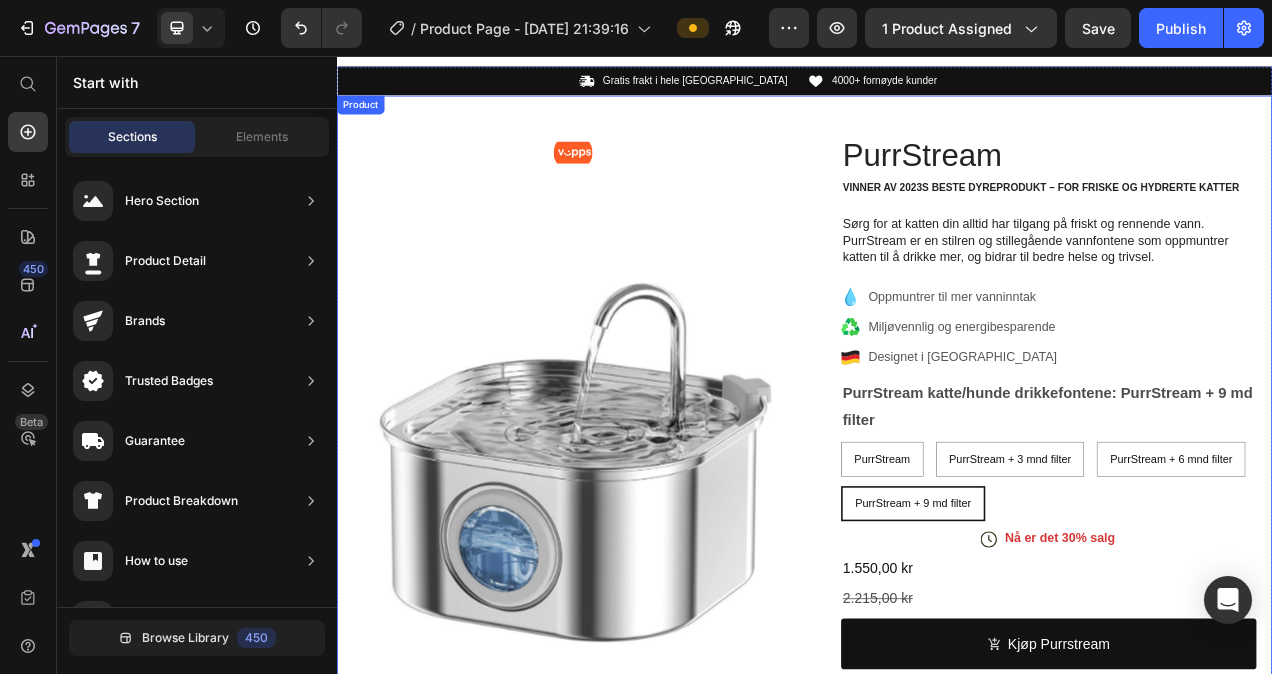 click on "Image
Product Images Image Icon Icon Icon Icon Icon Icon List "Min katt elsker denne fontenen! Hun pleide å ignorere vannskålen sin, men nå drikker hun flere ganger om dagen. Lyden er nesten ikke merkbar, og designet passer perfekt på kjøkkenet. Anbefales på det sterkeste for alle katteeiere!" Text Block
Icon [PERSON_NAME].L. (Bergen, [GEOGRAPHIC_DATA]) Text Block Row Row Row PurrStream Product Title Vinner av 2023s Beste Dyreprodukt – For Friske og Hydrerte Katter Text Block Sørg for at katten din alltid har tilgang på friskt og rennende vann. PurrStream er en stilren og stillegående vannfontene som oppmuntrer katten til å drikke mer, og bidrar til bedre helse og trivsel. Text Block
Oppmuntrer til mer vanninntak
Miljøvennlig og energibesparende
Designet i [GEOGRAPHIC_DATA] Item List PurrStream katte/hunde drikkefontene: PurrStream + 9 md filter PurrStream PurrStream PurrStream PurrStream + 3 mnd filter PurrStream + 3 mnd filter" at bounding box center (937, 747) 